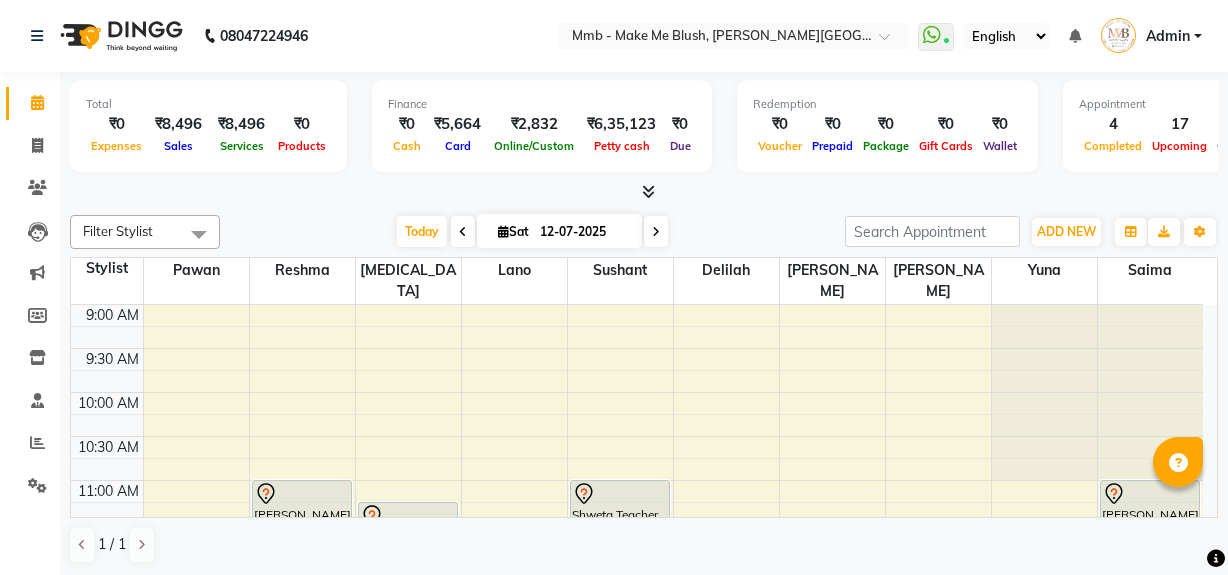scroll, scrollTop: 0, scrollLeft: 0, axis: both 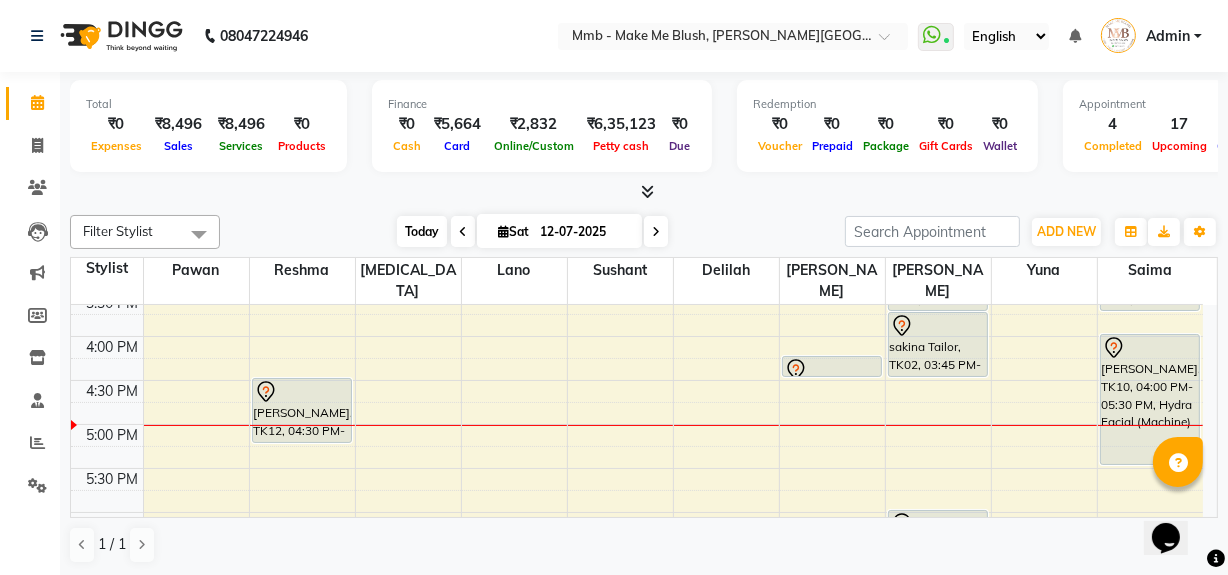 click on "Today" at bounding box center (422, 231) 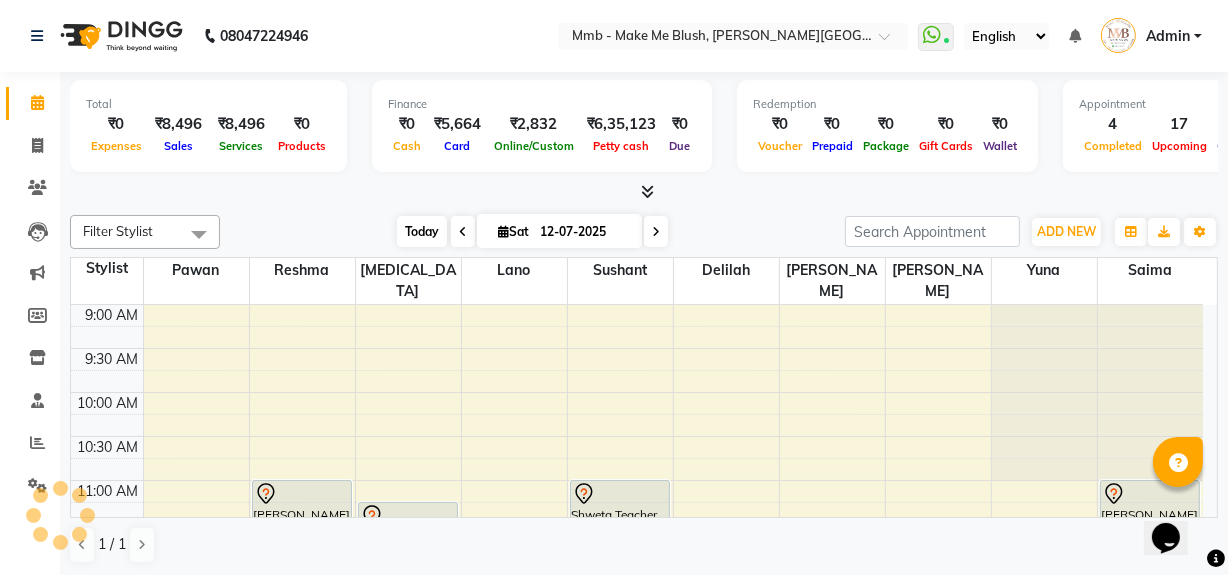 scroll, scrollTop: 701, scrollLeft: 0, axis: vertical 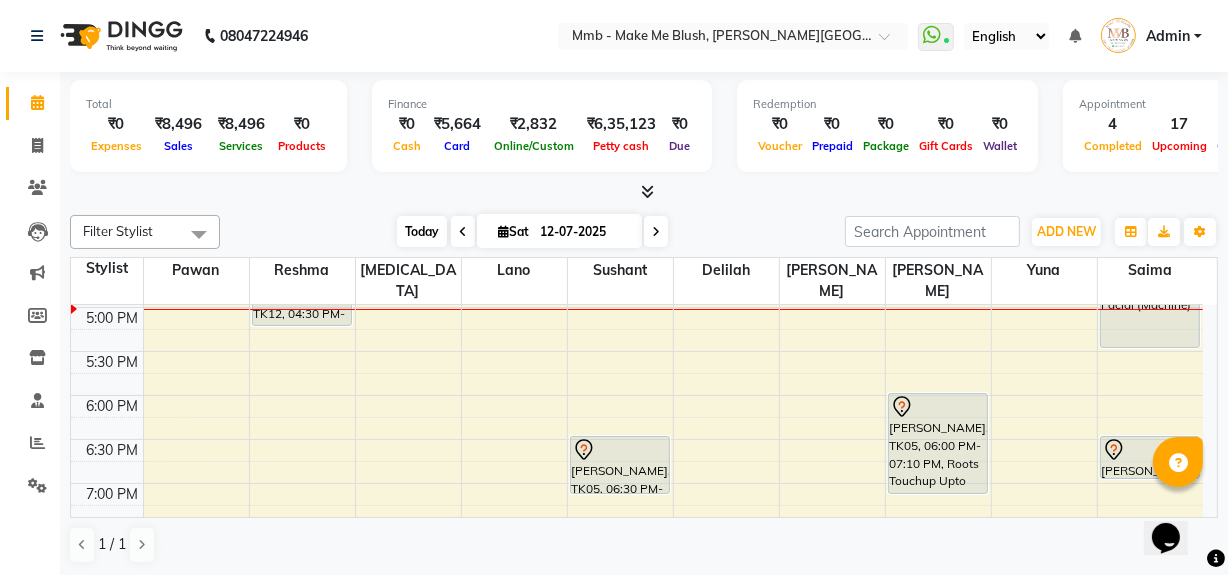 click on "Today" at bounding box center (422, 231) 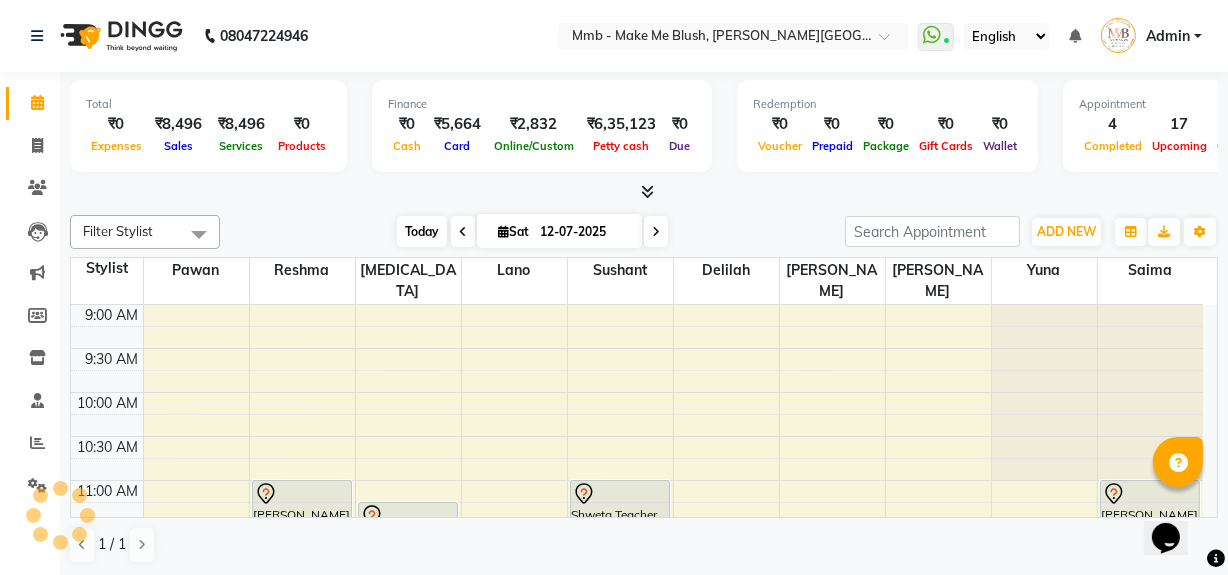 scroll, scrollTop: 701, scrollLeft: 0, axis: vertical 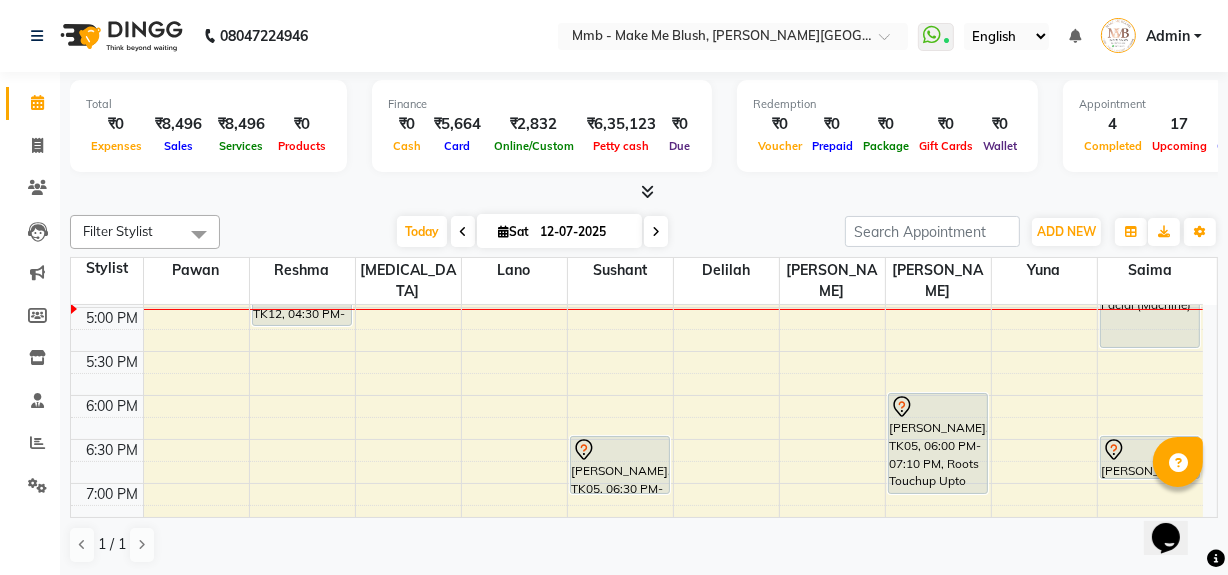 click at bounding box center (656, 232) 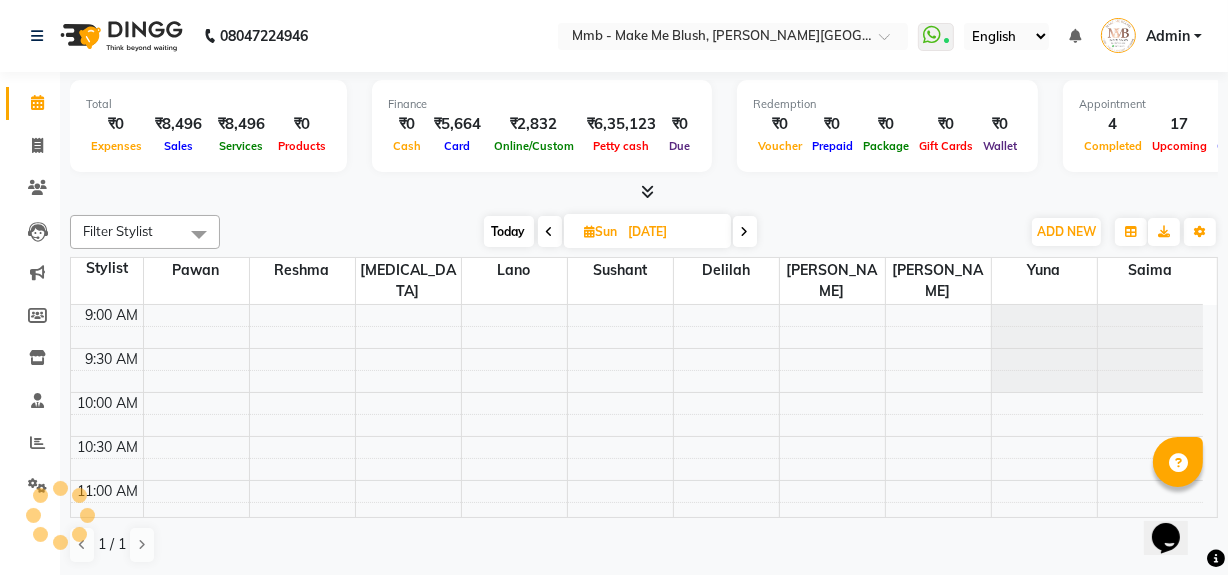 scroll, scrollTop: 701, scrollLeft: 0, axis: vertical 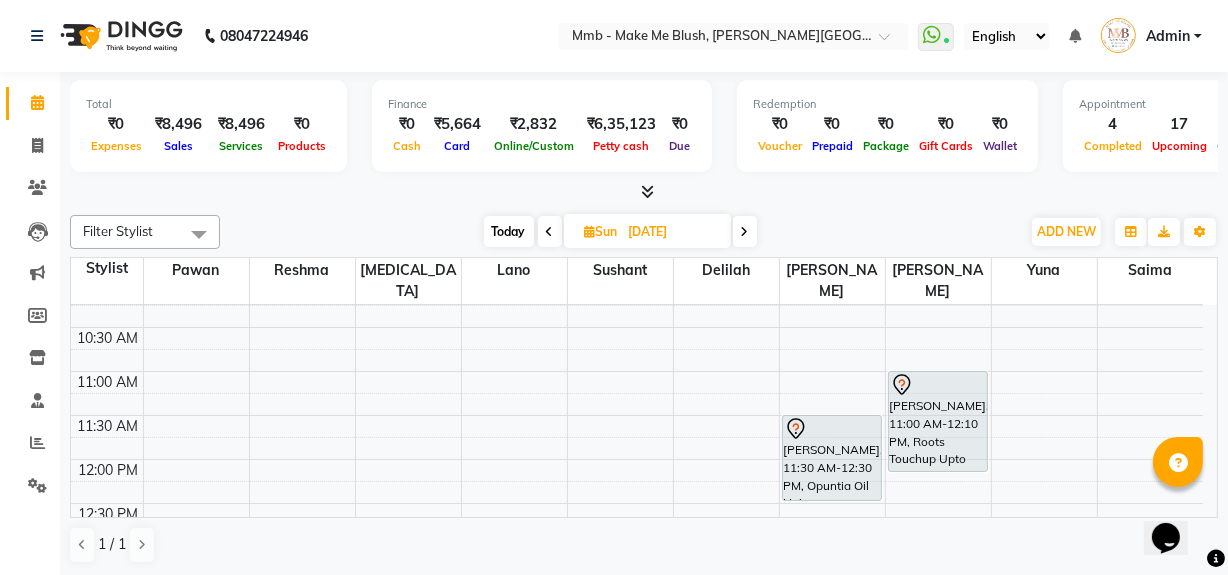click on "Filter Stylist Select All Delilah Gauri Chauhan Lano Nikita Pawan Reshma Saima Sushant Urgen Dukpa Yuna Today  Sun 13-07-2025 Toggle Dropdown Add Appointment Add Invoice Add Expense Add Attendance Add Client Add Transaction Toggle Dropdown Add Appointment Add Invoice Add Expense Add Attendance Add Client ADD NEW Toggle Dropdown Add Appointment Add Invoice Add Expense Add Attendance Add Client Add Transaction Filter Stylist Select All Delilah Gauri Chauhan Lano Nikita Pawan Reshma Saima Sushant Urgen Dukpa Yuna Group By  Staff View   Room View  View as Vertical  Vertical - Week View  Horizontal  Horizontal - Week View  List  Toggle Dropdown Calendar Settings Manage Tags   Arrange Stylists   Reset Stylists  Full Screen Appointment Form Zoom 100% Staff/Room Display Count 10" at bounding box center [644, 232] 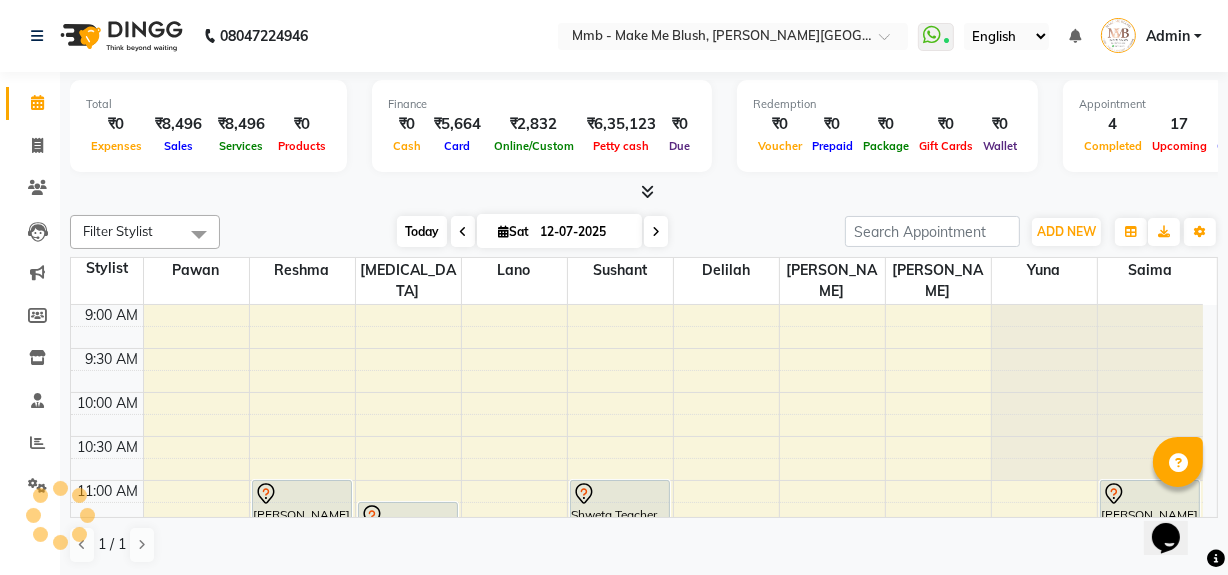 scroll, scrollTop: 701, scrollLeft: 0, axis: vertical 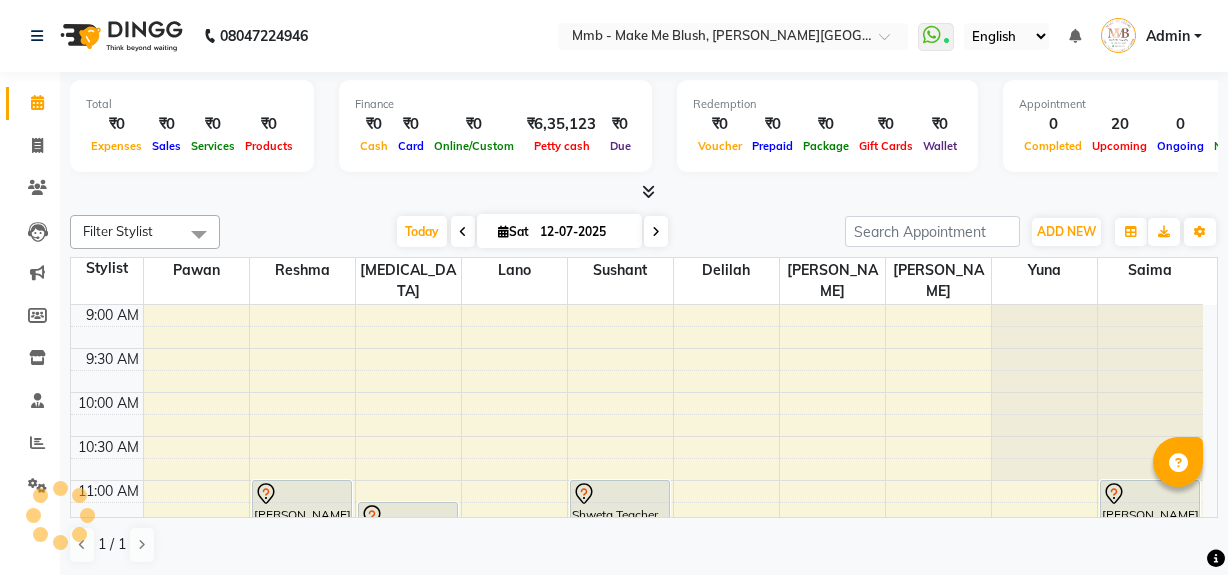 click at bounding box center (656, 232) 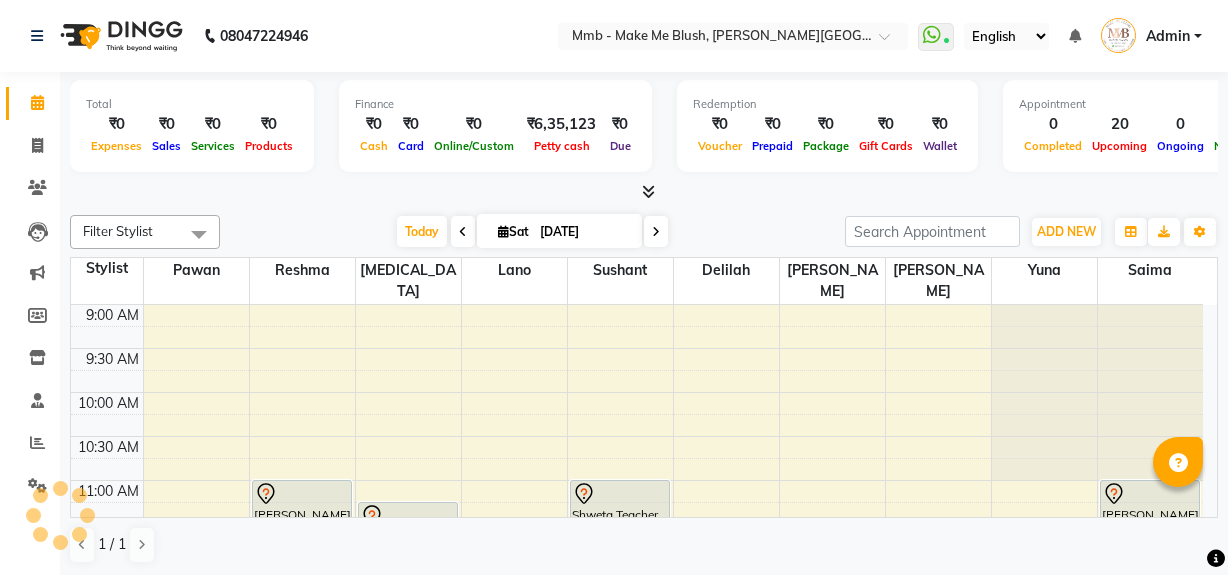 scroll, scrollTop: 0, scrollLeft: 0, axis: both 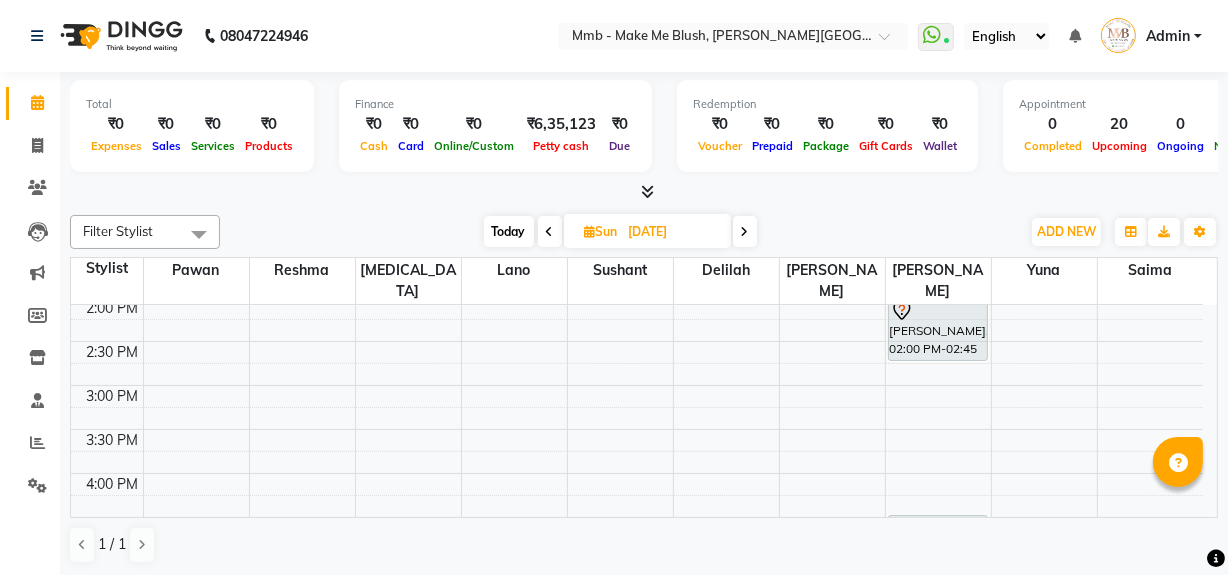 click on "Today" at bounding box center (509, 231) 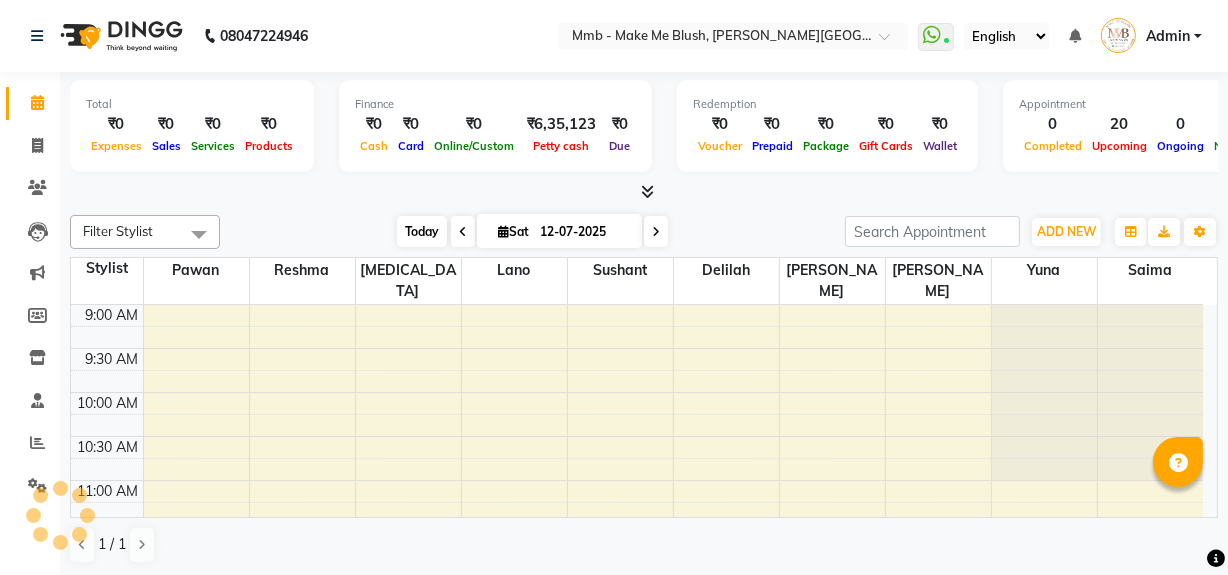 scroll, scrollTop: 701, scrollLeft: 0, axis: vertical 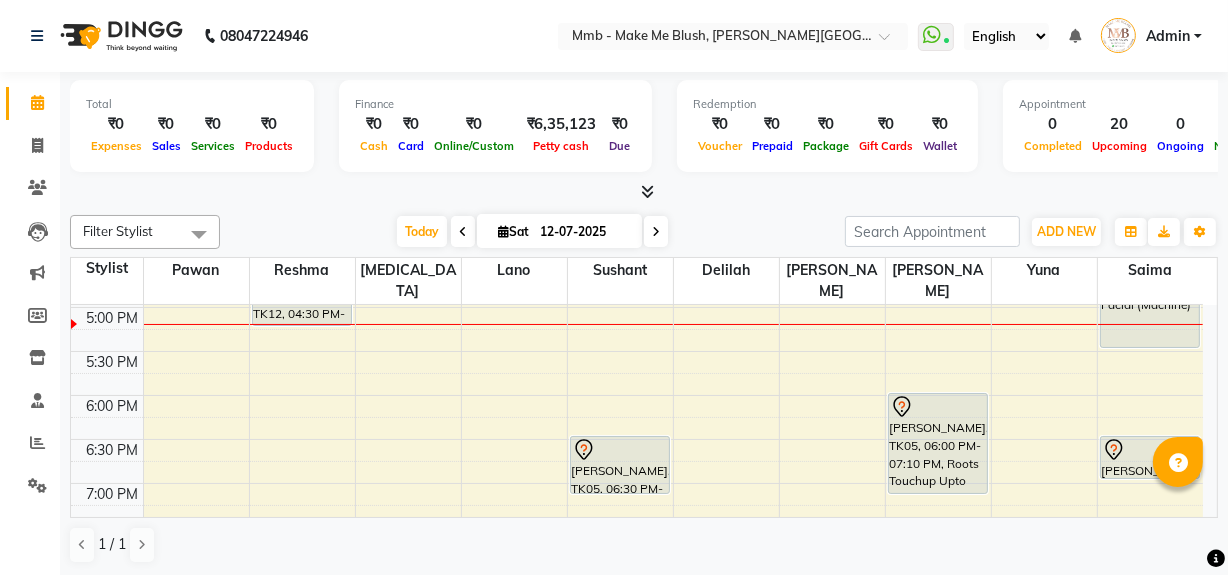 click at bounding box center (656, 231) 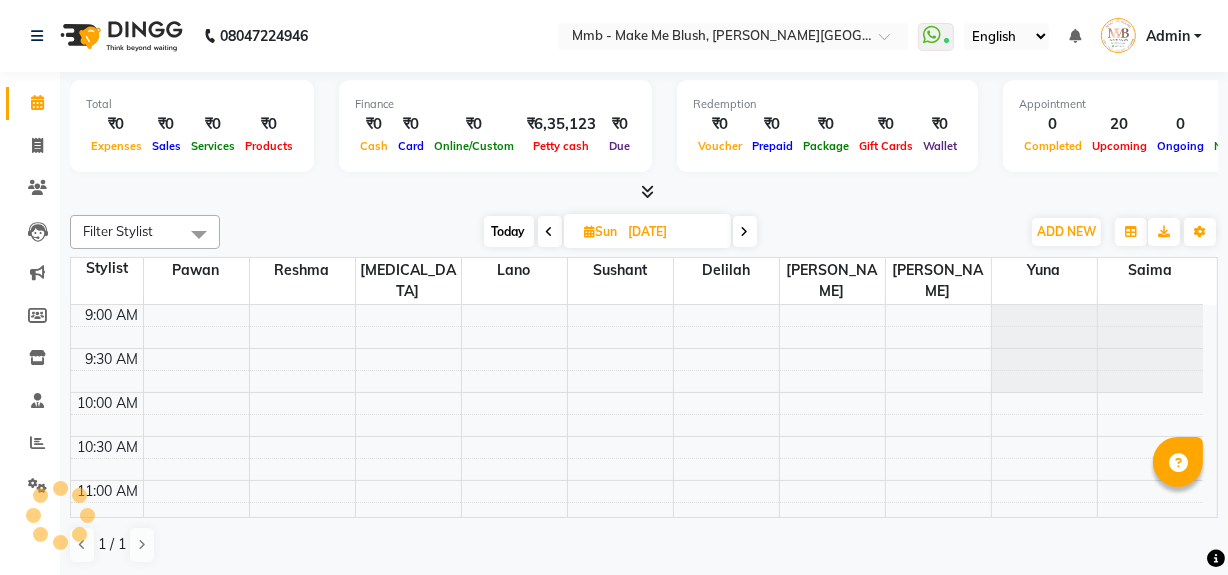 scroll, scrollTop: 701, scrollLeft: 0, axis: vertical 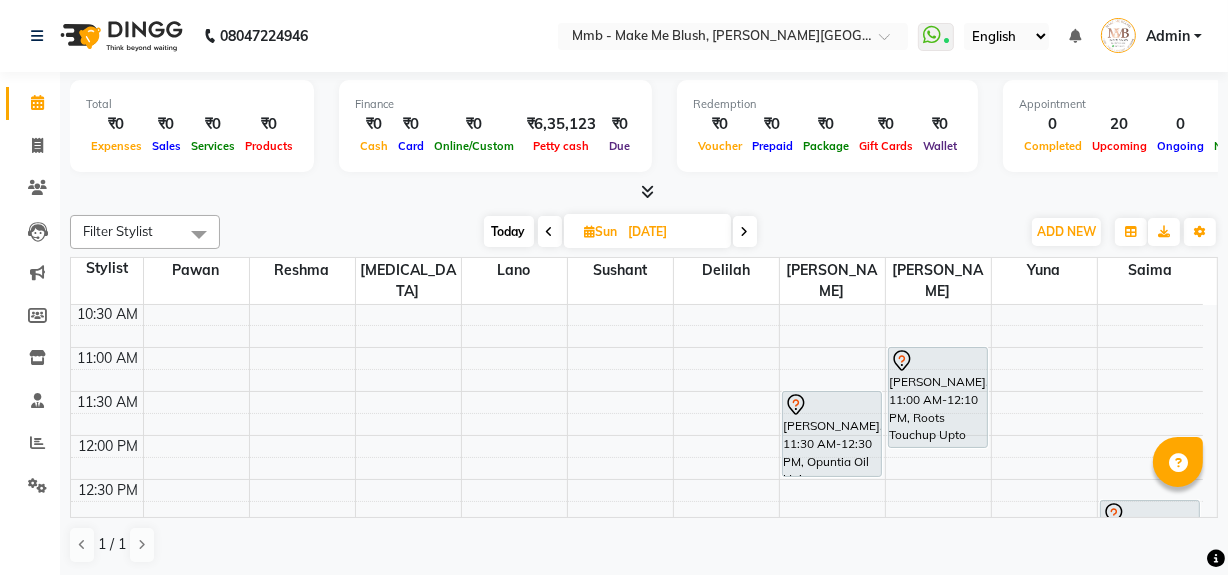click on "Today" at bounding box center [509, 231] 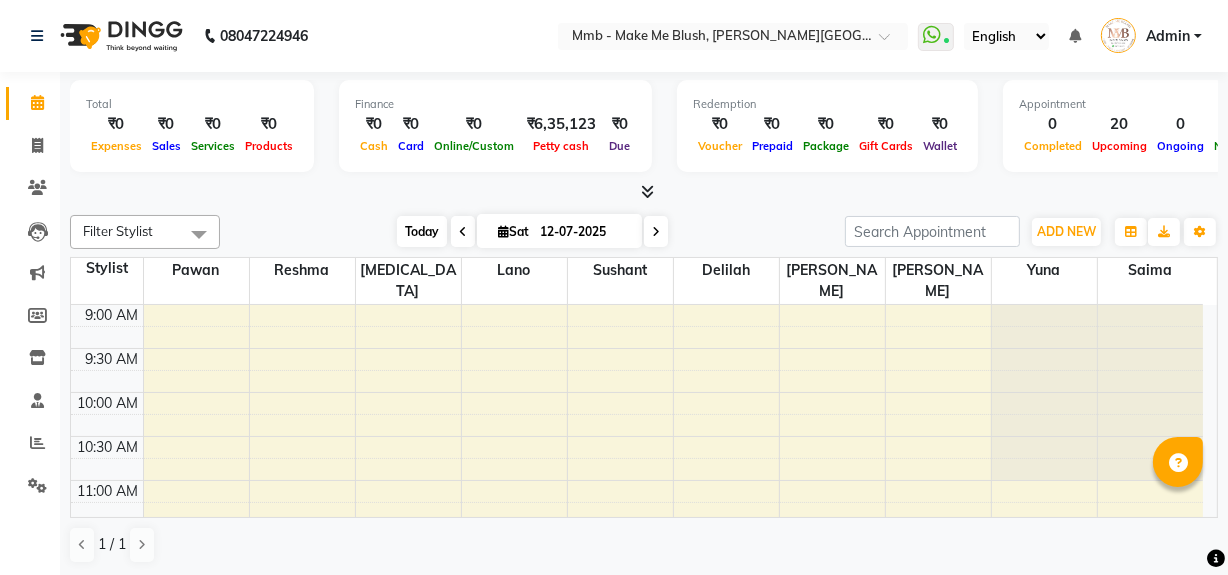 scroll, scrollTop: 701, scrollLeft: 0, axis: vertical 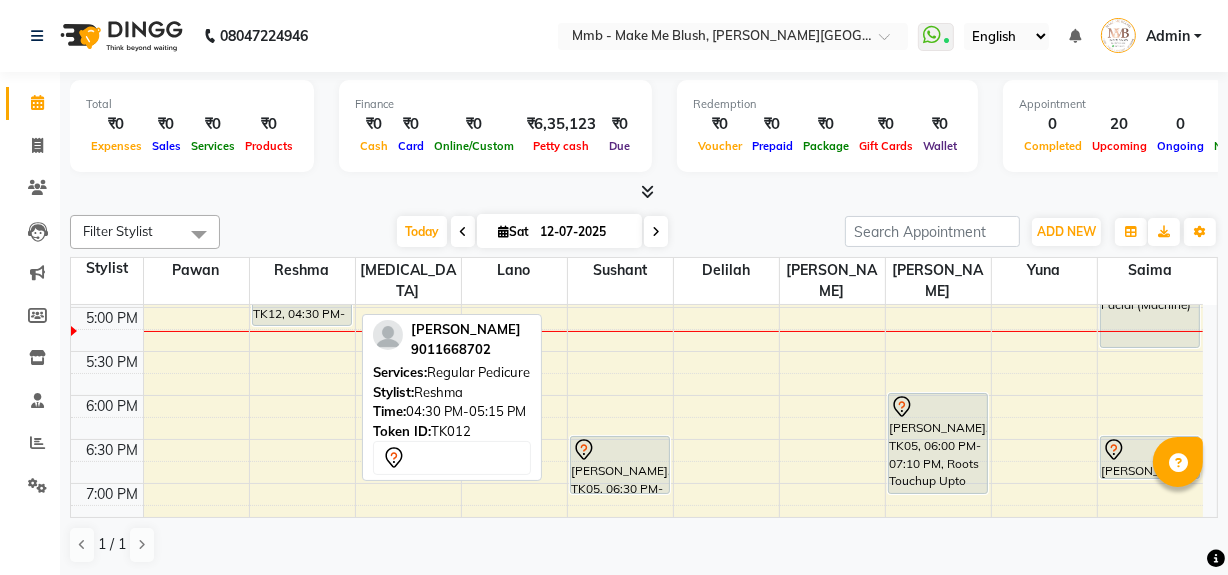 click at bounding box center [302, 325] 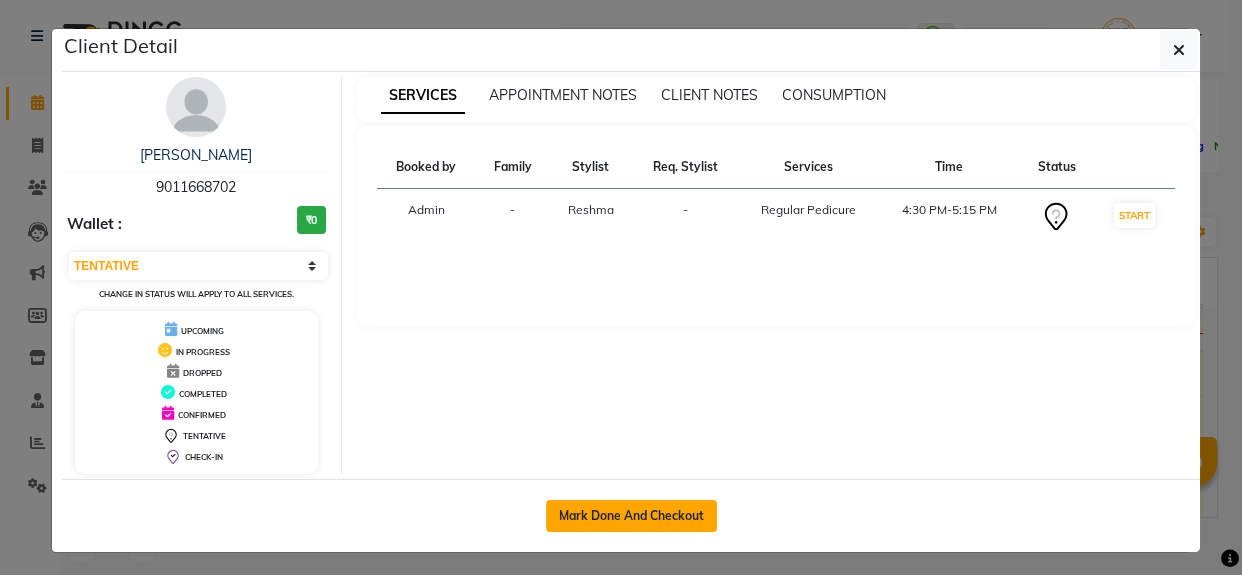 click on "Mark Done And Checkout" 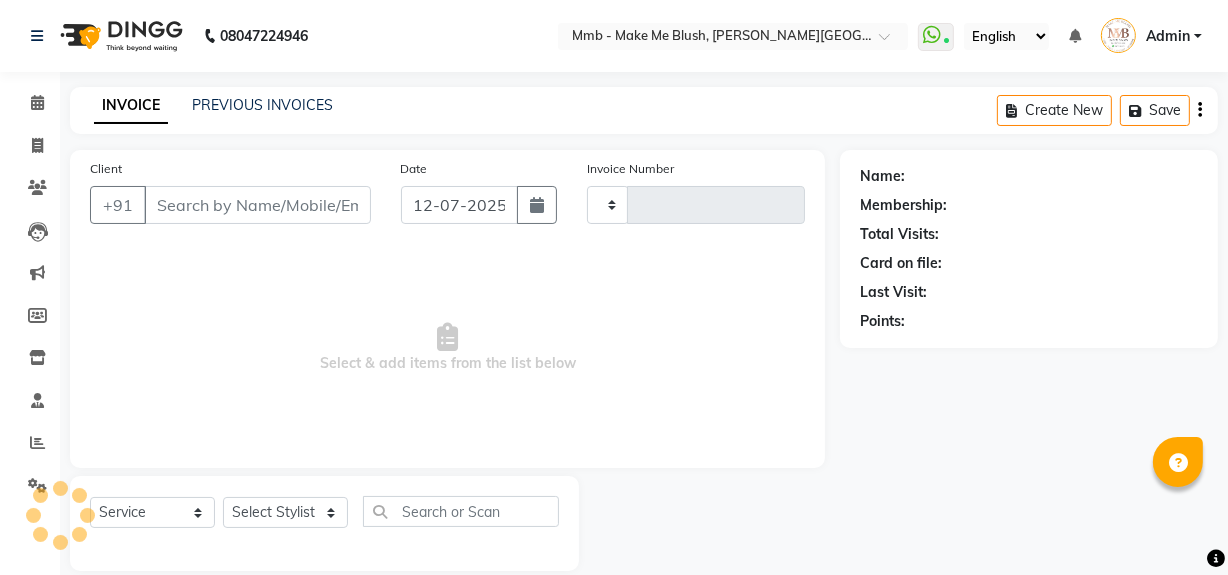 type on "0270" 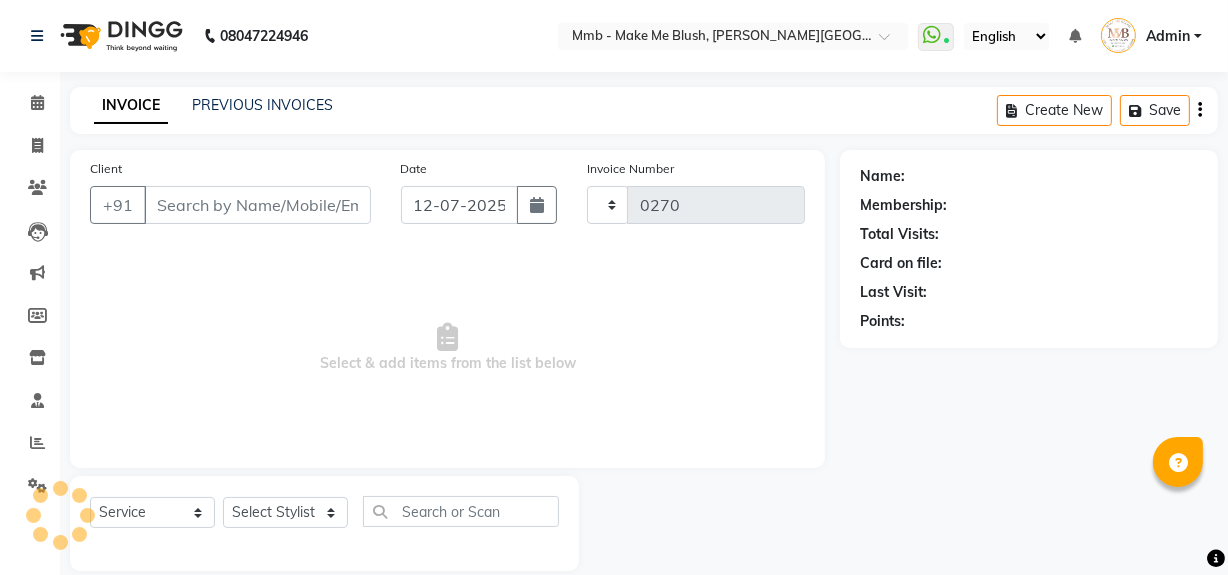 select on "895" 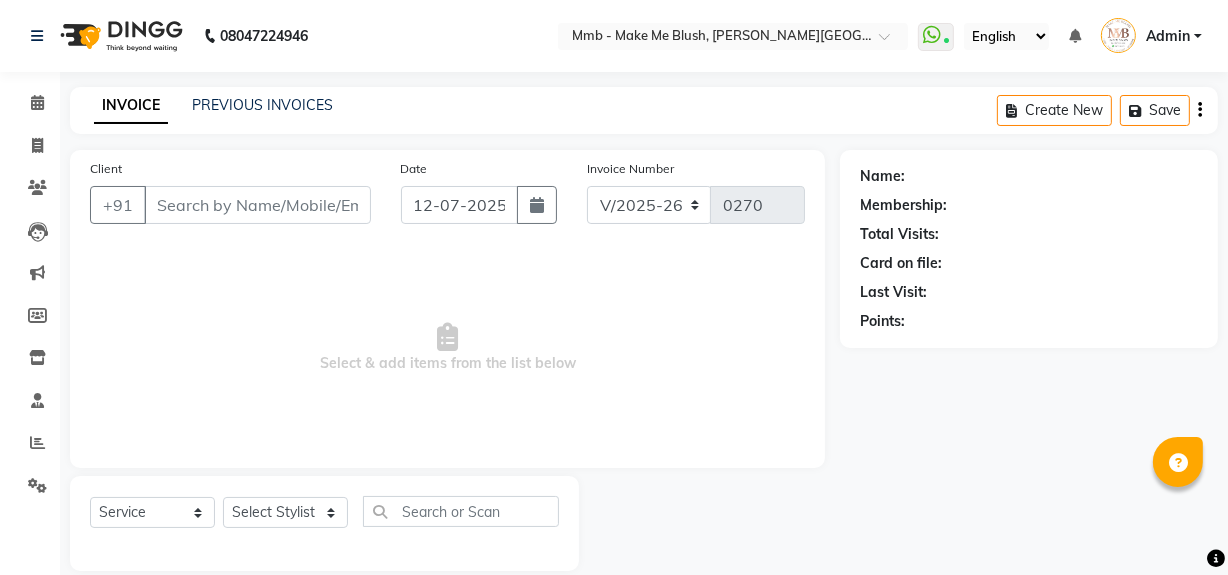 type on "9011668702" 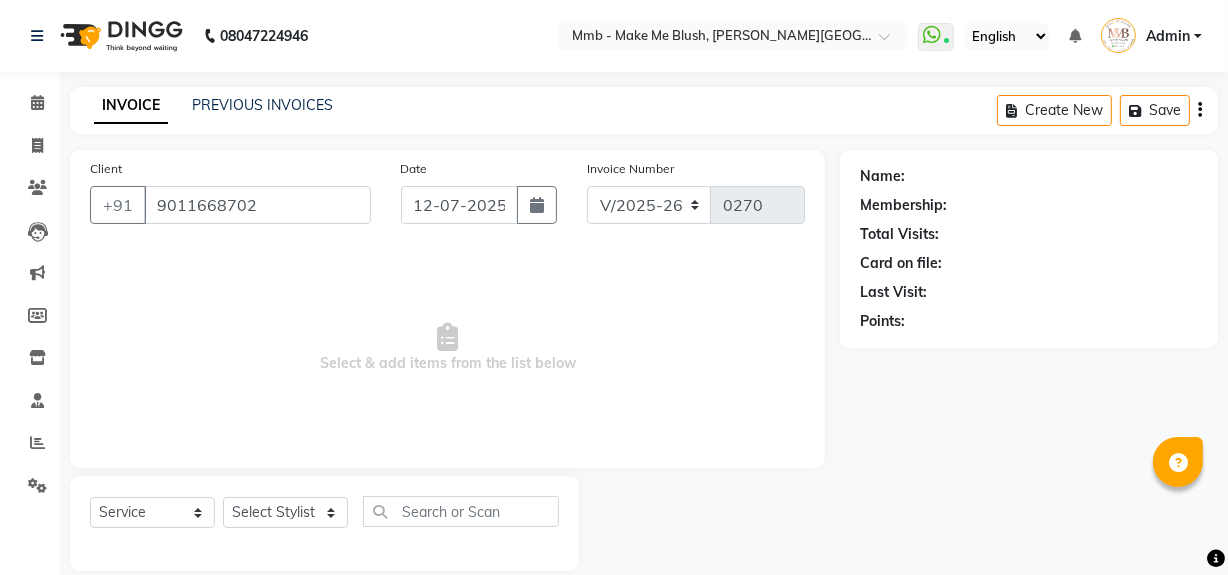 select on "18873" 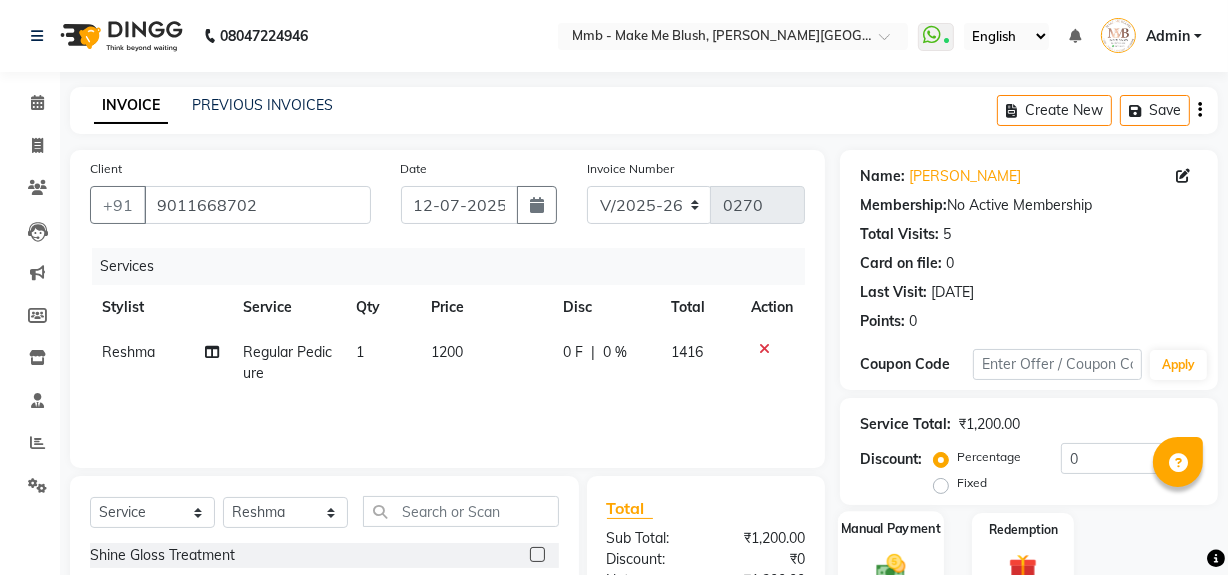scroll, scrollTop: 226, scrollLeft: 0, axis: vertical 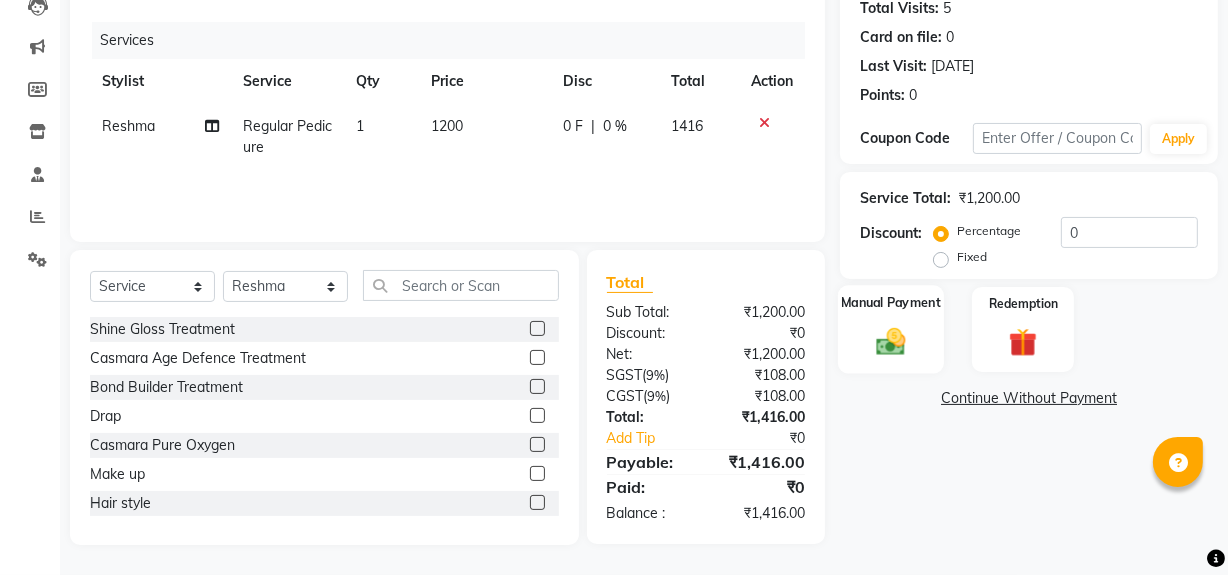 click 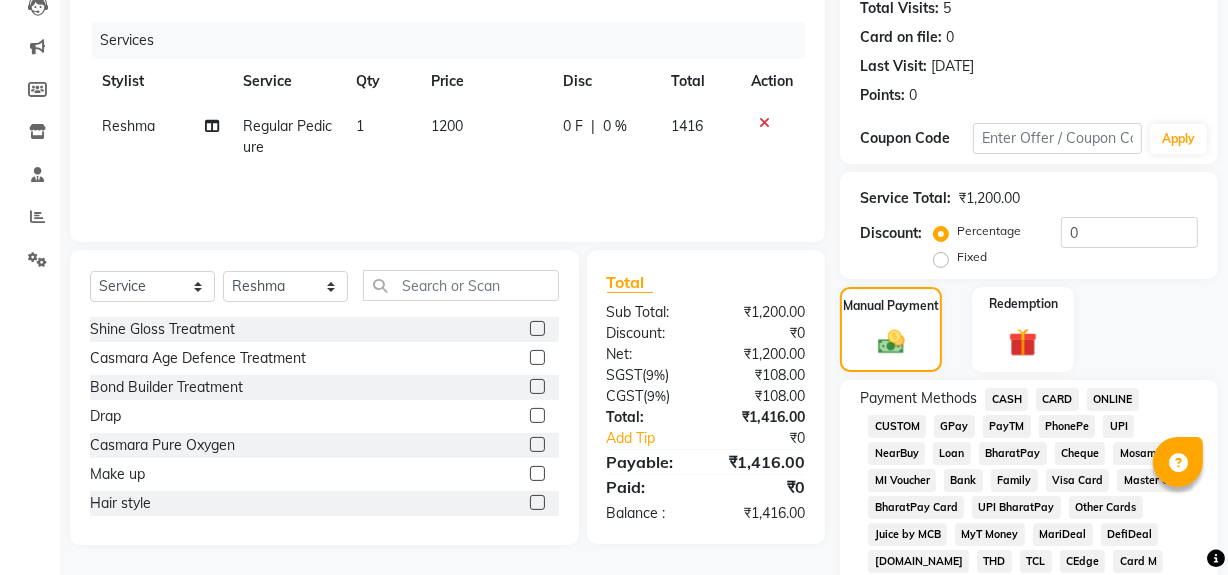 click on "GPay" 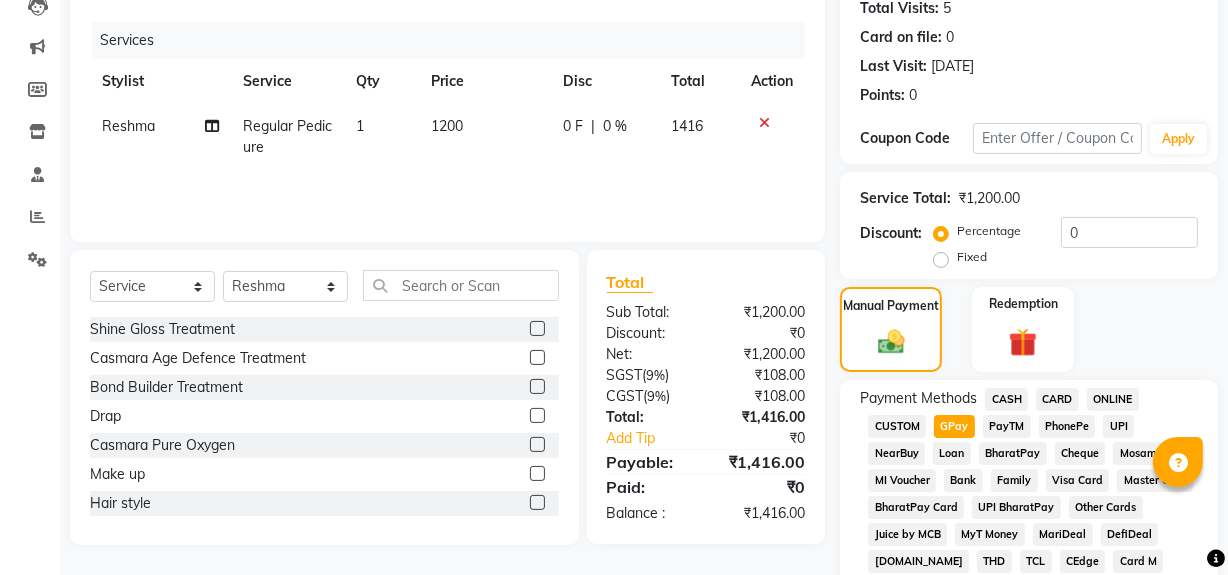scroll, scrollTop: 729, scrollLeft: 0, axis: vertical 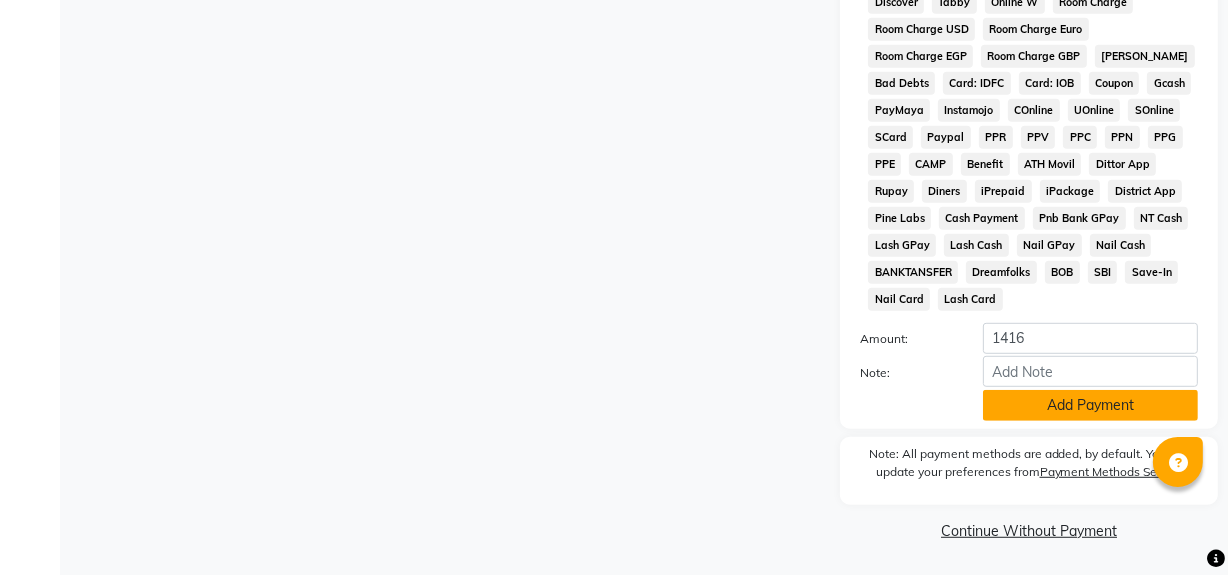 click on "Add Payment" 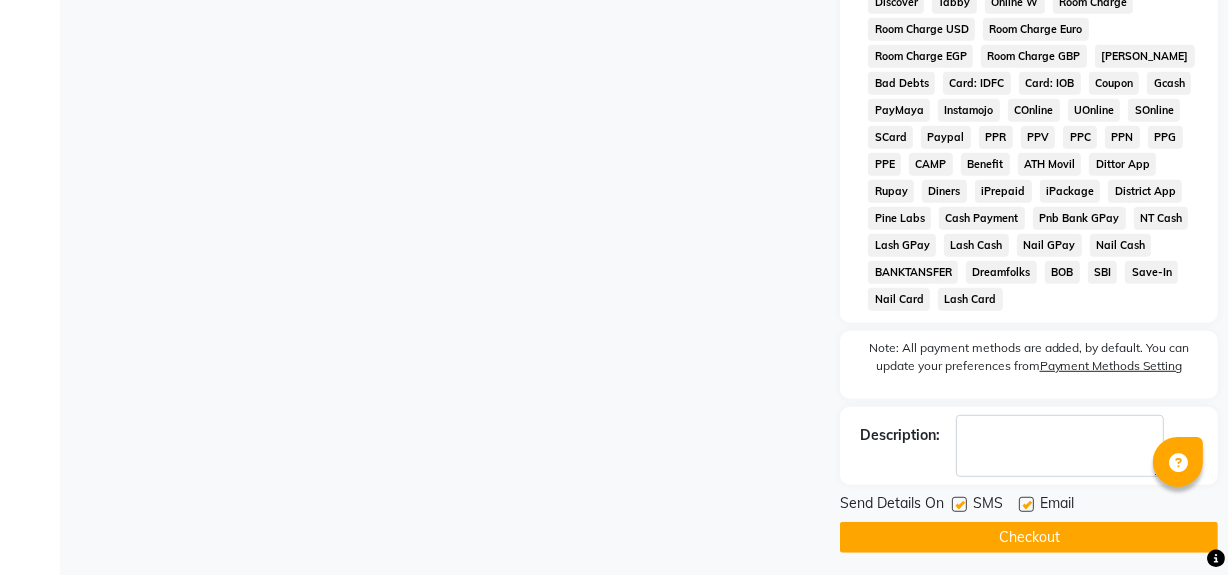 click on "Checkout" 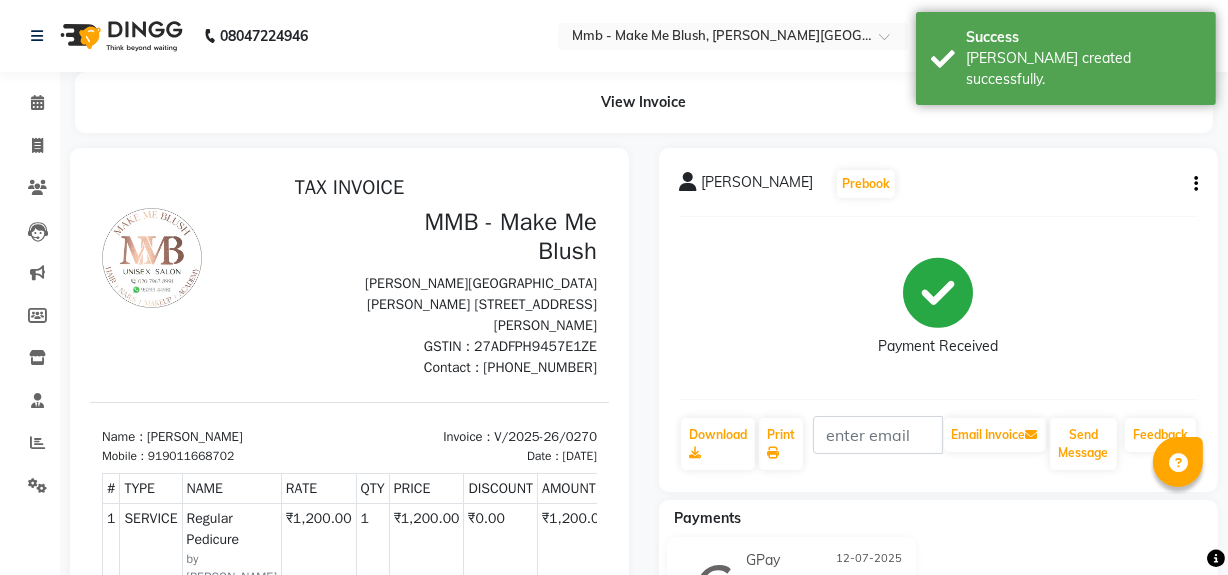 scroll, scrollTop: 0, scrollLeft: 0, axis: both 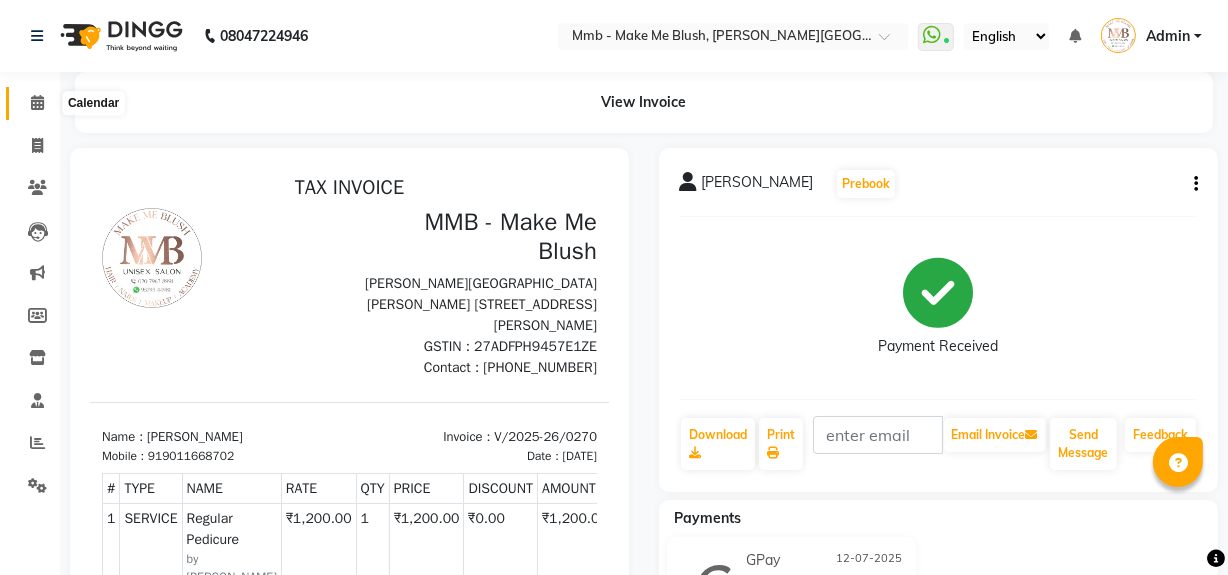 click 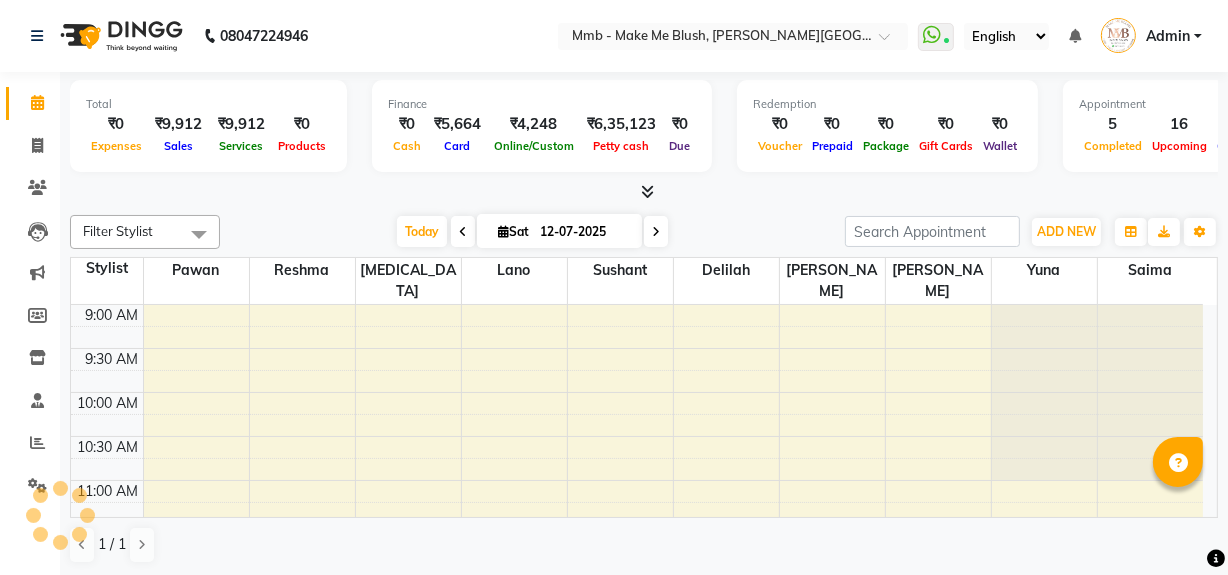 scroll, scrollTop: 0, scrollLeft: 0, axis: both 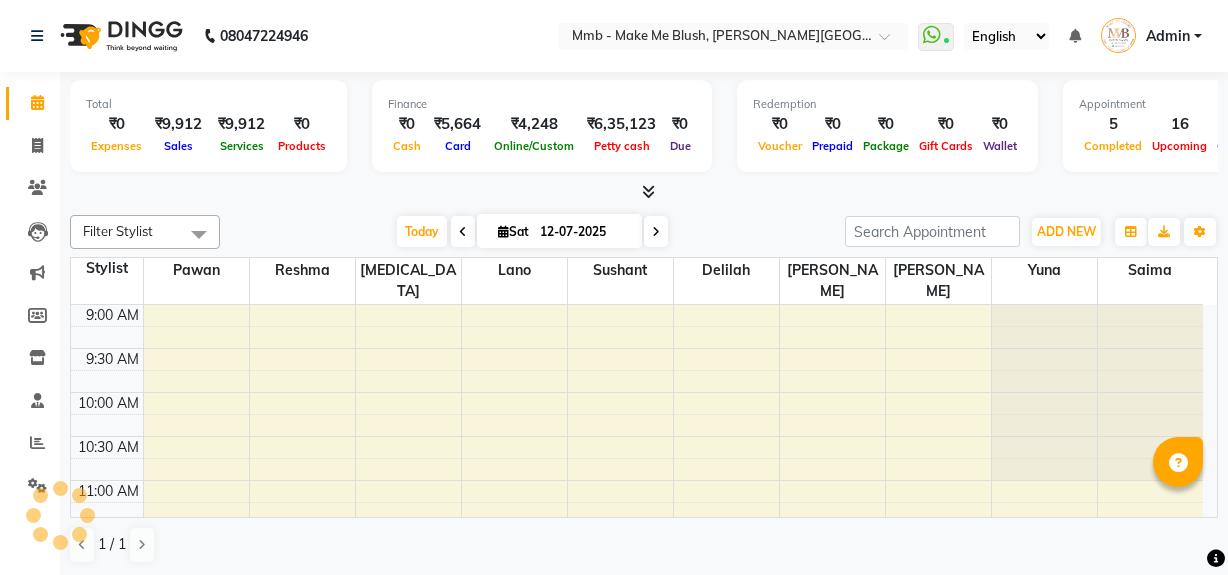 click at bounding box center (656, 232) 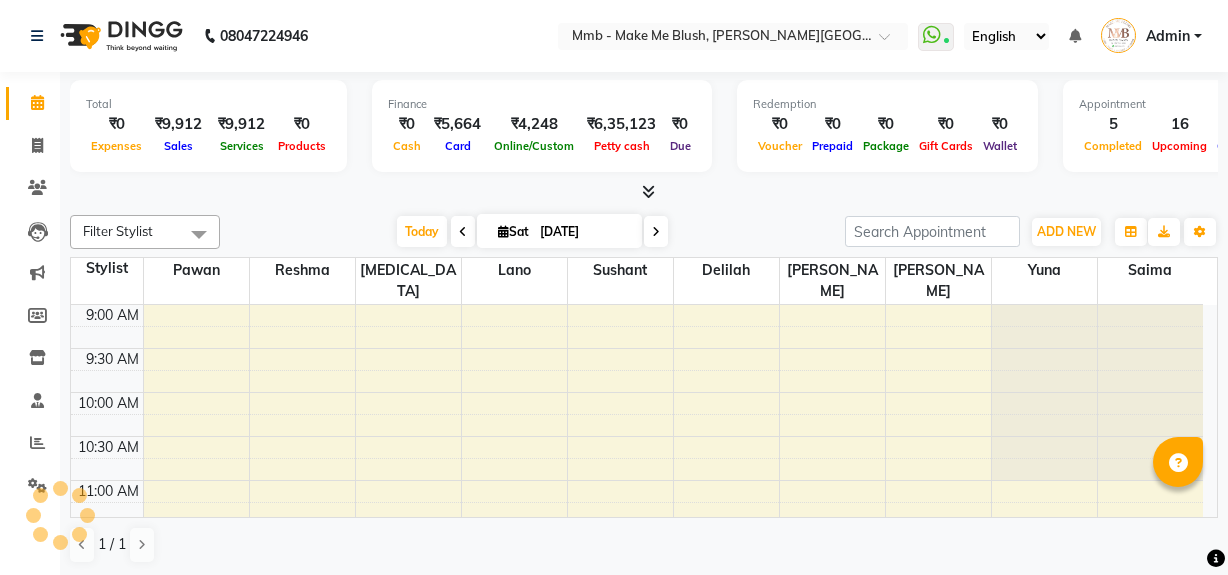 scroll, scrollTop: 0, scrollLeft: 0, axis: both 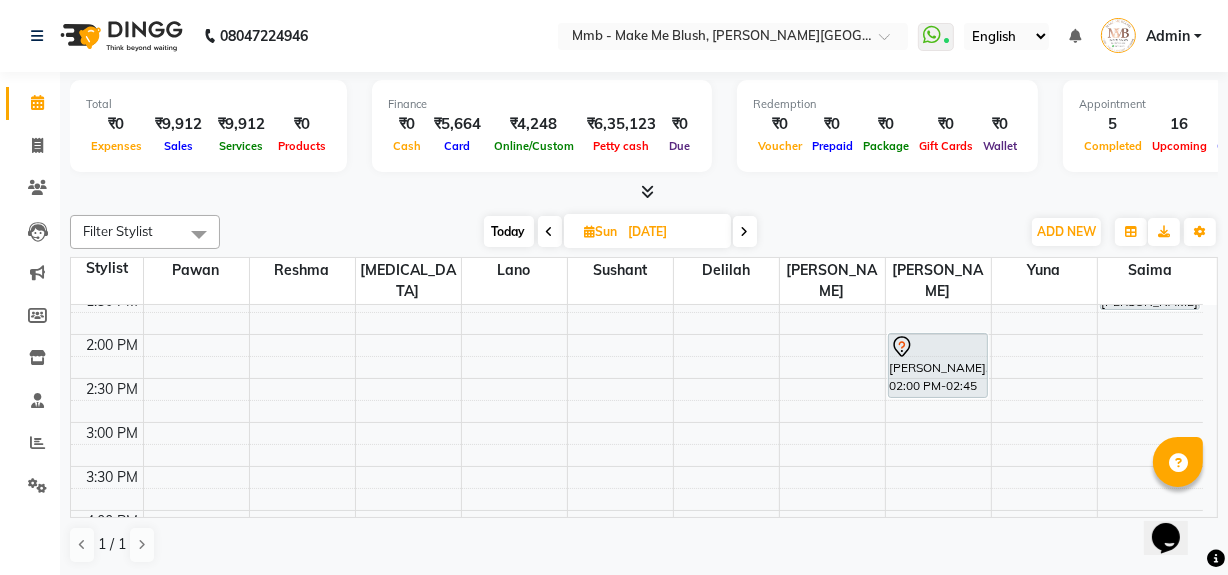click on "9:00 AM 9:30 AM 10:00 AM 10:30 AM 11:00 AM 11:30 AM 12:00 PM 12:30 PM 1:00 PM 1:30 PM 2:00 PM 2:30 PM 3:00 PM 3:30 PM 4:00 PM 4:30 PM 5:00 PM 5:30 PM 6:00 PM 6:30 PM 7:00 PM 7:30 PM 8:00 PM 8:30 PM             Nishrin Sanchawala, 11:30 AM-12:30 PM, Opuntia Oil Hair spa             Shajeena Kumar, 11:00 AM-12:10 PM, Roots Touchup Upto 1inch              Maria Vardhan, 02:00 PM-02:45 PM, Hair Cut Without Wash             Shivai Shinde, 04:30 PM-05:40 PM, Roots Touchup Upto 1inch              Maria Vardhan, 12:45 PM-01:15 PM, Head Massages             Maria Vardhan, 01:15 PM-01:45 PM, Classic hair wash" at bounding box center [637, 422] 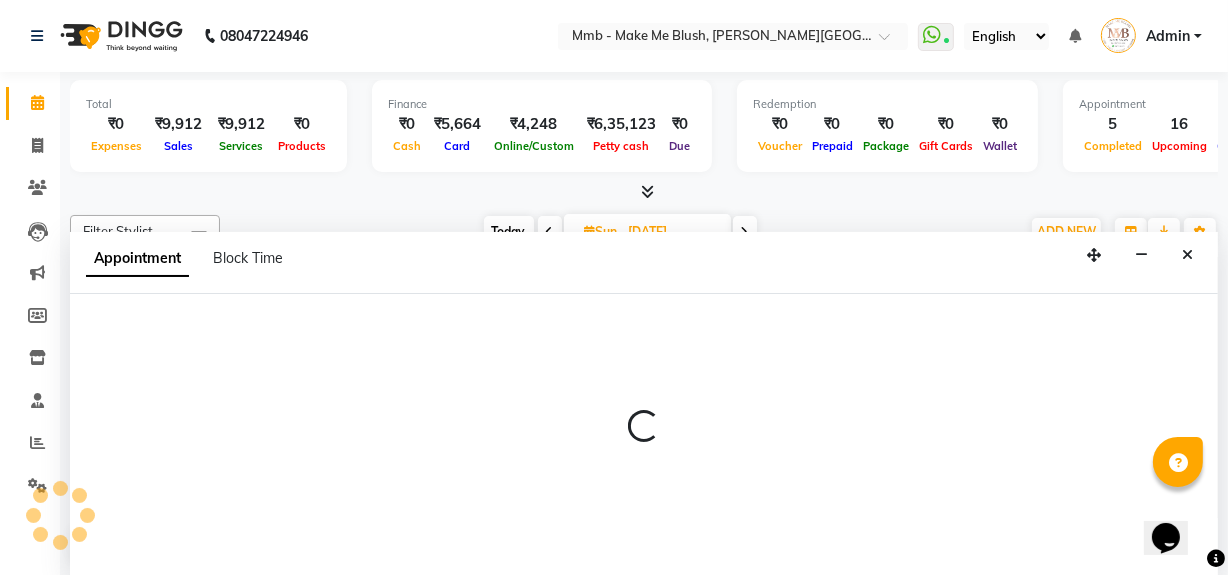 scroll, scrollTop: 0, scrollLeft: 0, axis: both 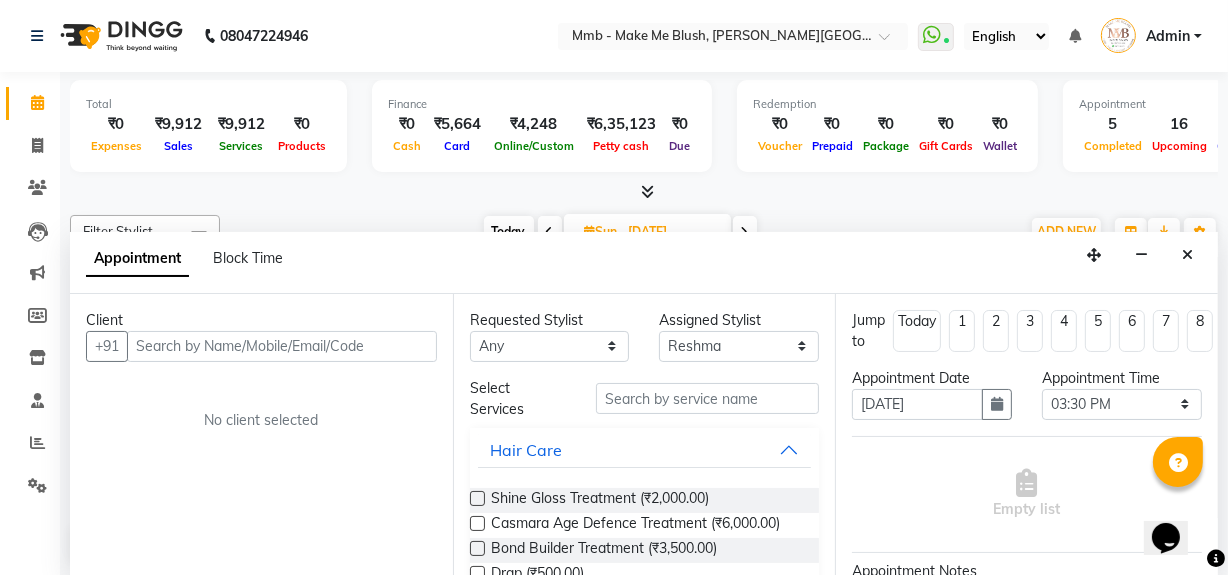 click at bounding box center (282, 346) 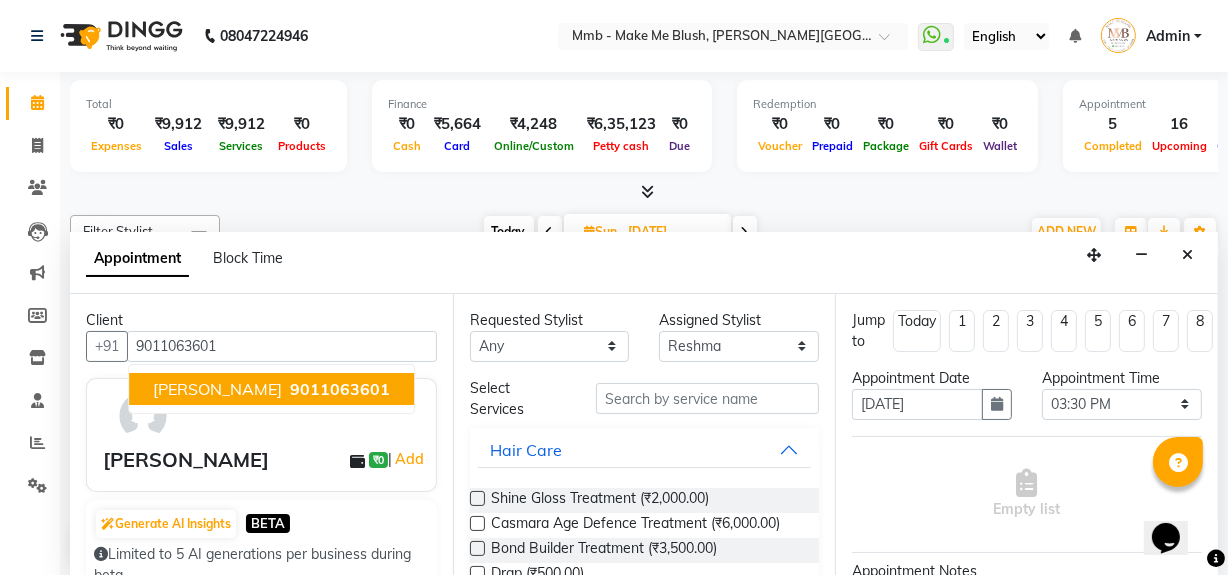 click on "Shweta Shahade" at bounding box center [217, 389] 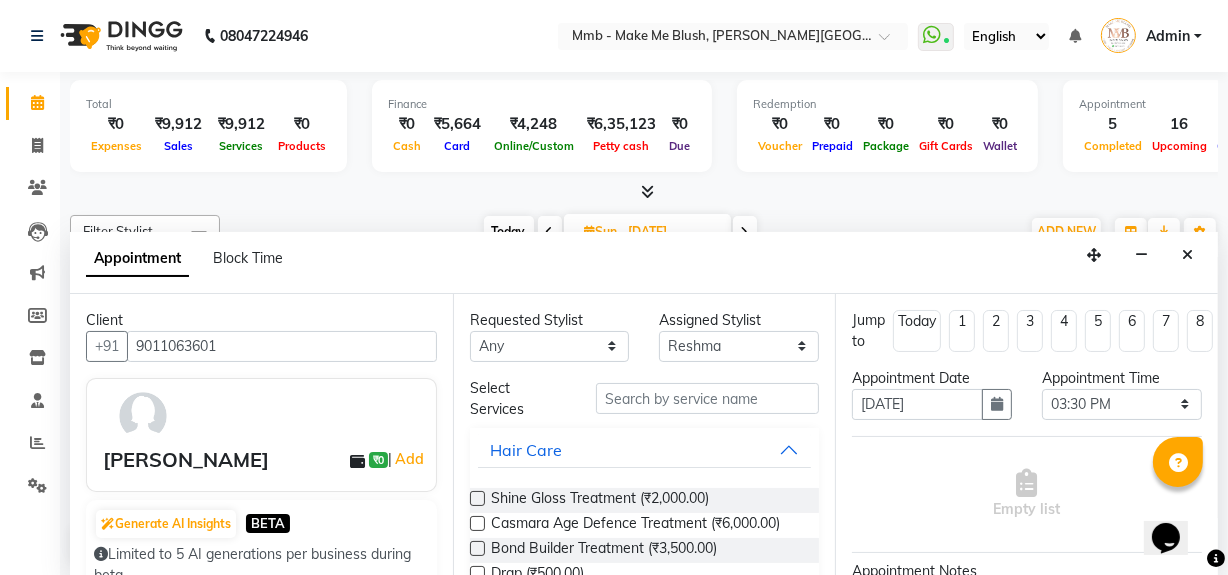 type on "9011063601" 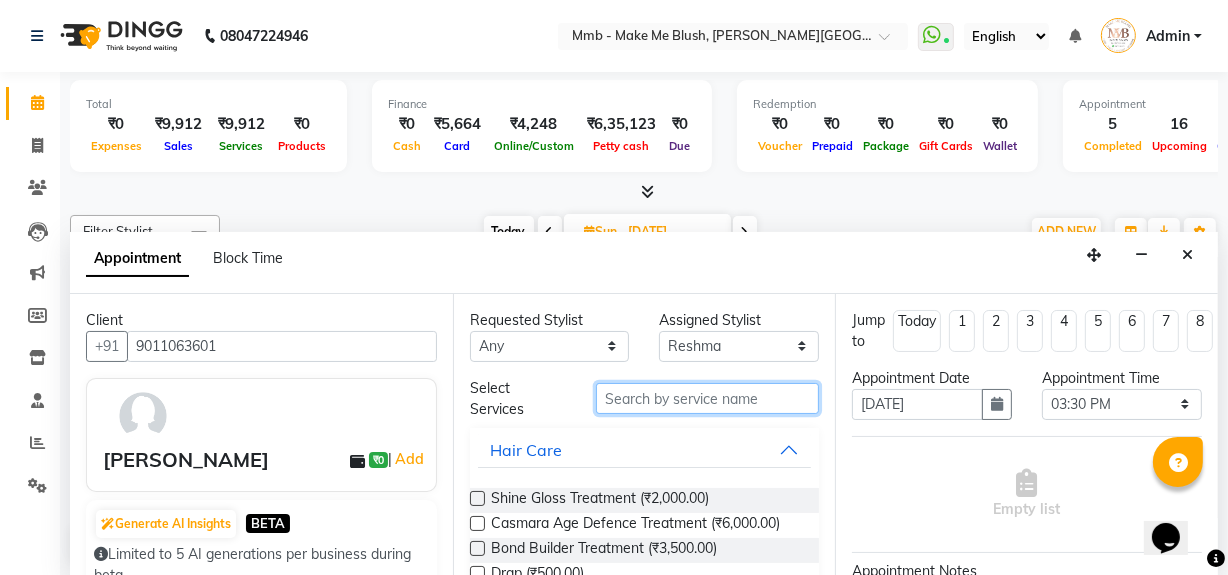 click at bounding box center [707, 398] 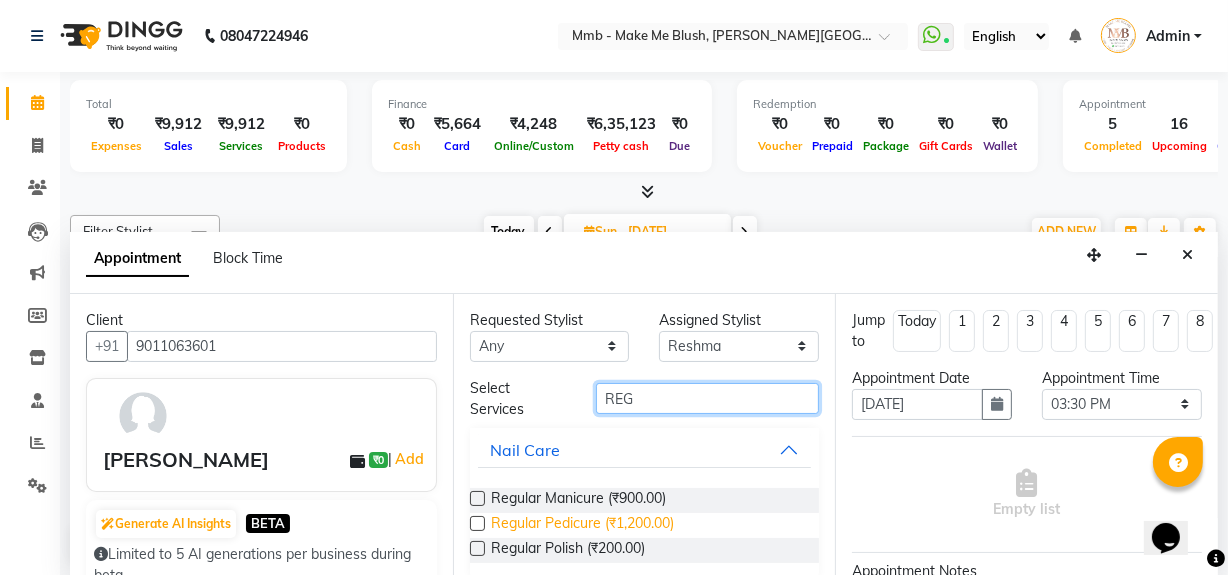 type on "REG" 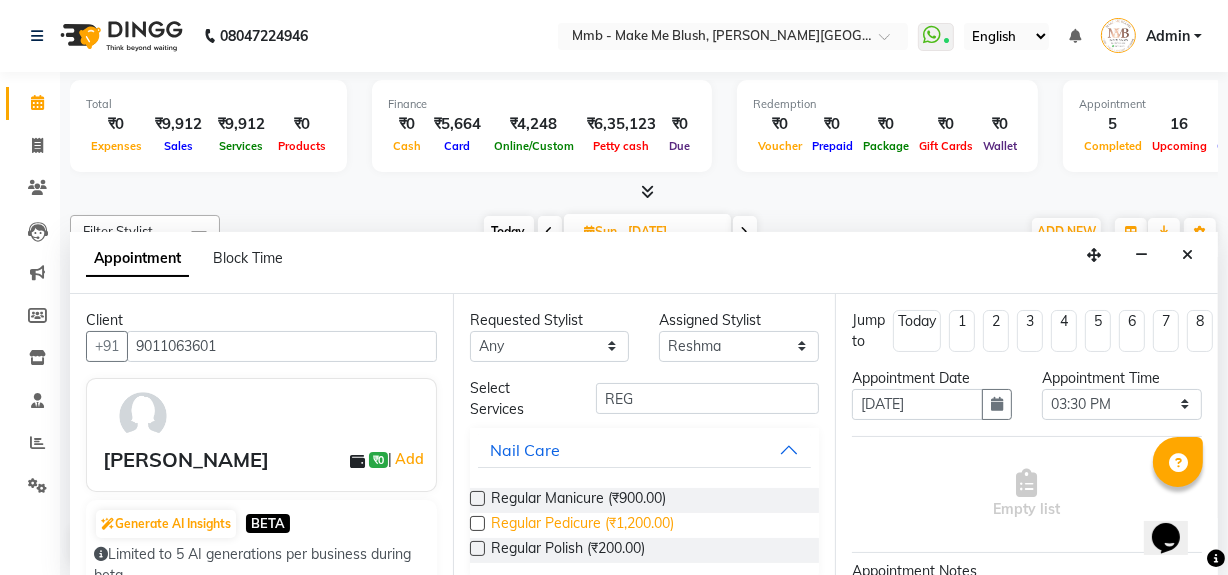 click on "Regular Pedicure  (₹1,200.00)" at bounding box center (582, 525) 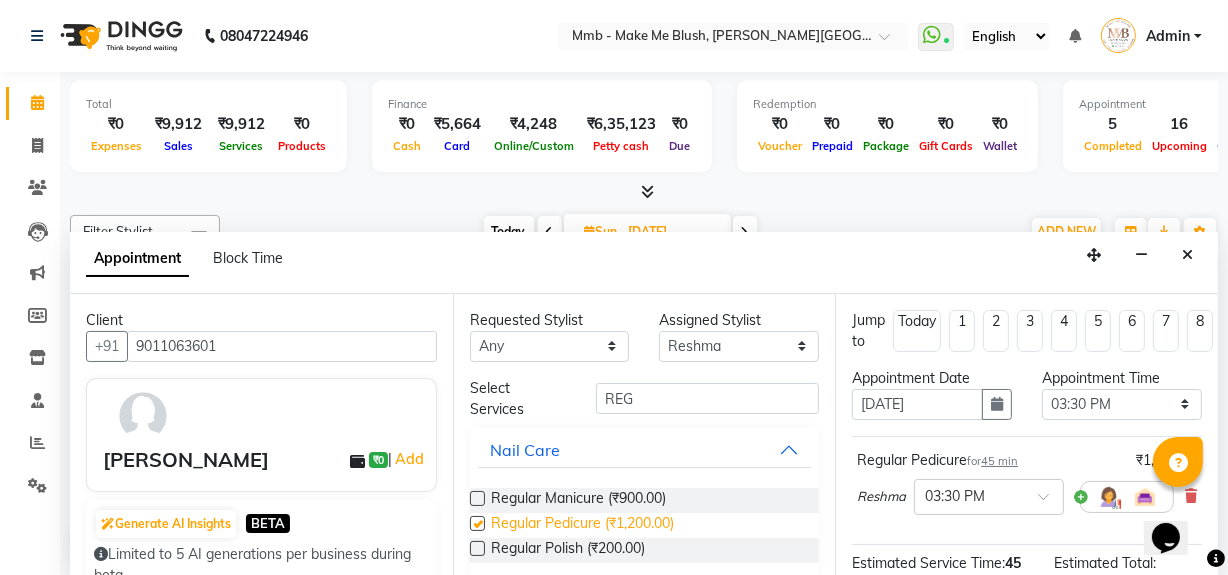 checkbox on "false" 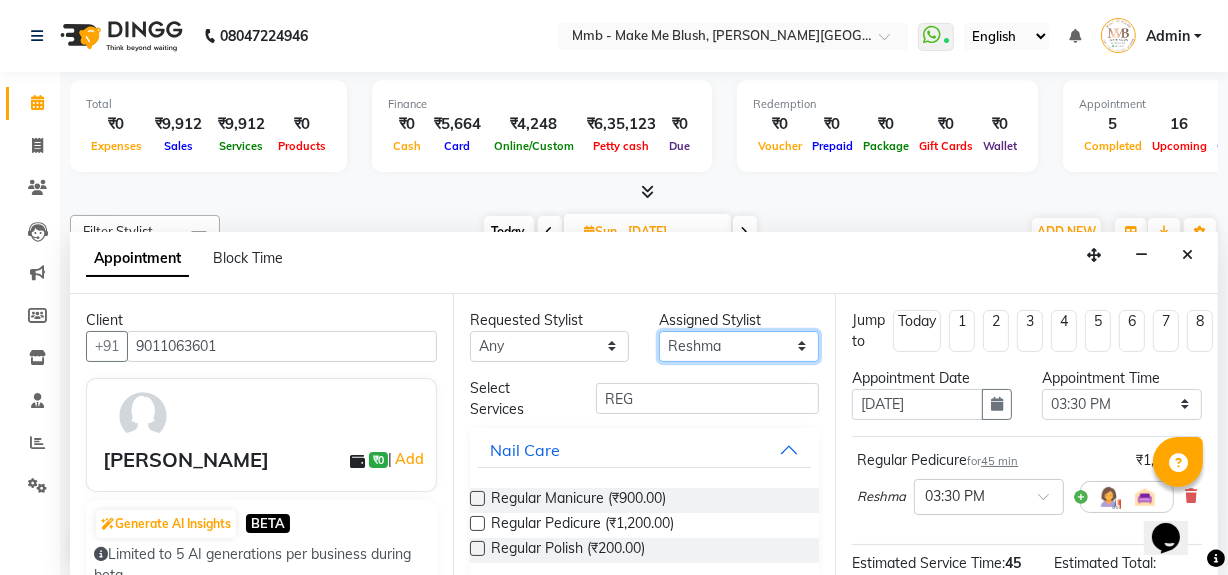 click on "Select Delilah Gauri Chauhan Lano Nikita Pawan Reshma Saima Sushant Urgen Dukpa Yuna" at bounding box center (739, 346) 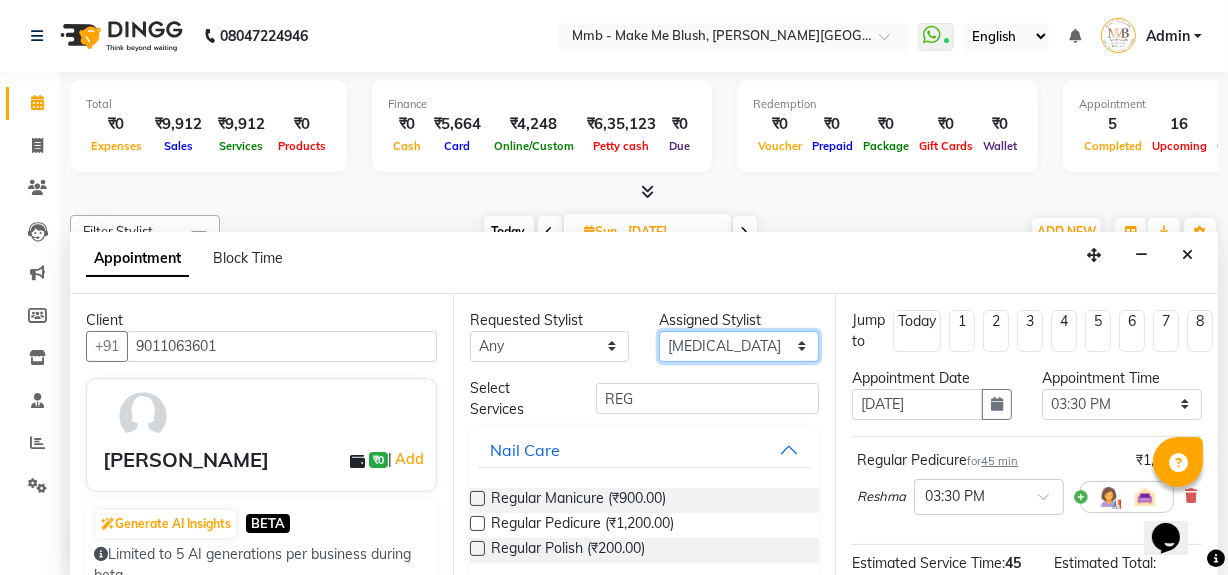 click on "Select Delilah Gauri Chauhan Lano Nikita Pawan Reshma Saima Sushant Urgen Dukpa Yuna" at bounding box center [739, 346] 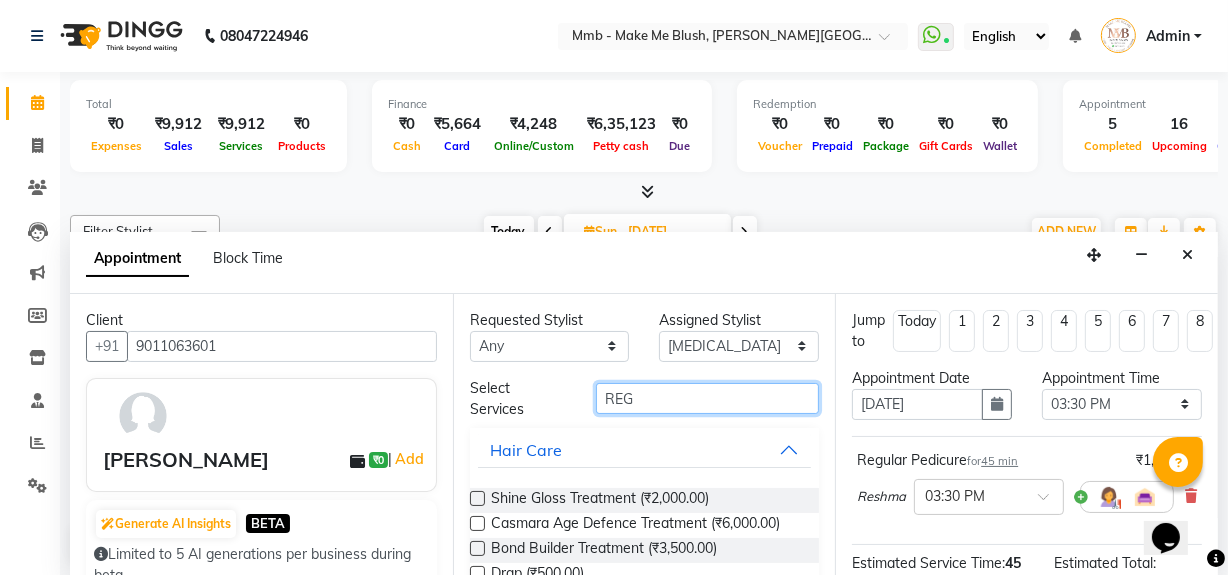 click on "REG" at bounding box center (707, 398) 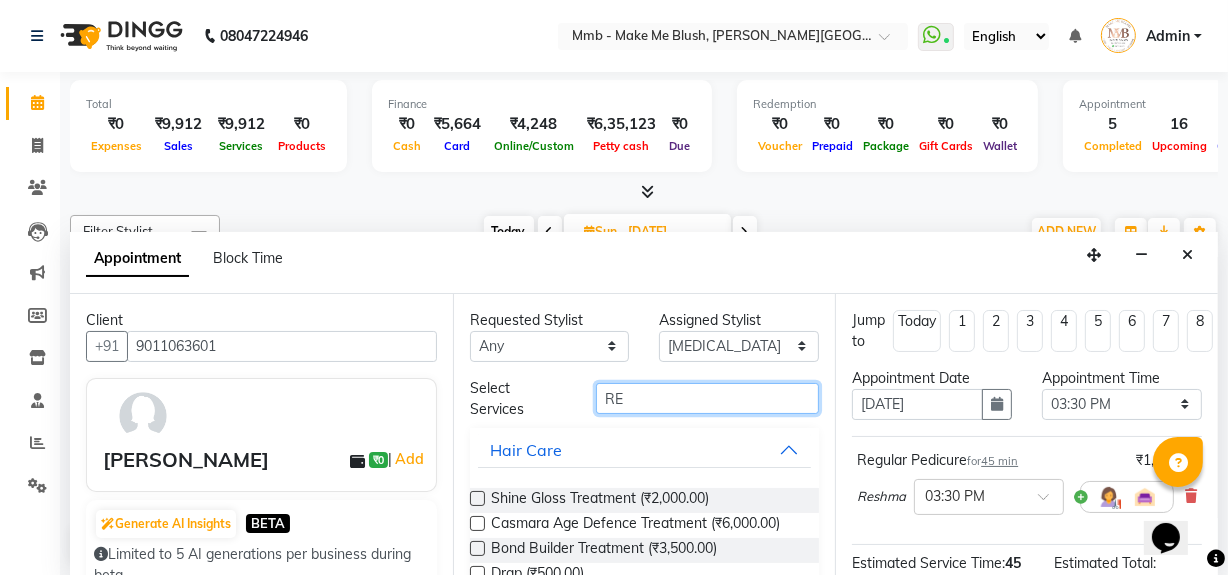 type on "R" 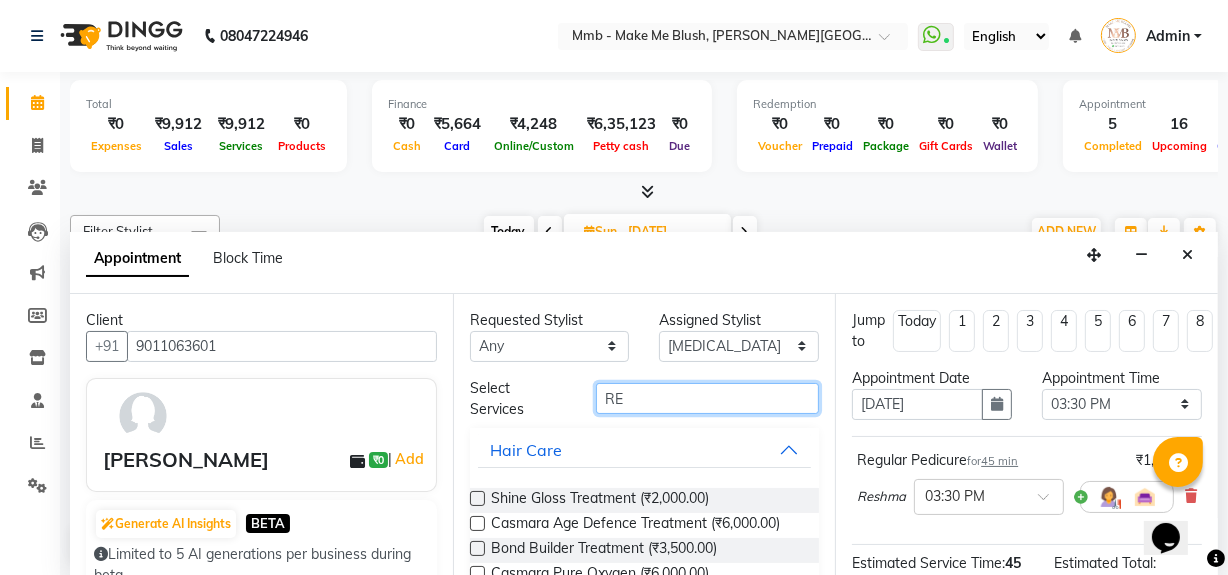 type on "REG" 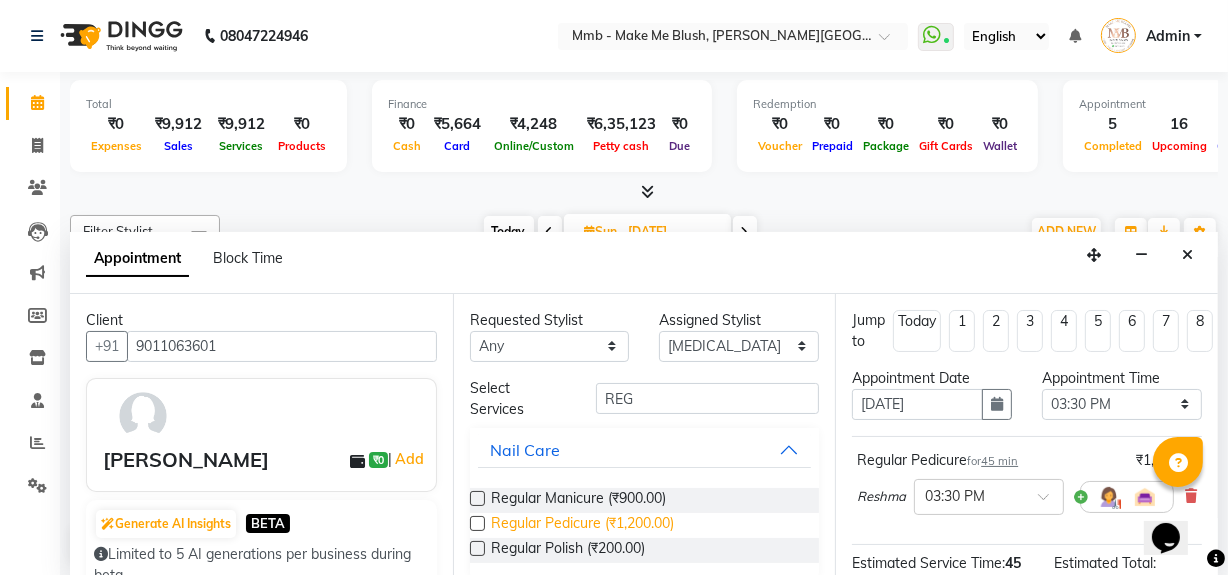 click on "Regular Pedicure  (₹1,200.00)" at bounding box center (582, 525) 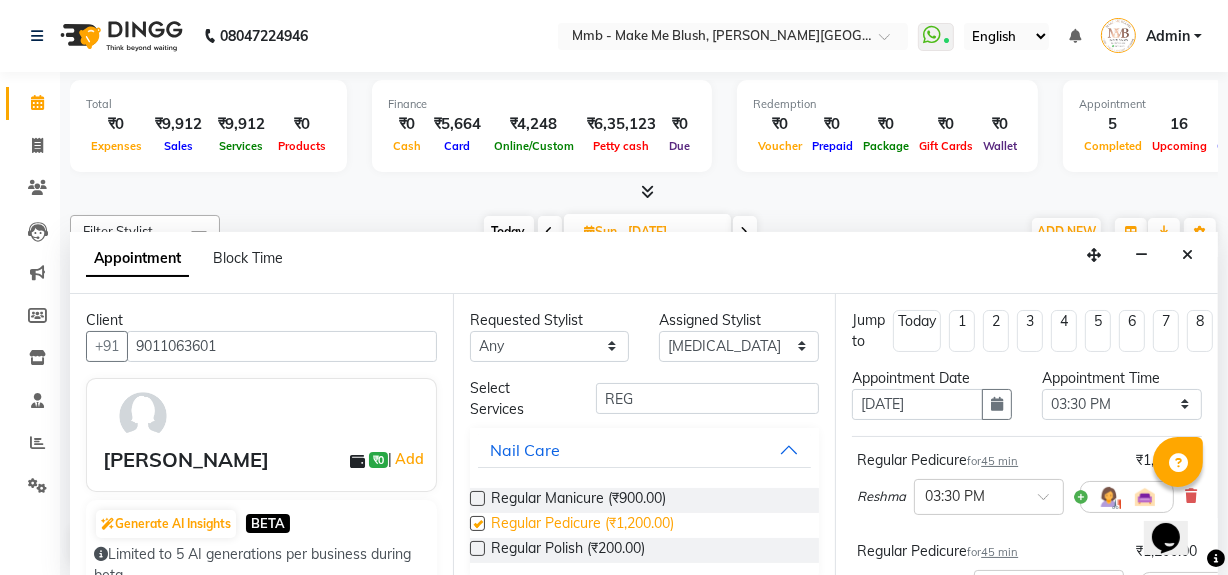 checkbox on "false" 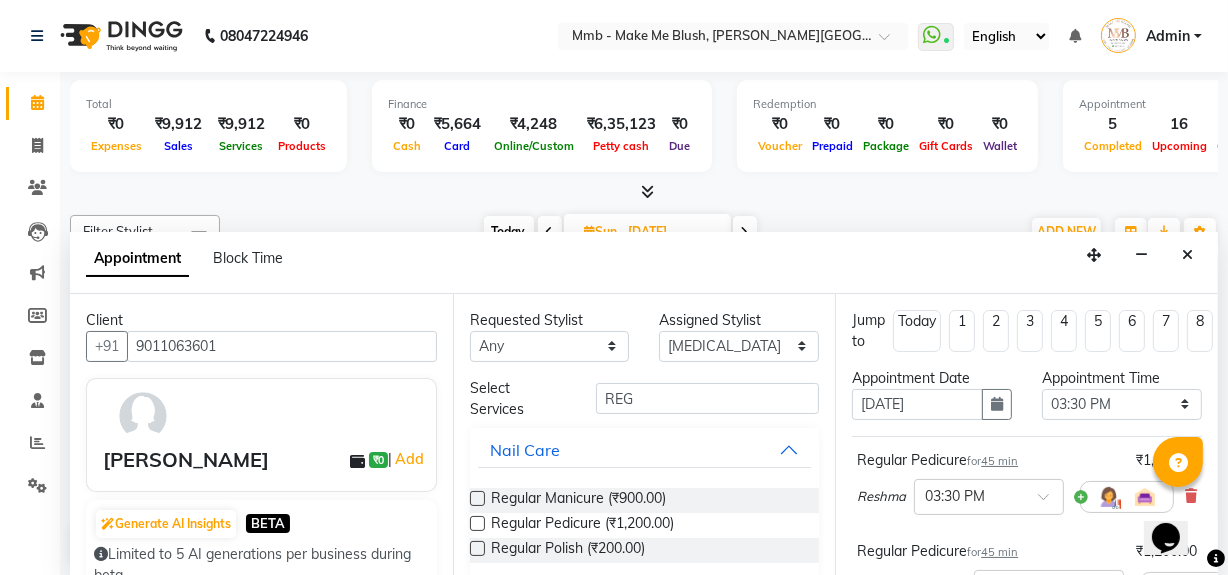 scroll, scrollTop: 235, scrollLeft: 0, axis: vertical 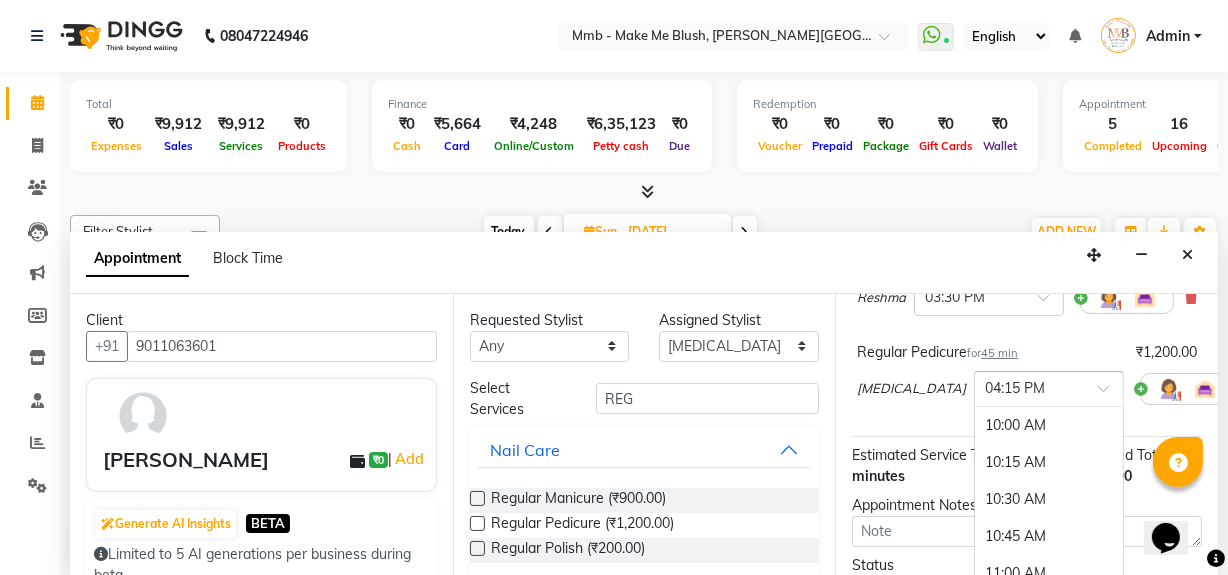 click at bounding box center (1110, 394) 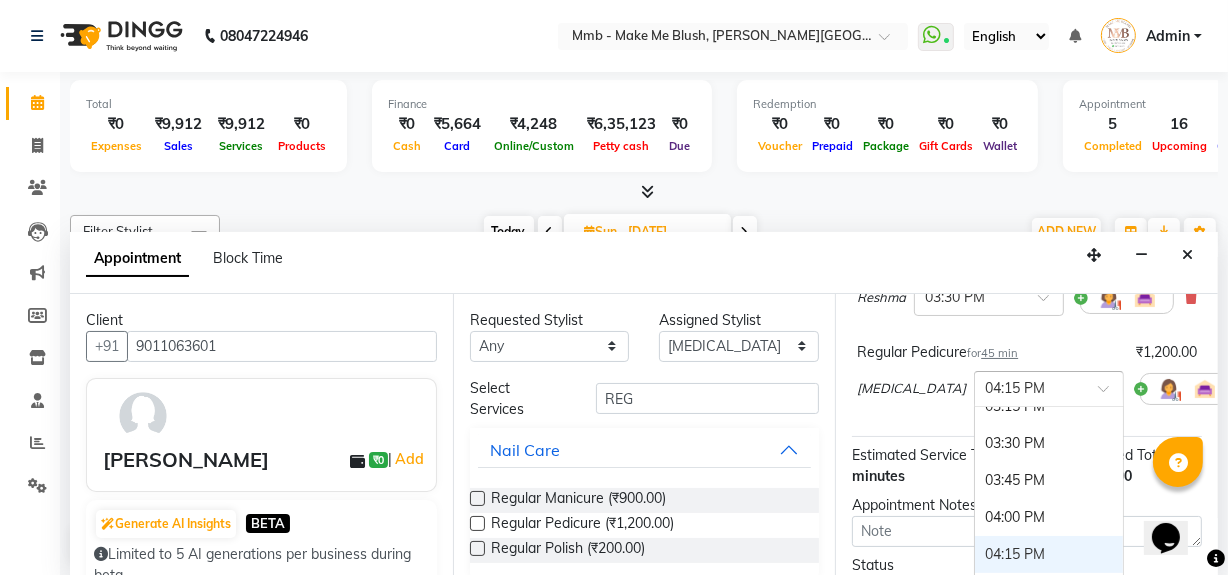 scroll, scrollTop: 780, scrollLeft: 0, axis: vertical 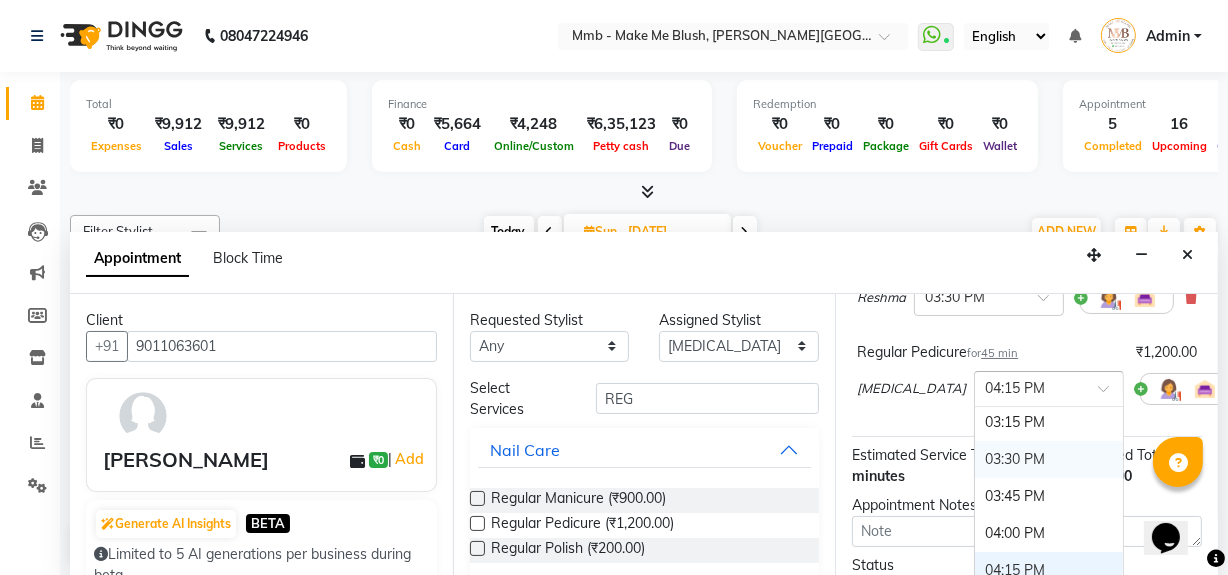 click on "03:30 PM" at bounding box center [1049, 459] 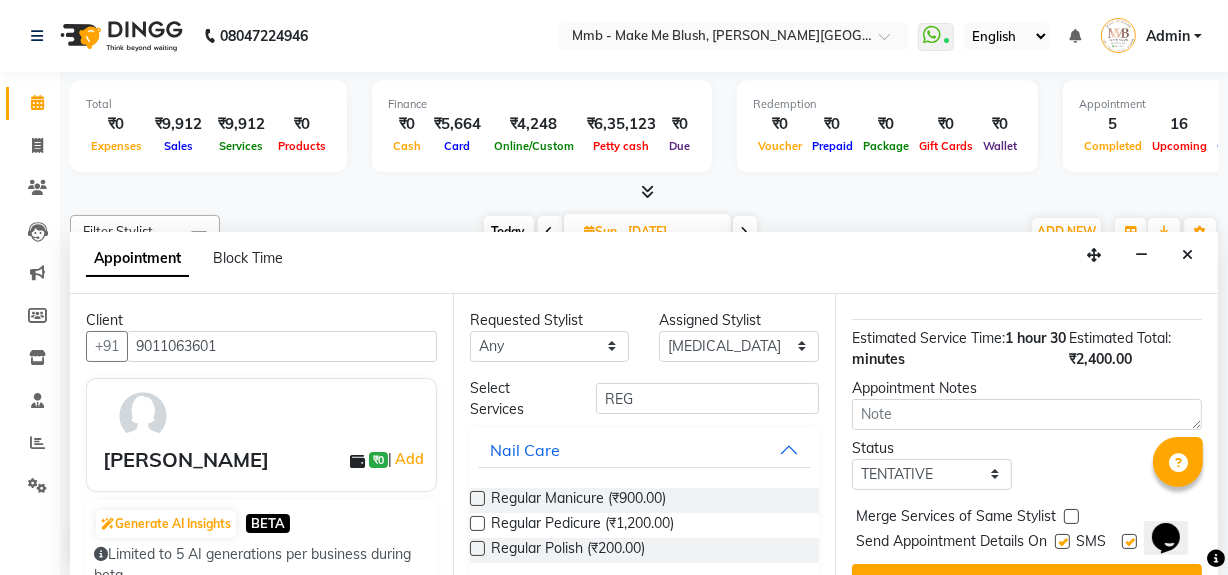scroll, scrollTop: 405, scrollLeft: 0, axis: vertical 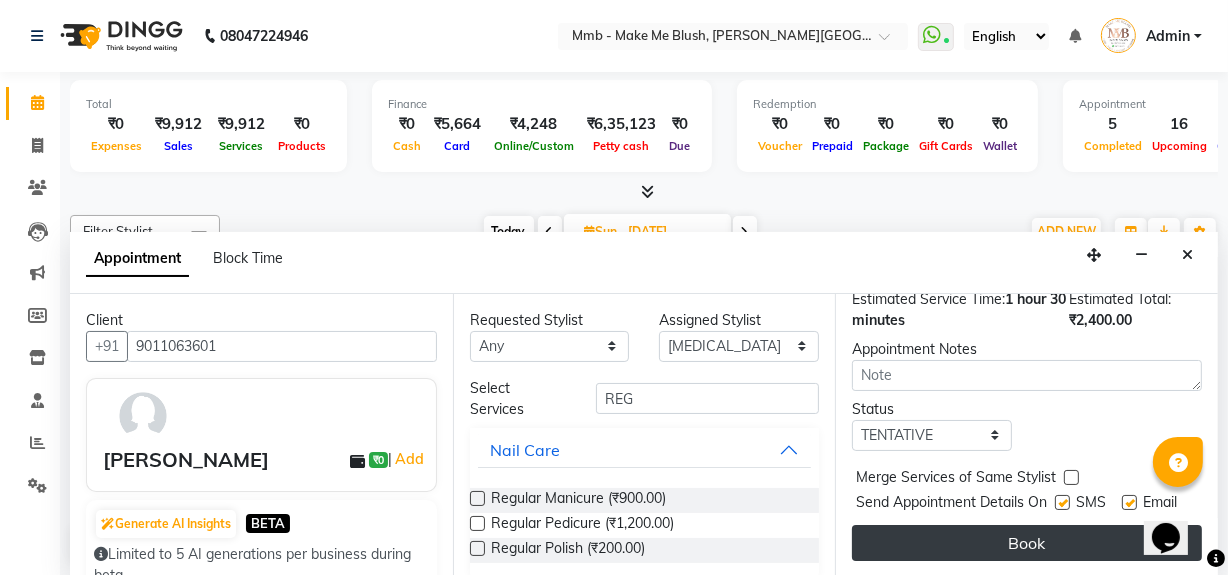 click on "Book" at bounding box center [1027, 543] 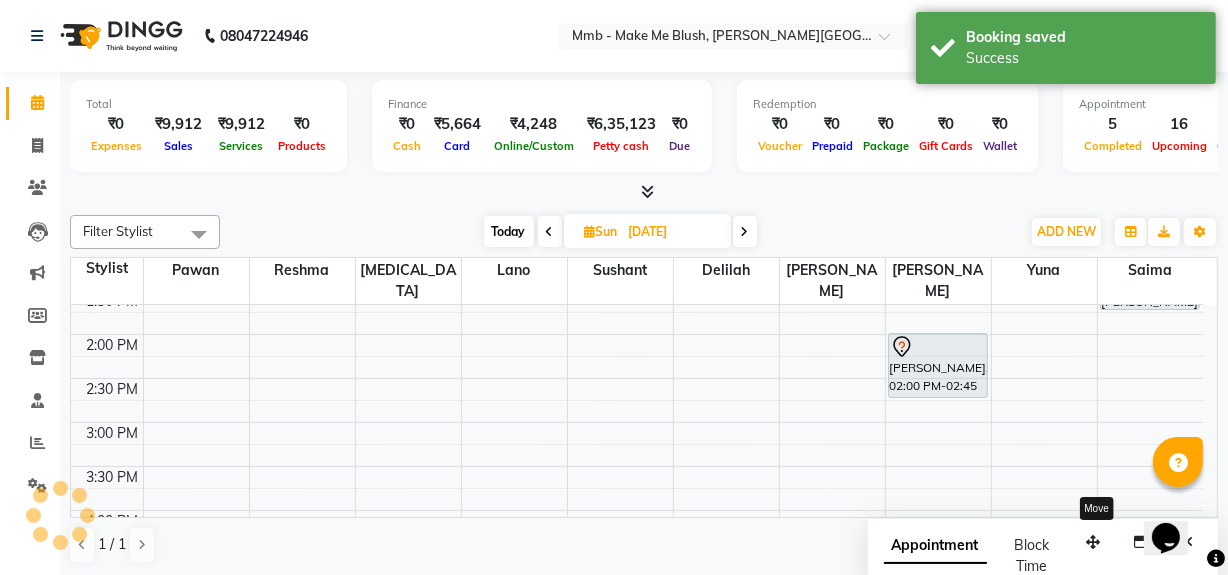 scroll, scrollTop: 0, scrollLeft: 0, axis: both 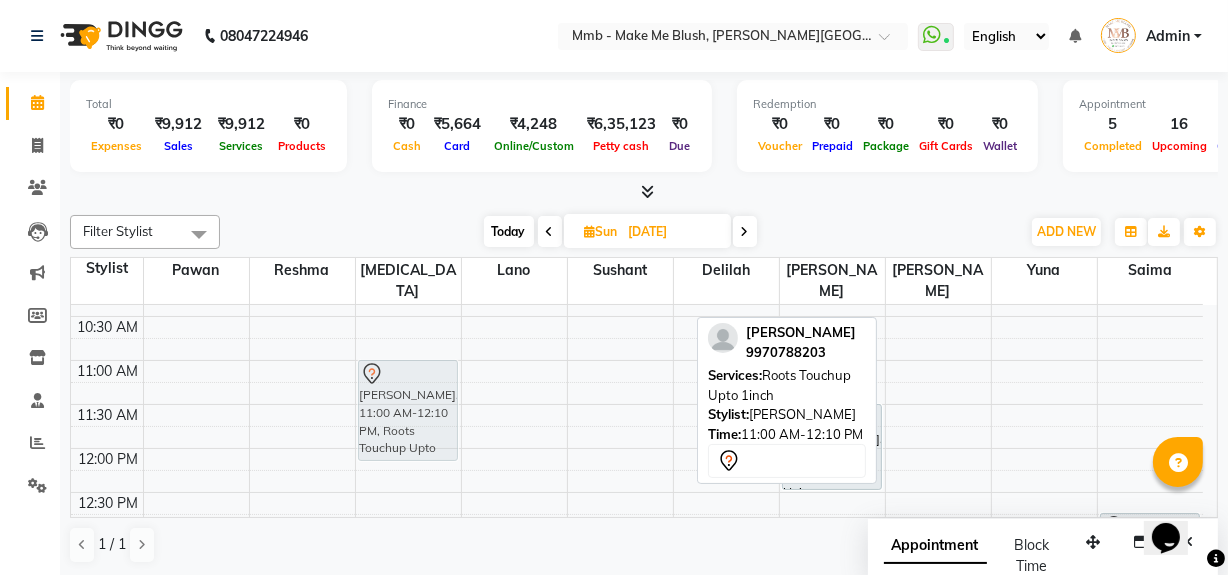 drag, startPoint x: 921, startPoint y: 399, endPoint x: 426, endPoint y: 393, distance: 495.03638 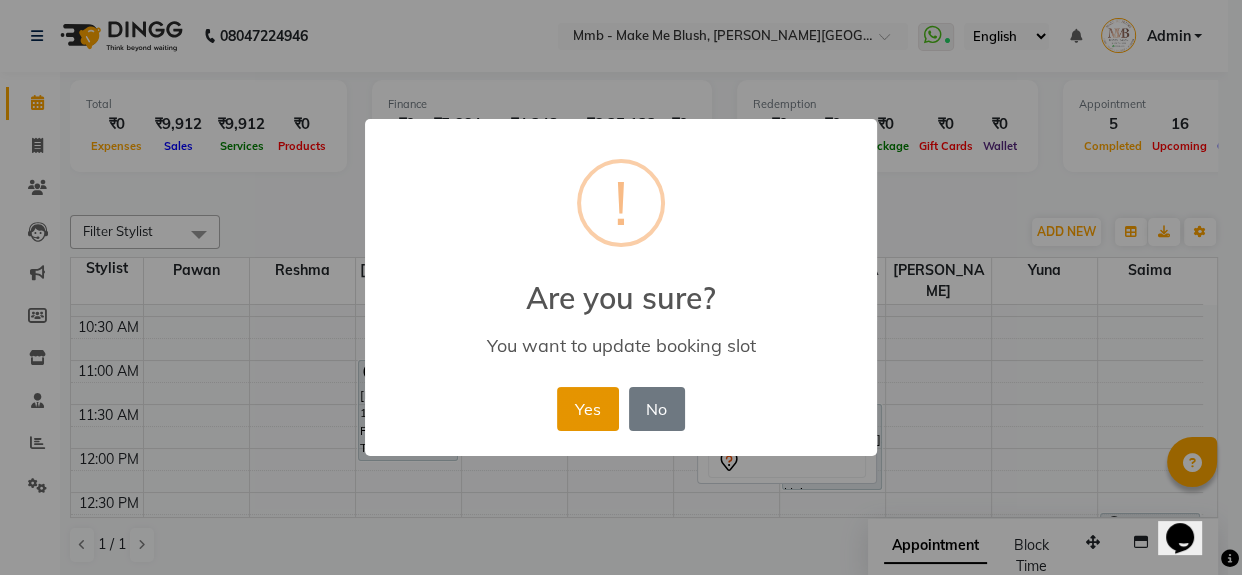click on "Yes" at bounding box center (587, 409) 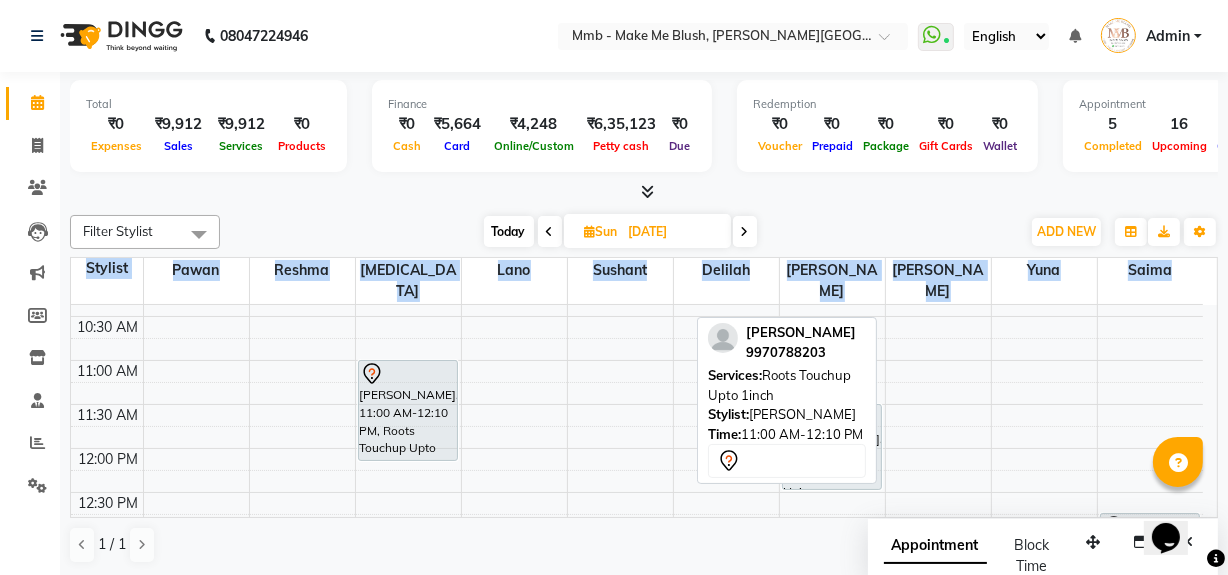 click on "Total  ₹0  Expenses ₹9,912  Sales ₹9,912  Services ₹0  Products Finance  ₹0  Cash ₹5,664  Card ₹4,248  Online/Custom ₹6,35,123 Petty cash ₹0 Due  Redemption  ₹0 Voucher ₹0 Prepaid ₹0 Package ₹0  Gift Cards ₹0  Wallet  Appointment  5 Completed 16 Upcoming 0 Ongoing 0 No show  Other sales  ₹0  Packages ₹0  Memberships ₹0  Vouchers ₹0  Prepaids ₹0  Gift Cards Filter Stylist Select All Delilah Gauri Chauhan Lano Nikita Pawan Reshma Saima Sushant Urgen Dukpa Yuna Today  Sun 13-07-2025 Toggle Dropdown Add Appointment Add Invoice Add Expense Add Attendance Add Client Add Transaction Toggle Dropdown Add Appointment Add Invoice Add Expense Add Attendance Add Client ADD NEW Toggle Dropdown Add Appointment Add Invoice Add Expense Add Attendance Add Client Add Transaction Filter Stylist Select All Delilah Gauri Chauhan Lano Nikita Pawan Reshma Saima Sushant Urgen Dukpa Yuna Group By  Staff View   Room View  View as Vertical  Vertical - Week View  Horizontal  Horizontal - Week View" 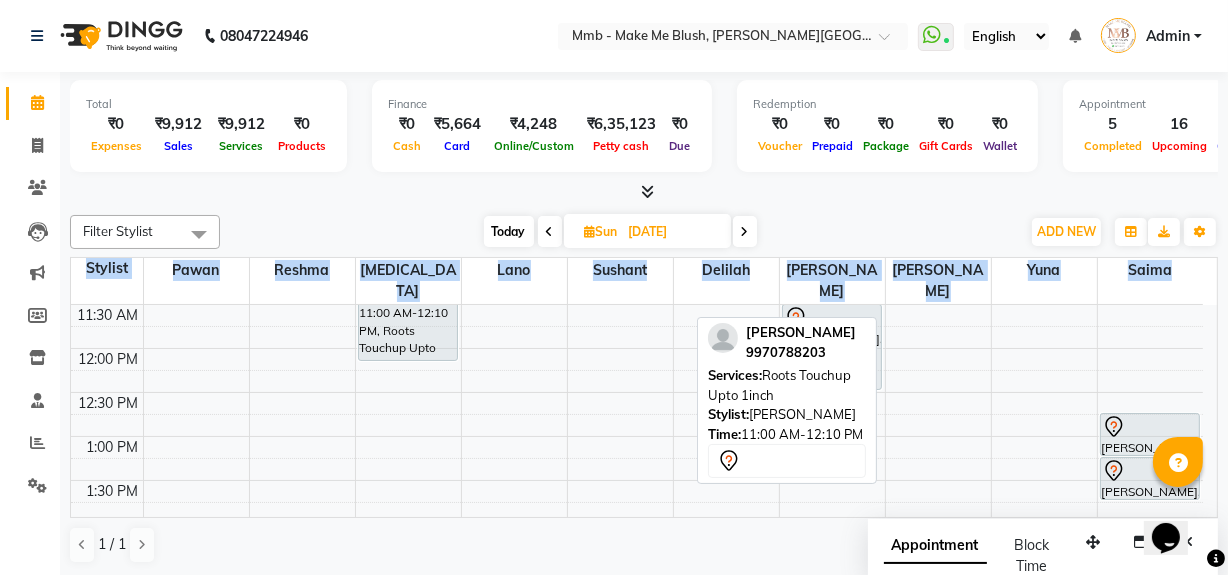 scroll, scrollTop: 229, scrollLeft: 0, axis: vertical 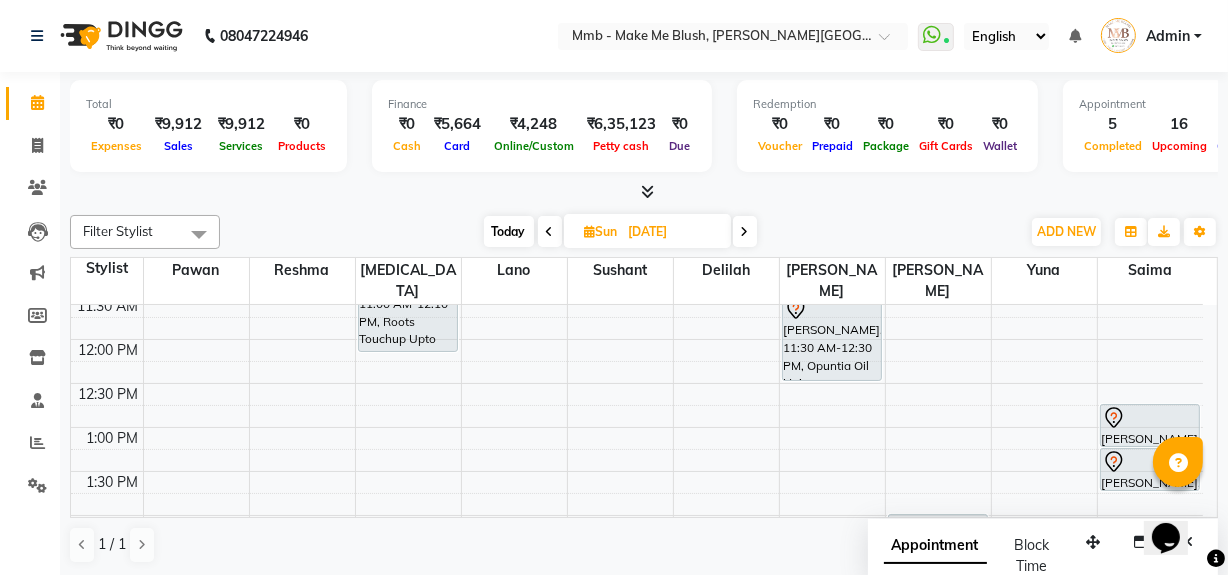 click on "Total  ₹0  Expenses ₹9,912  Sales ₹9,912  Services ₹0  Products Finance  ₹0  Cash ₹5,664  Card ₹4,248  Online/Custom ₹6,35,123 Petty cash ₹0 Due  Redemption  ₹0 Voucher ₹0 Prepaid ₹0 Package ₹0  Gift Cards ₹0  Wallet  Appointment  5 Completed 16 Upcoming 0 Ongoing 0 No show  Other sales  ₹0  Packages ₹0  Memberships ₹0  Vouchers ₹0  Prepaids ₹0  Gift Cards Filter Stylist Select All Delilah Gauri Chauhan Lano Nikita Pawan Reshma Saima Sushant Urgen Dukpa Yuna Today  Sun 13-07-2025 Toggle Dropdown Add Appointment Add Invoice Add Expense Add Attendance Add Client Add Transaction Toggle Dropdown Add Appointment Add Invoice Add Expense Add Attendance Add Client ADD NEW Toggle Dropdown Add Appointment Add Invoice Add Expense Add Attendance Add Client Add Transaction Filter Stylist Select All Delilah Gauri Chauhan Lano Nikita Pawan Reshma Saima Sushant Urgen Dukpa Yuna Group By  Staff View   Room View  View as Vertical  Vertical - Week View  Horizontal  Horizontal - Week View" 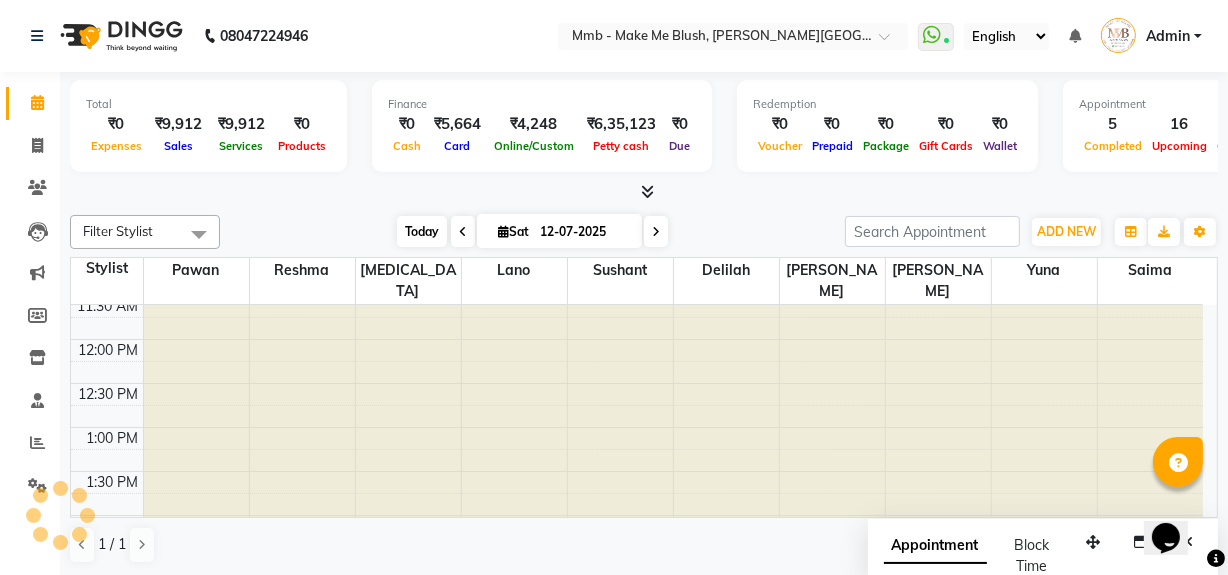 scroll, scrollTop: 701, scrollLeft: 0, axis: vertical 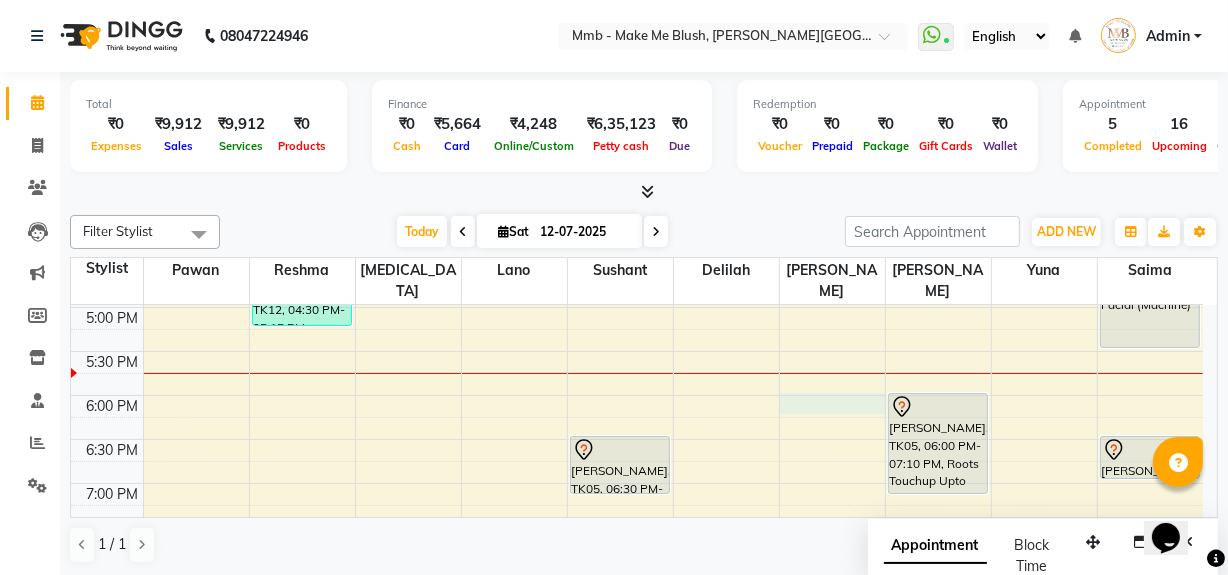 click on "9:00 AM 9:30 AM 10:00 AM 10:30 AM 11:00 AM 11:30 AM 12:00 PM 12:30 PM 1:00 PM 1:30 PM 2:00 PM 2:30 PM 3:00 PM 3:30 PM 4:00 PM 4:30 PM 5:00 PM 5:30 PM 6:00 PM 6:30 PM 7:00 PM 7:30 PM 8:00 PM 8:30 PM             Noopur Jha, TK01, 11:00 AM-11:45 AM, Regular Pedicure      Ranga Subramanian, TK11, 02:00 PM-02:45 PM, Regular Pedicure      Kalika Moniz, TK12, 04:30 PM-05:15 PM, Regular Pedicure      Sarrah Sanchawala, TK09, 01:30 PM-02:15 PM, Anti Dandruff Scalp Treatment     Ranga Subramanian, TK11, 02:00 PM-02:45 PM, Regular Pedicure              Niti Dewan, TK07, 11:15 AM-11:45 AM, Rica  Full Legs             Niti Dewan, TK07, 11:45 AM-12:15 PM, Rica Full Arms             Niti Dewan, TK08, 12:15 PM-12:55 PM, Roots Touchup Upto 1inch              Niti Dewan, TK07, 01:00 PM-01:20 PM, Rica Underarms             Shweta Teacher, TK03, 11:00 AM-11:30 AM, Nail removels             Trisha Roy, TK13, 02:30 PM-03:00 PM, Nail removels             Munira Quettawala, TK05, 06:30 PM-07:10 PM, Gel Nail plain" at bounding box center (637, 131) 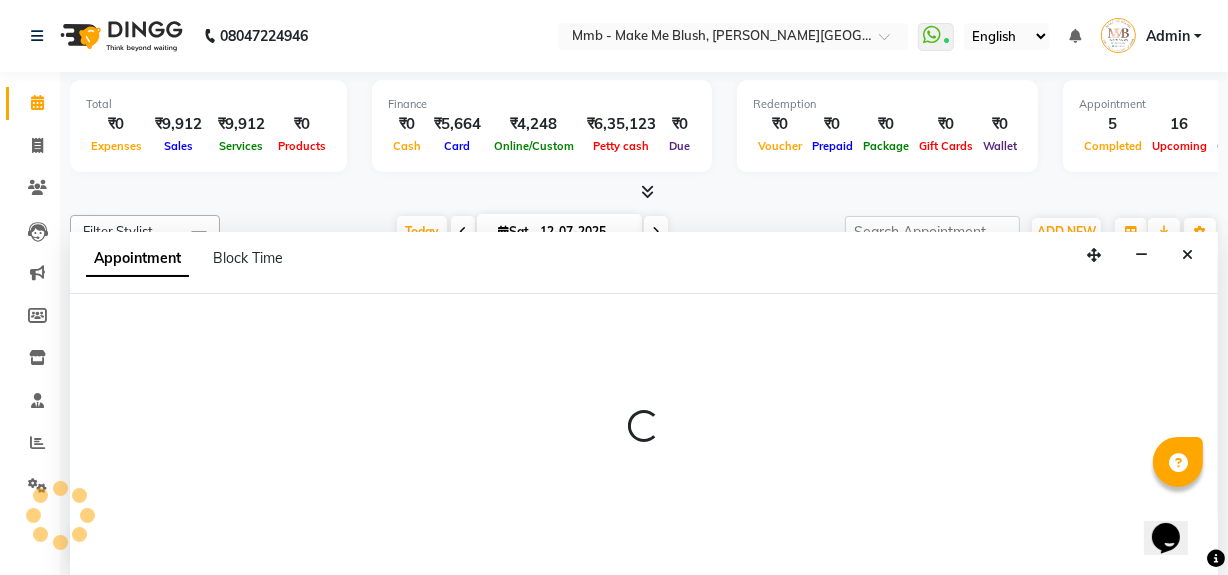 scroll, scrollTop: 0, scrollLeft: 0, axis: both 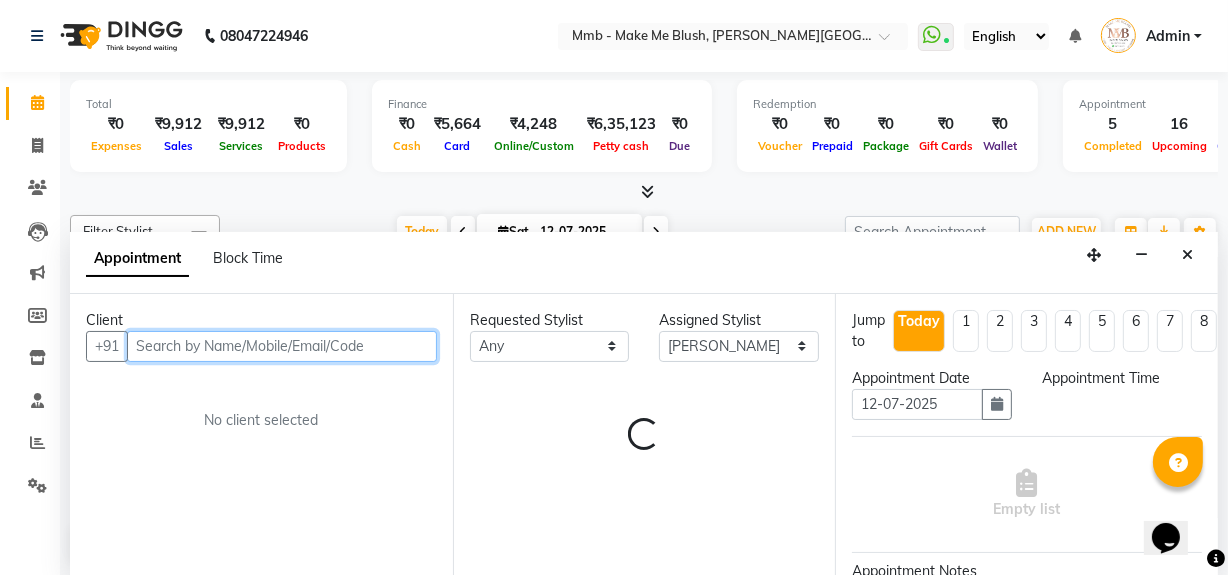 select on "1080" 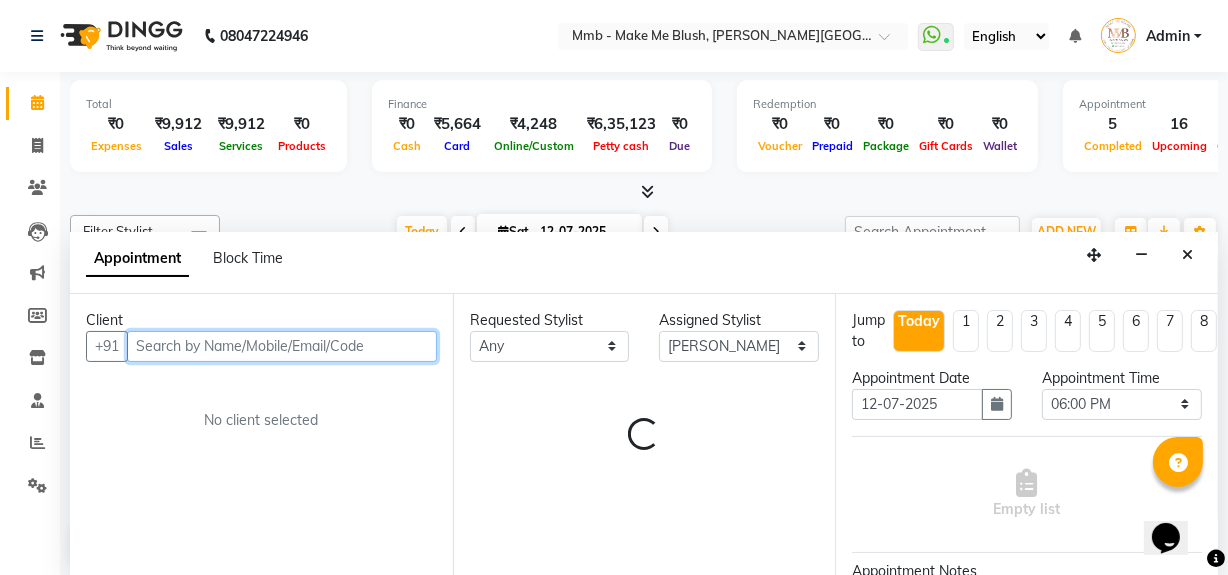 click at bounding box center [282, 346] 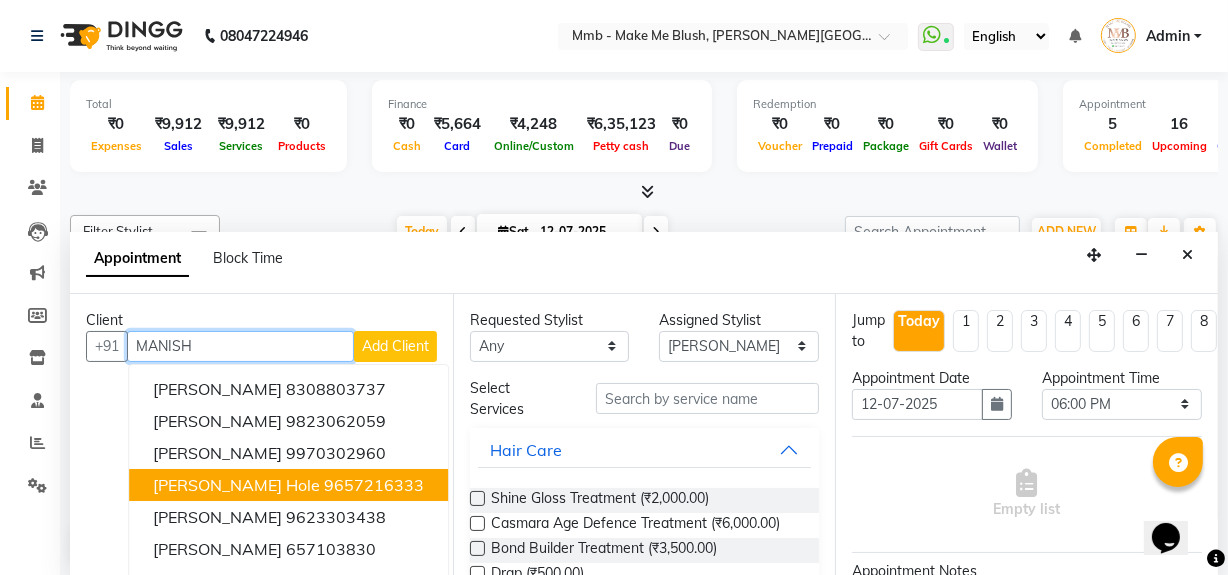 click on "Manisha hole" at bounding box center (236, 485) 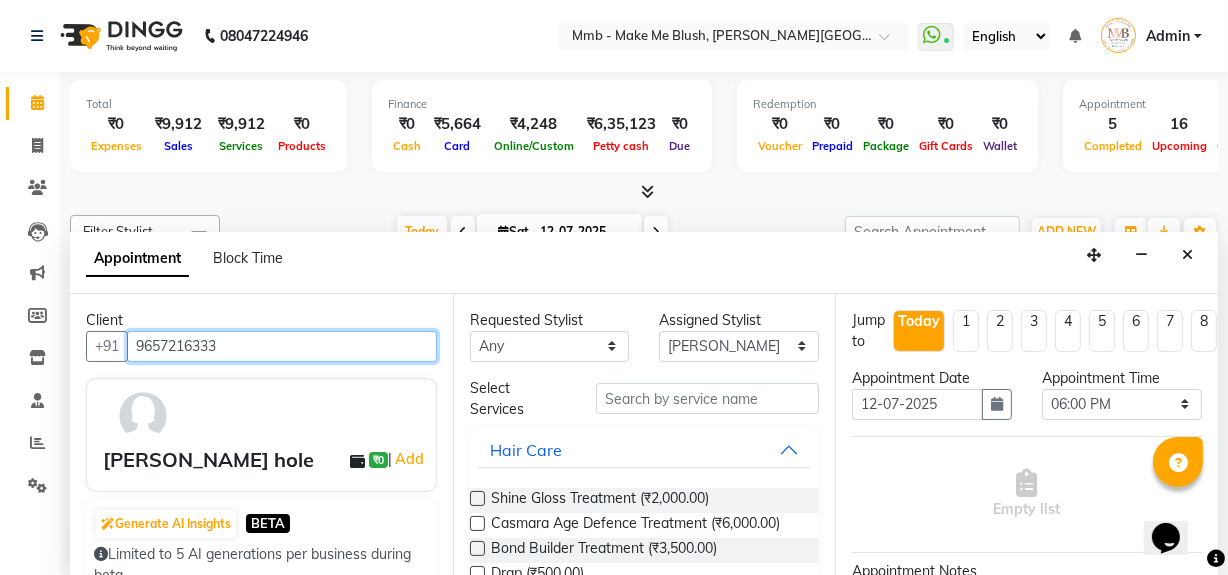 type on "9657216333" 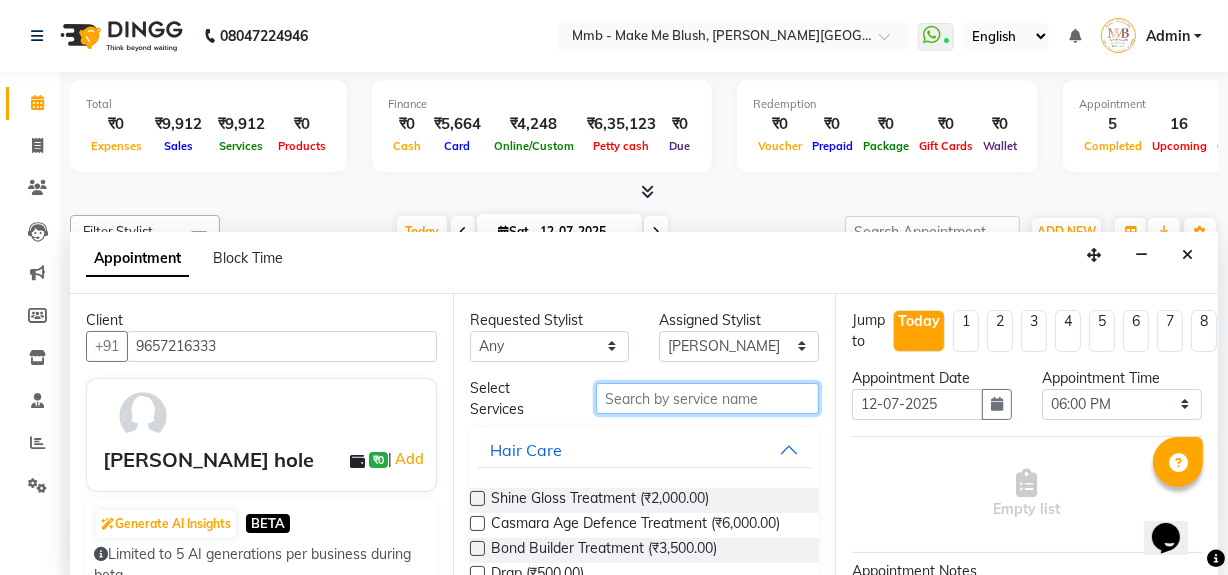 click at bounding box center [707, 398] 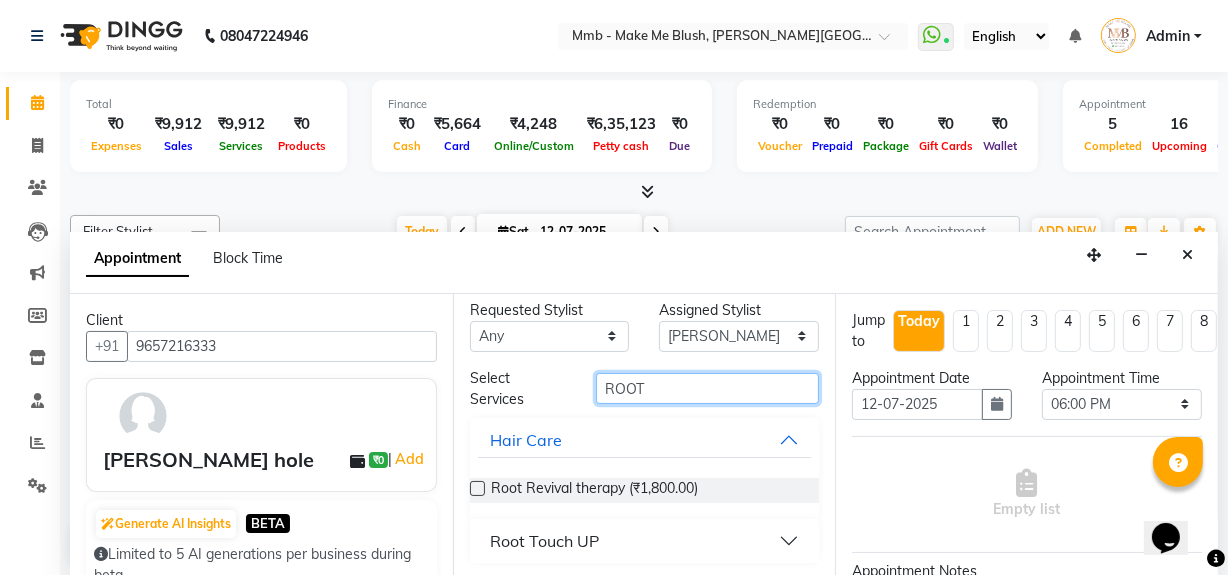 scroll, scrollTop: 10, scrollLeft: 0, axis: vertical 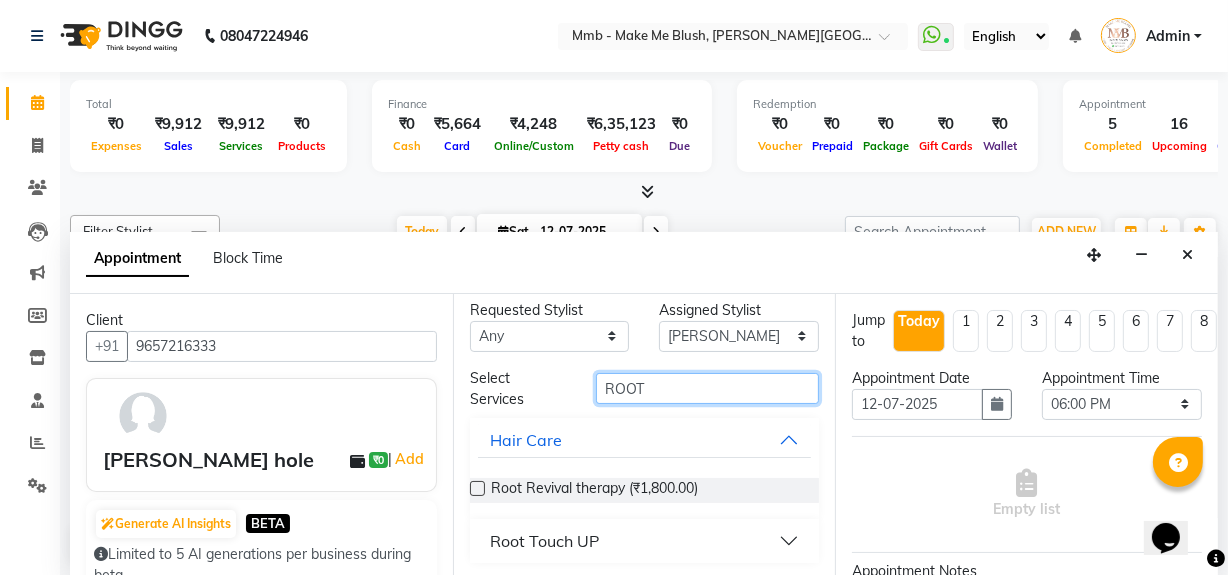 type on "ROOT" 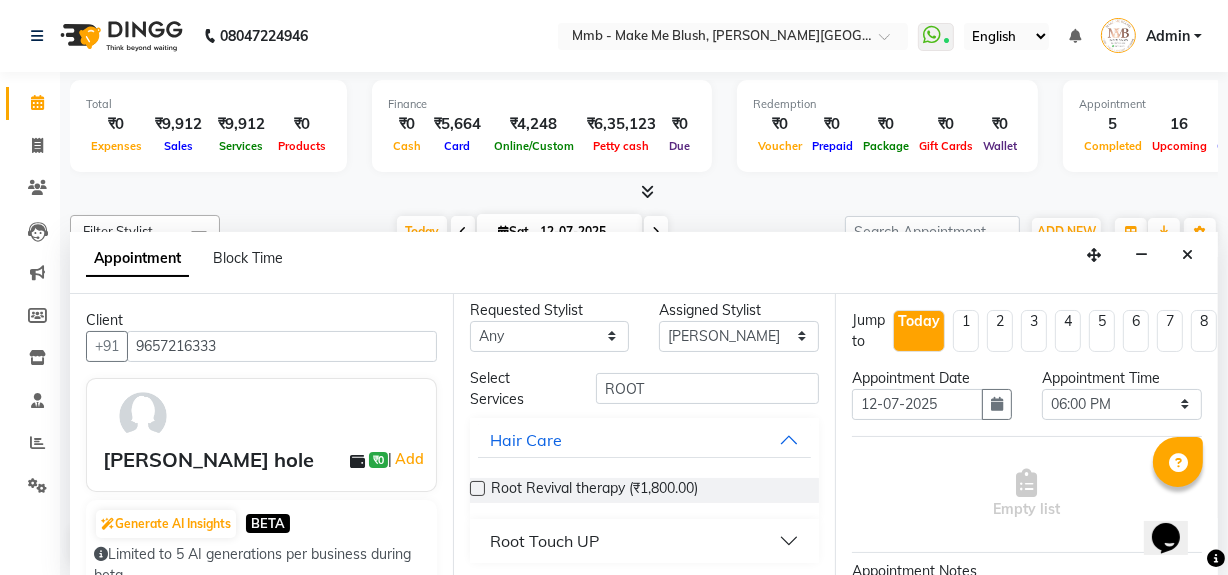 click on "Root Touch UP" at bounding box center [645, 541] 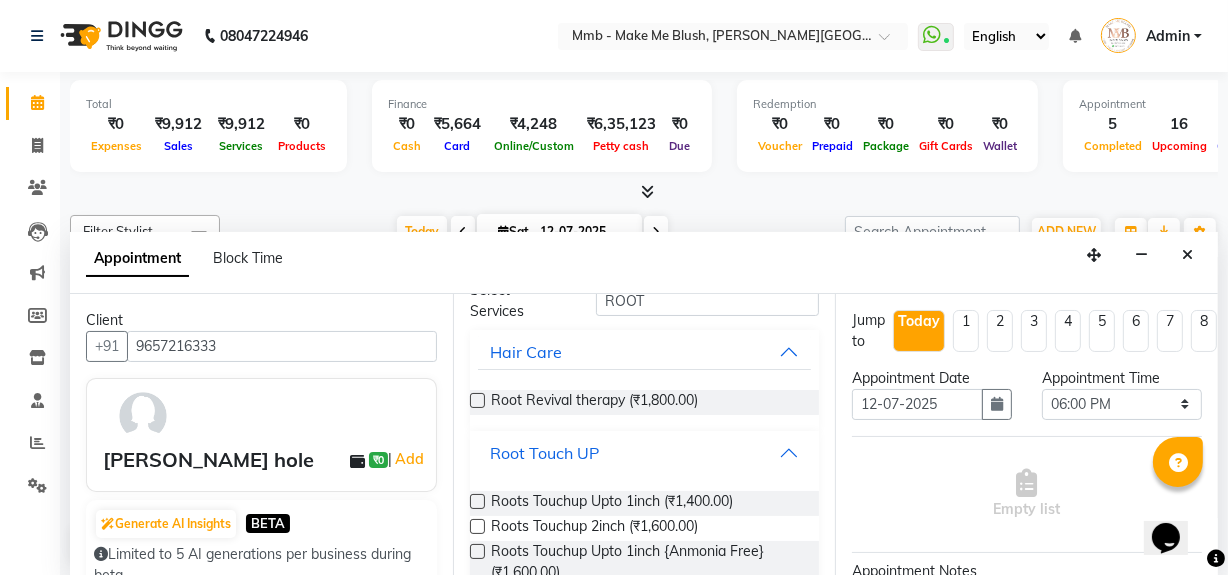 scroll, scrollTop: 120, scrollLeft: 0, axis: vertical 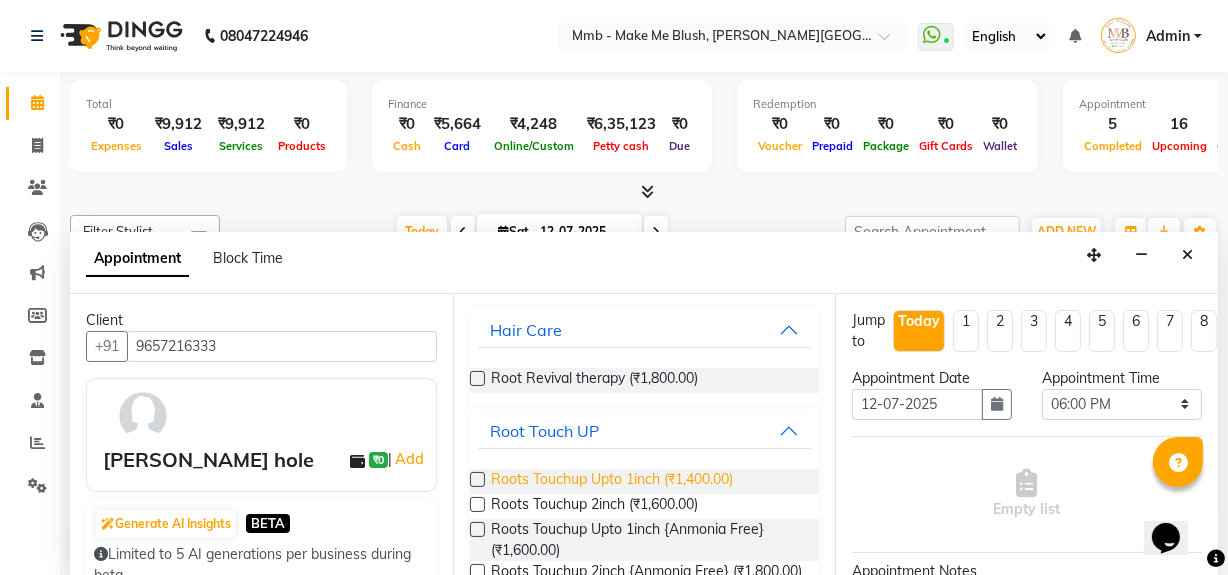 click on "Roots Touchup Upto 1inch  (₹1,400.00)" at bounding box center [612, 481] 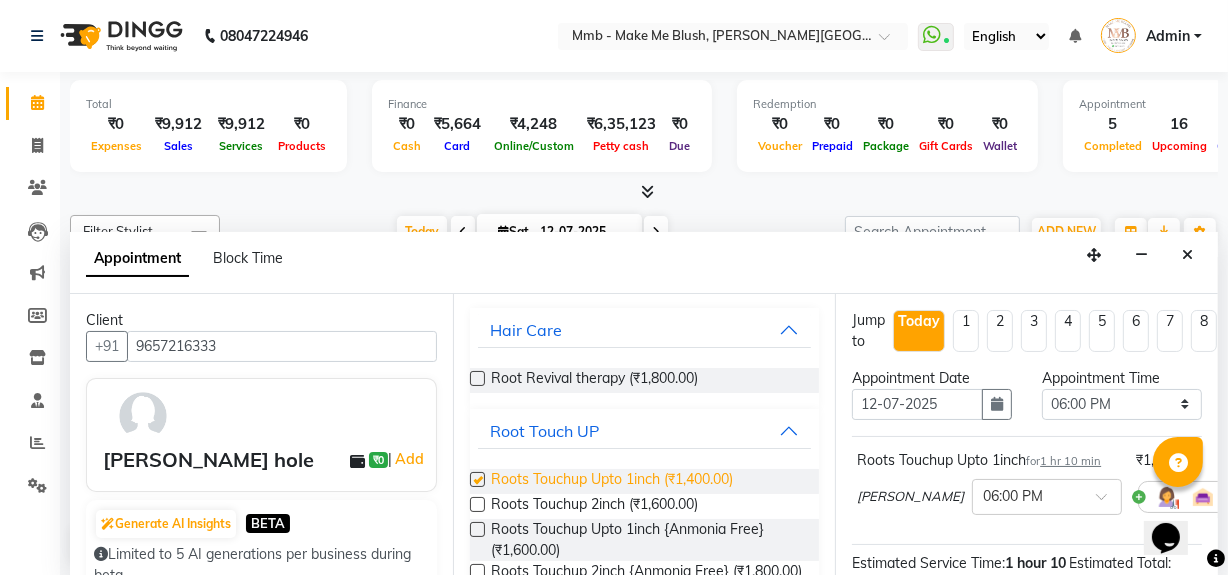 checkbox on "false" 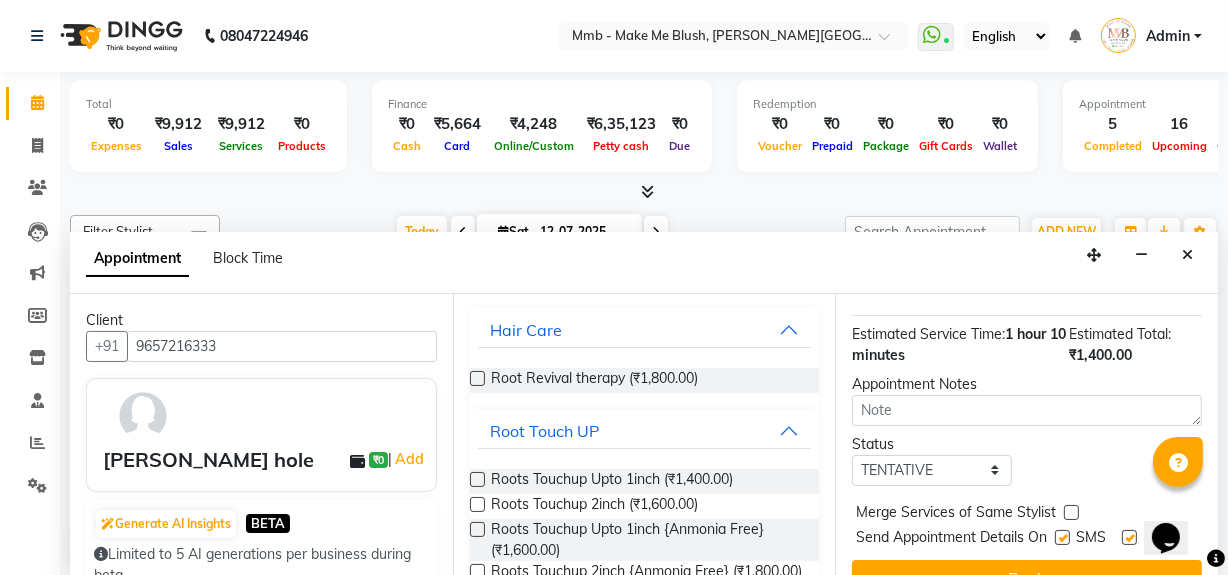 scroll, scrollTop: 289, scrollLeft: 0, axis: vertical 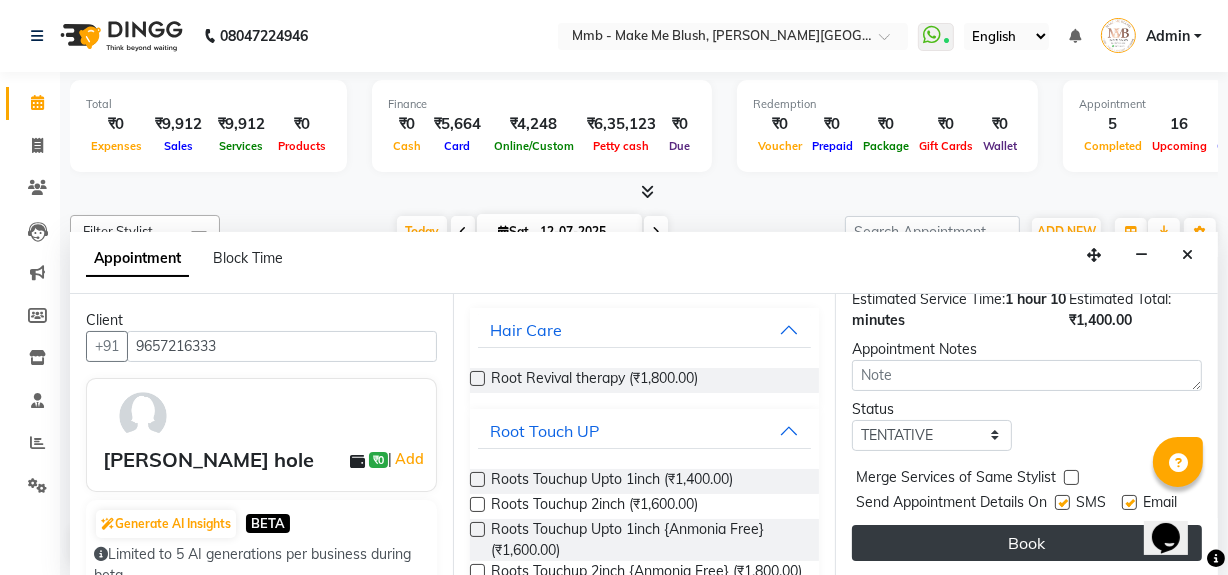 click on "Book" at bounding box center (1027, 543) 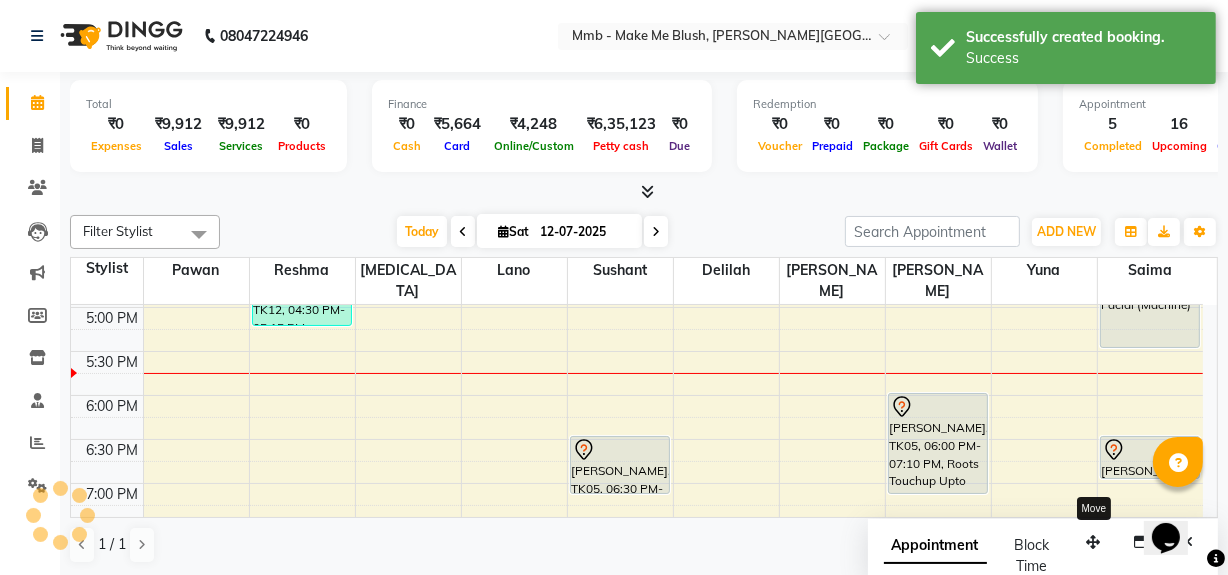 scroll, scrollTop: 0, scrollLeft: 0, axis: both 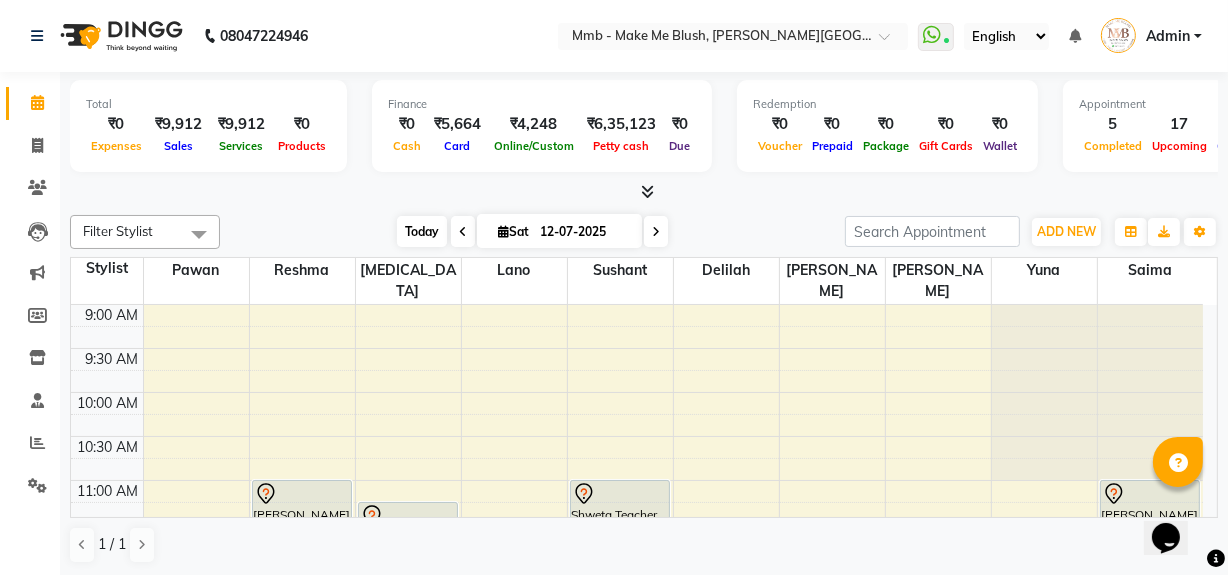 click on "Today" at bounding box center (422, 231) 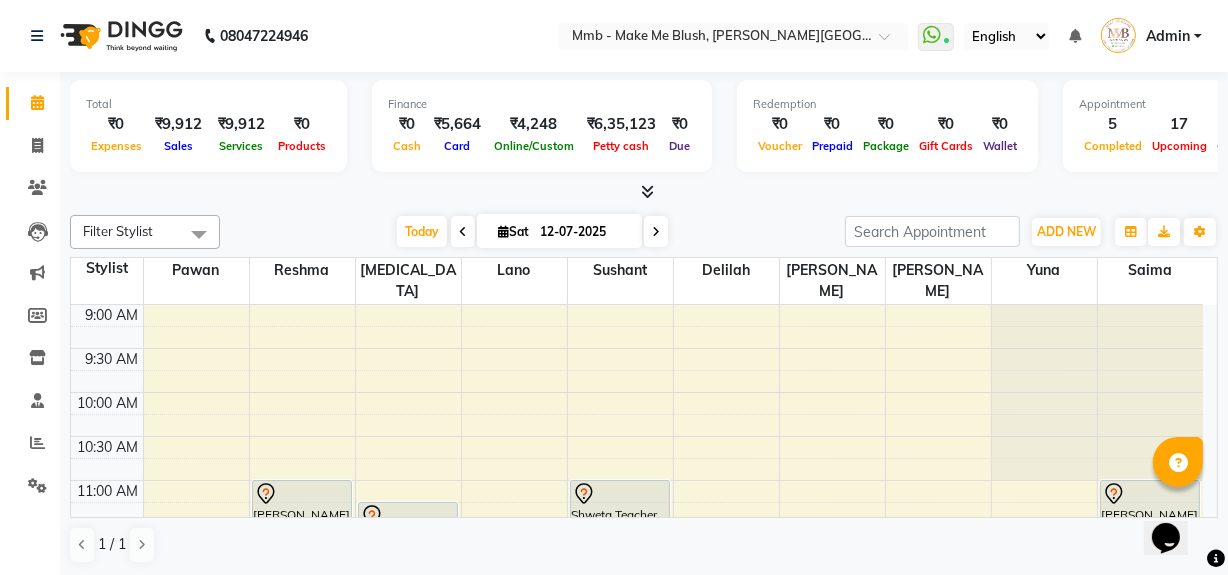 scroll, scrollTop: 701, scrollLeft: 0, axis: vertical 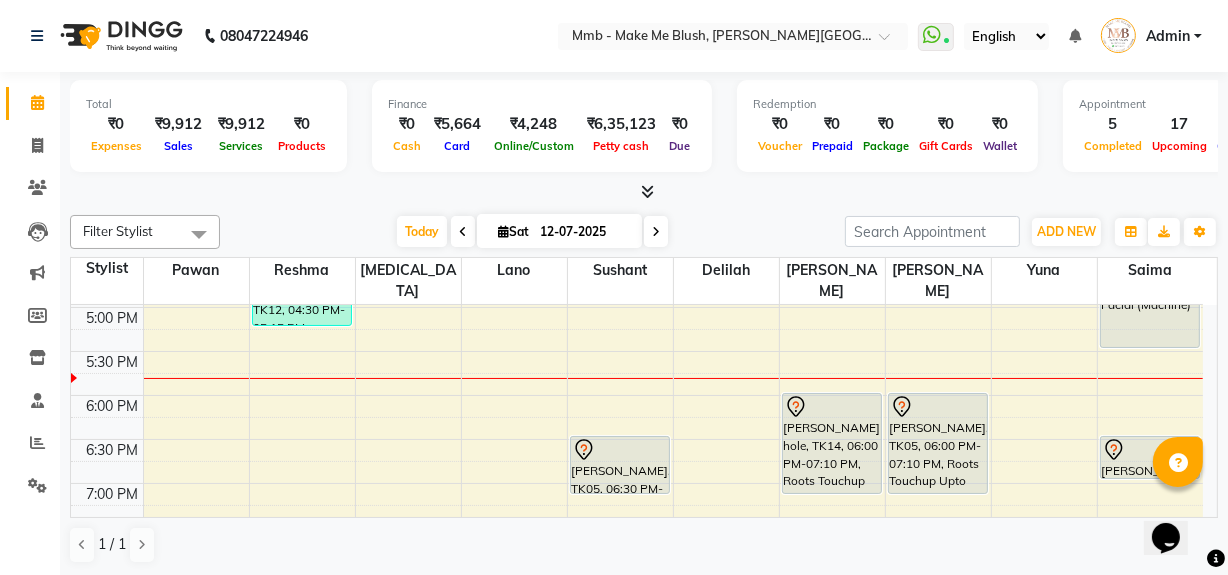 click at bounding box center [656, 231] 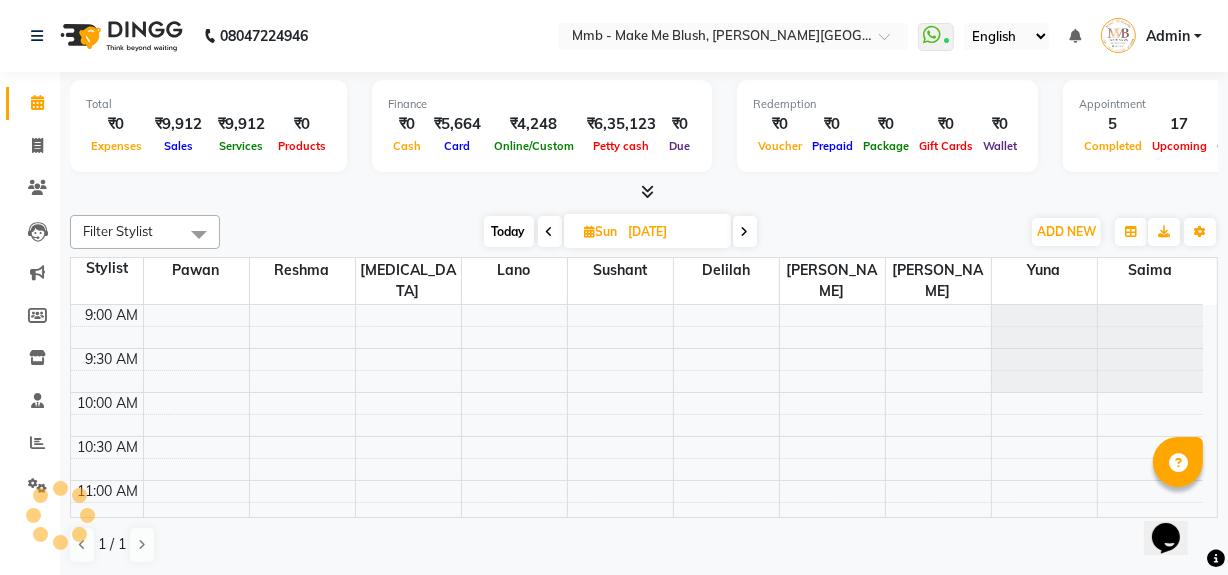 scroll, scrollTop: 701, scrollLeft: 0, axis: vertical 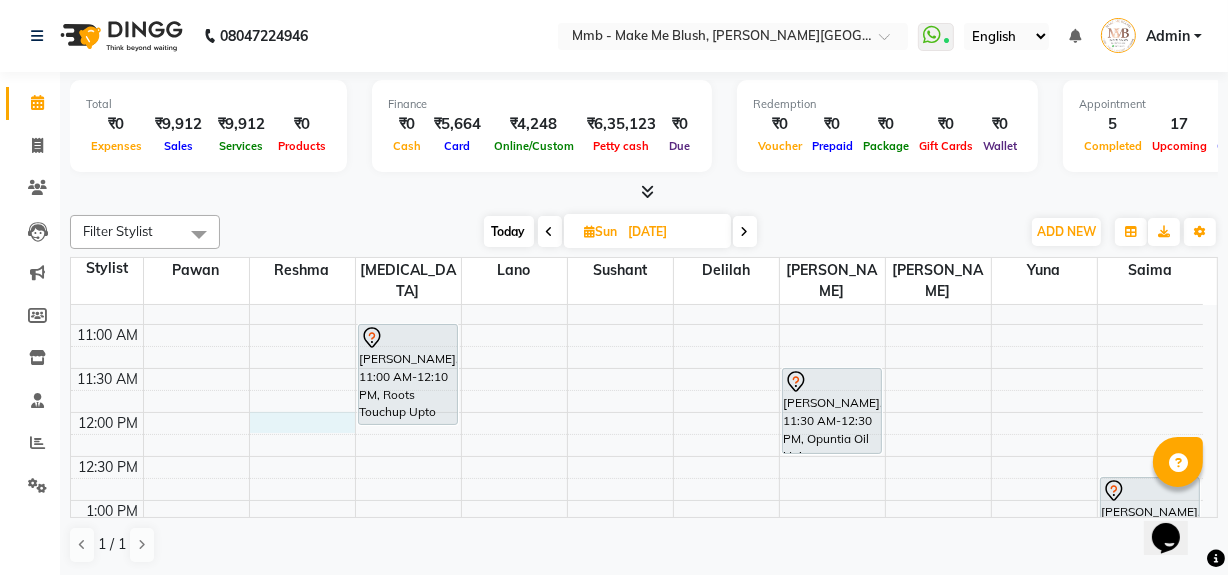 click on "9:00 AM 9:30 AM 10:00 AM 10:30 AM 11:00 AM 11:30 AM 12:00 PM 12:30 PM 1:00 PM 1:30 PM 2:00 PM 2:30 PM 3:00 PM 3:30 PM 4:00 PM 4:30 PM 5:00 PM 5:30 PM 6:00 PM 6:30 PM 7:00 PM 7:30 PM 8:00 PM 8:30 PM             Shweta Shahade, 03:30 PM-04:15 PM, Regular Pedicure              Shajeena Kumar, 11:00 AM-12:10 PM, Roots Touchup Upto 1inch              Shweta Shahade, 03:30 PM-04:15 PM, Regular Pedicure              Nishrin Sanchawala, 11:30 AM-12:30 PM, Opuntia Oil Hair spa             Maria Vardhan, 02:00 PM-02:45 PM, Hair Cut Without Wash             Shivai Shinde, 04:30 PM-05:40 PM, Roots Touchup Upto 1inch              Maria Vardhan, 12:45 PM-01:15 PM, Head Massages             Maria Vardhan, 01:15 PM-01:45 PM, Classic hair wash" at bounding box center (637, 676) 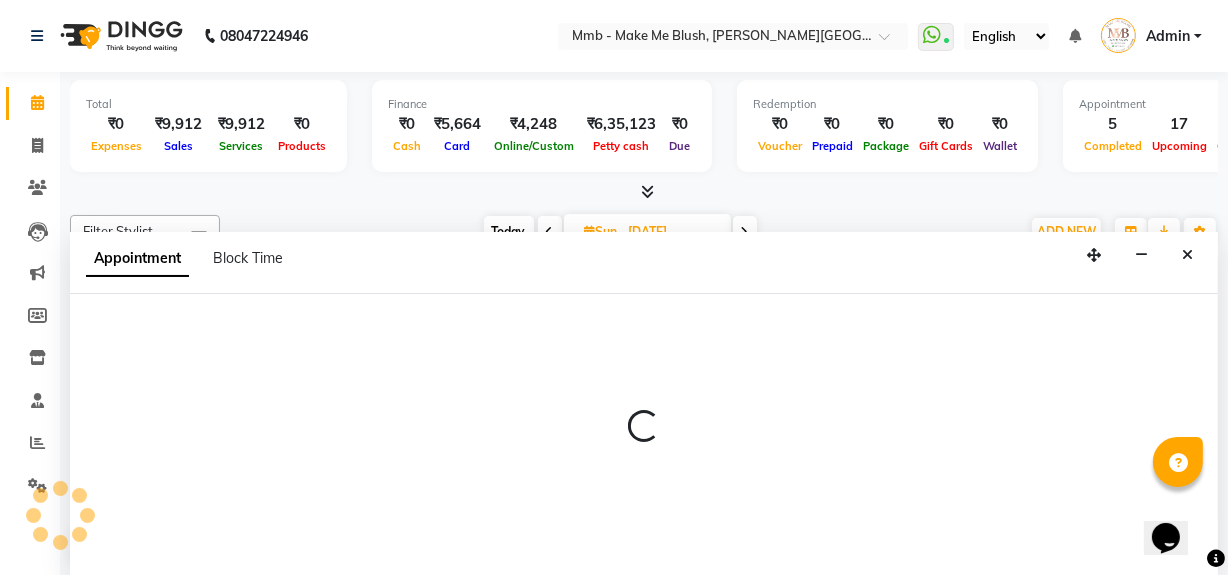 scroll, scrollTop: 0, scrollLeft: 0, axis: both 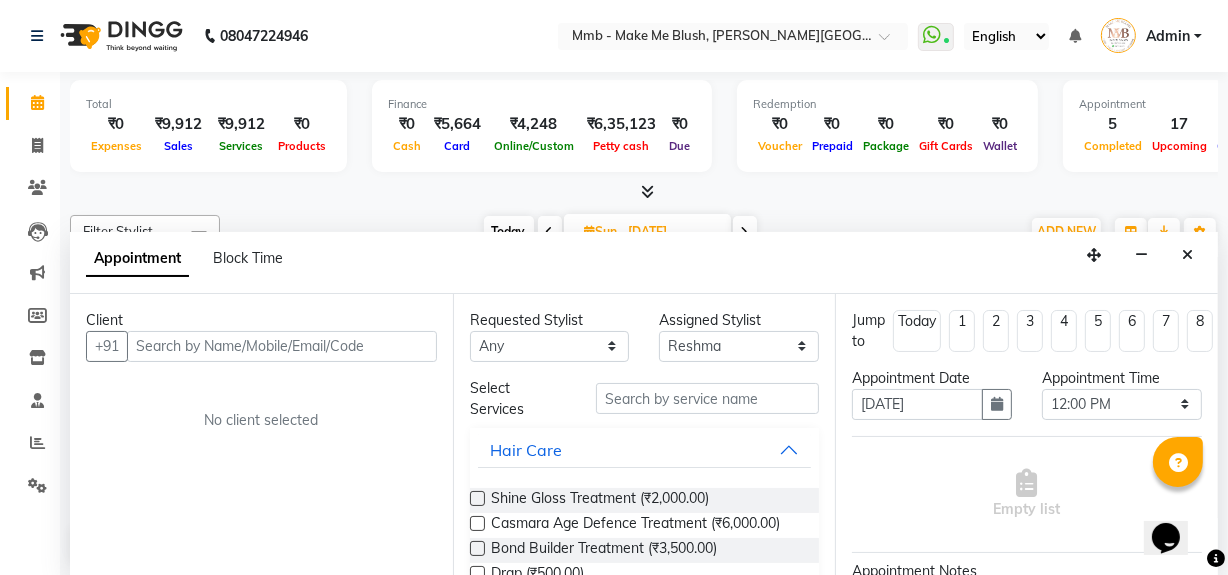 click at bounding box center [282, 346] 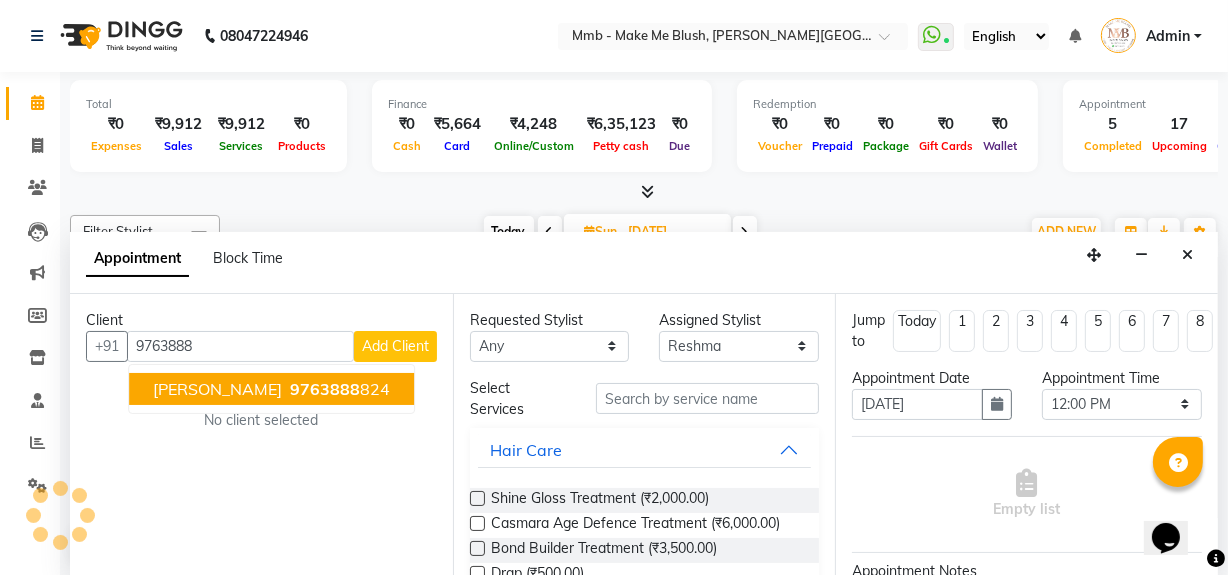 click on "9763888" at bounding box center (325, 389) 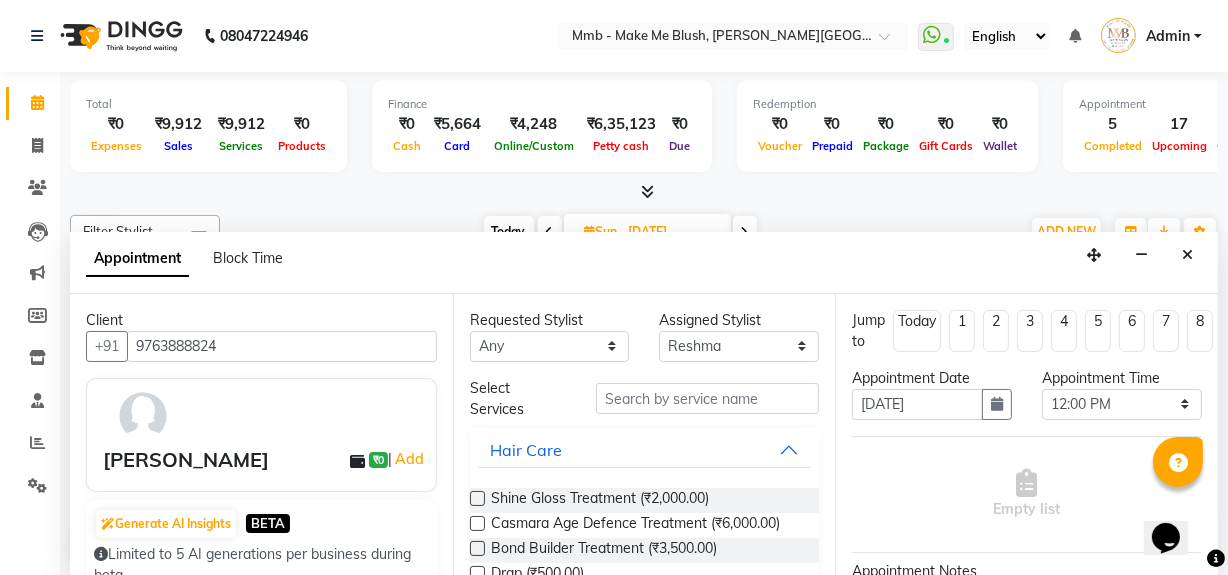 type on "9763888824" 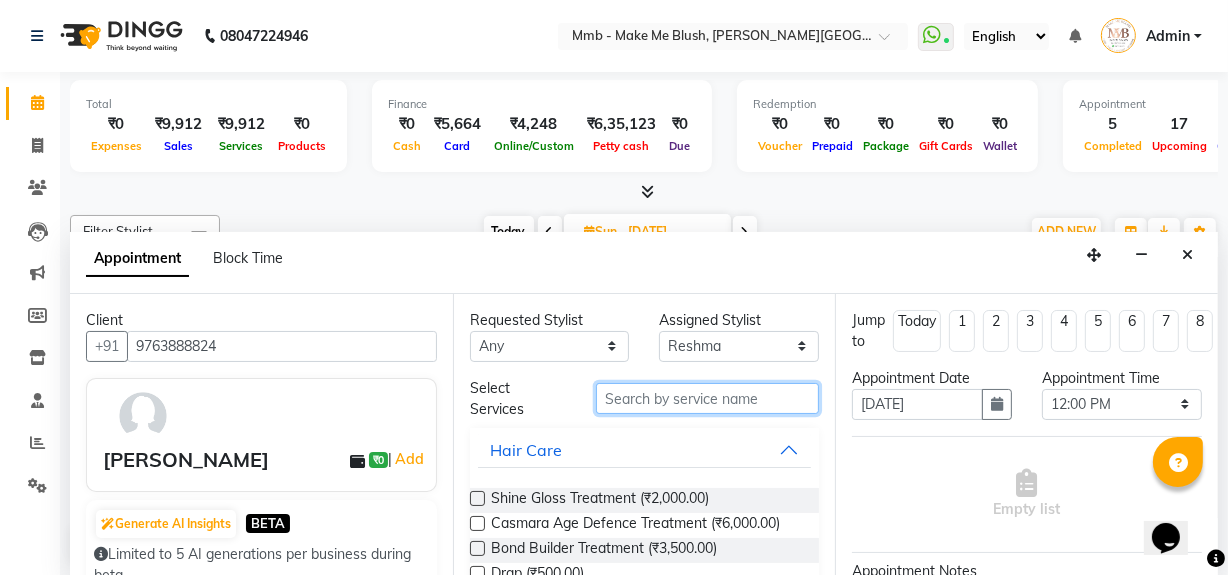 click at bounding box center [707, 398] 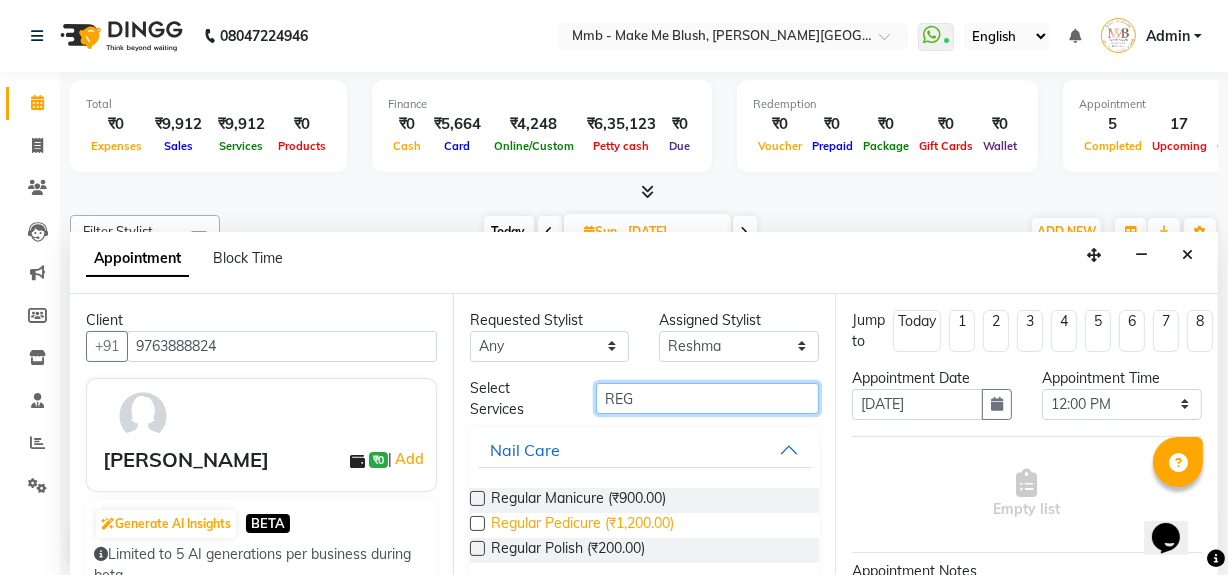 type on "REG" 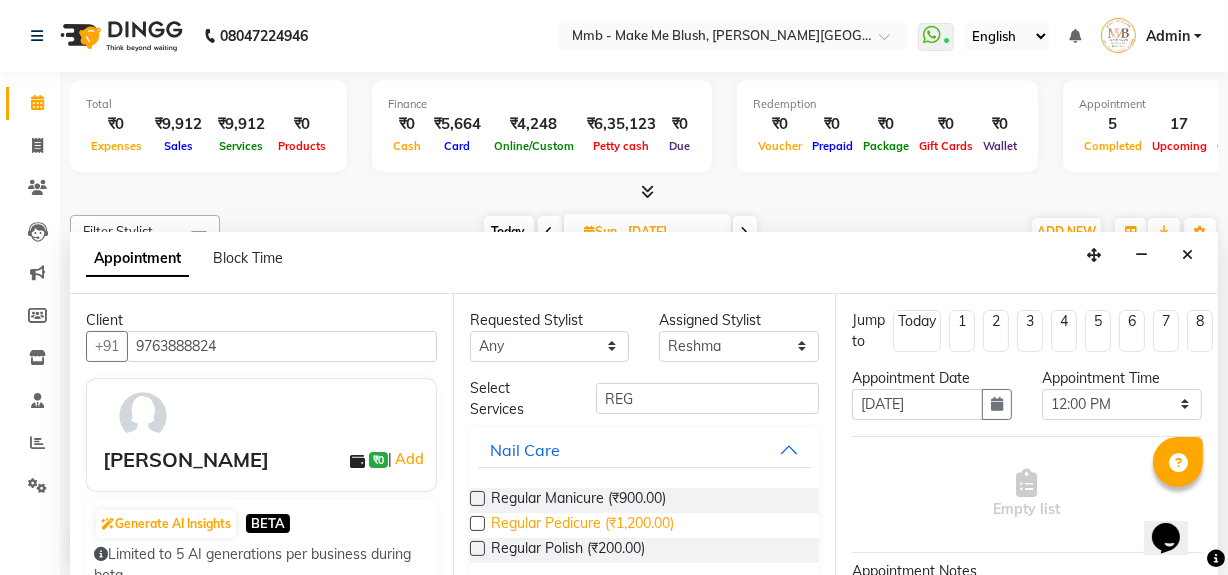 click on "Regular Pedicure  (₹1,200.00)" at bounding box center [582, 525] 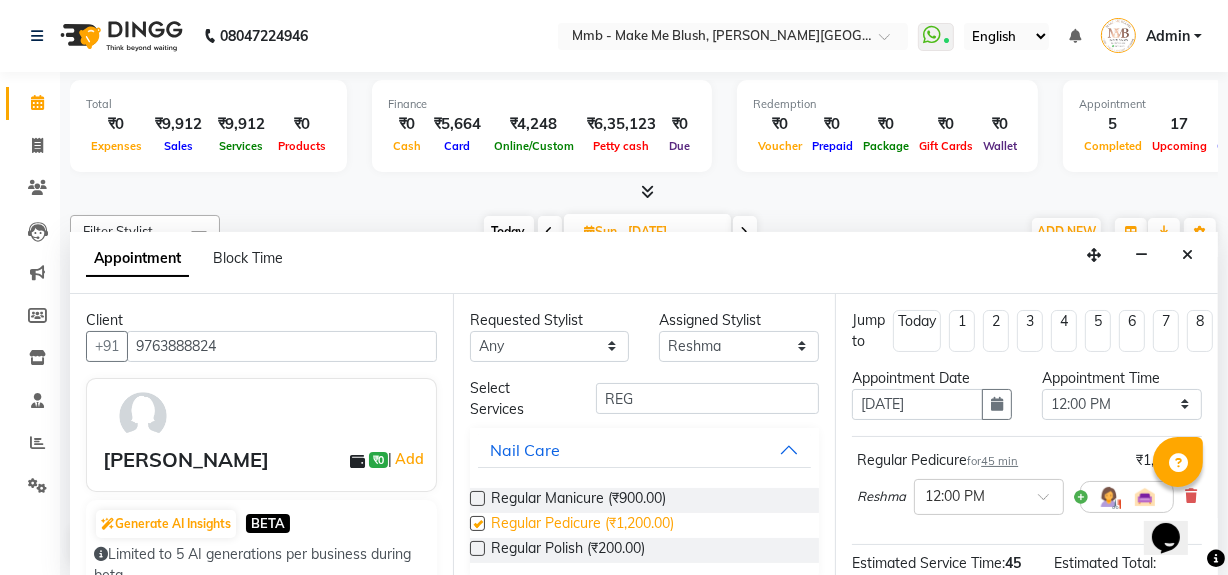 checkbox on "false" 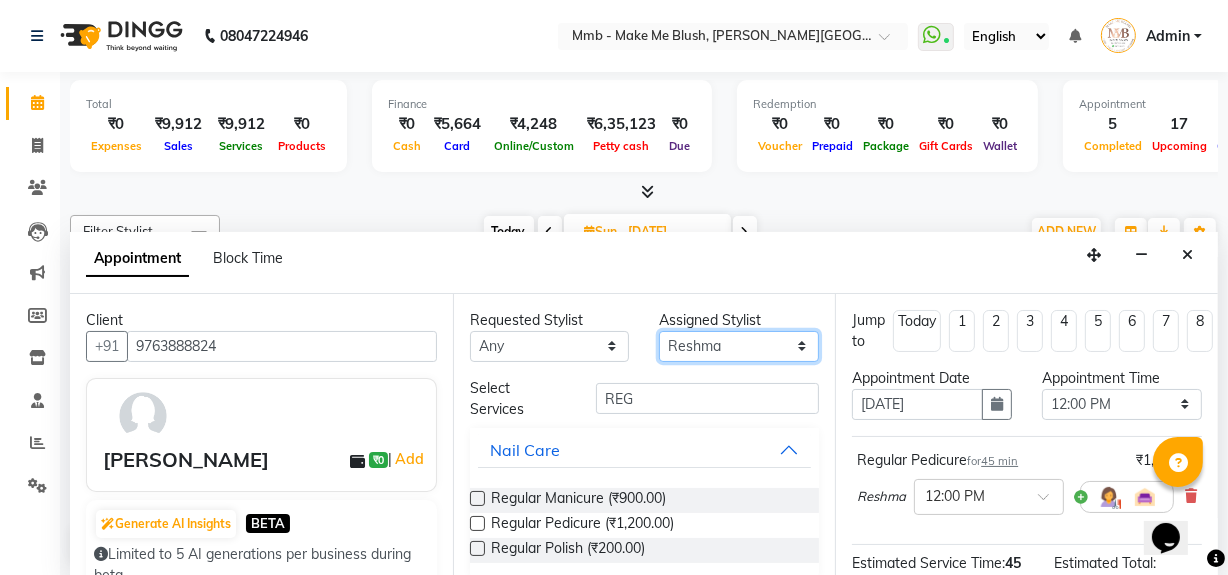 click on "Select Delilah Gauri Chauhan Lano Nikita Pawan Reshma Saima Sushant Urgen Dukpa Yuna" at bounding box center (739, 346) 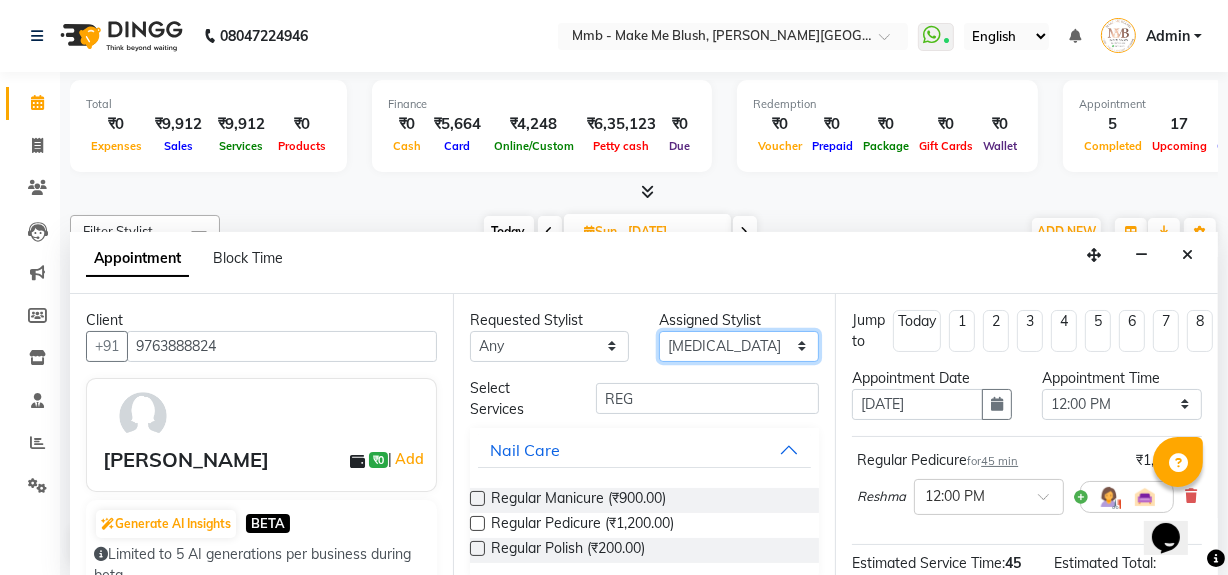 click on "Select Delilah Gauri Chauhan Lano Nikita Pawan Reshma Saima Sushant Urgen Dukpa Yuna" at bounding box center [739, 346] 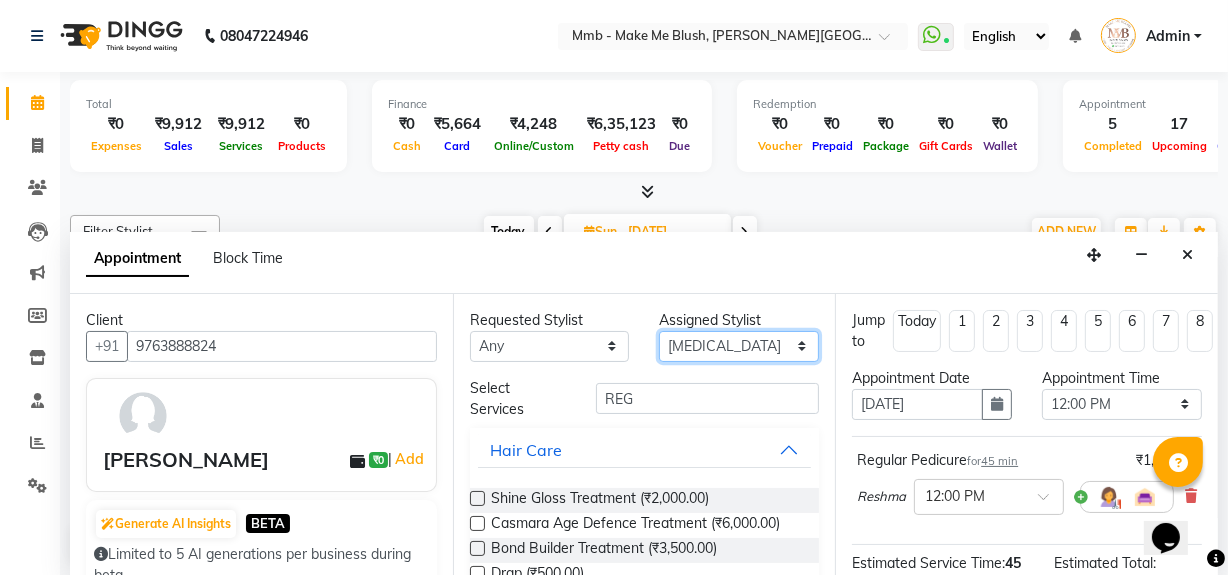 click on "Select Delilah Gauri Chauhan Lano Nikita Pawan Reshma Saima Sushant Urgen Dukpa Yuna" at bounding box center (739, 346) 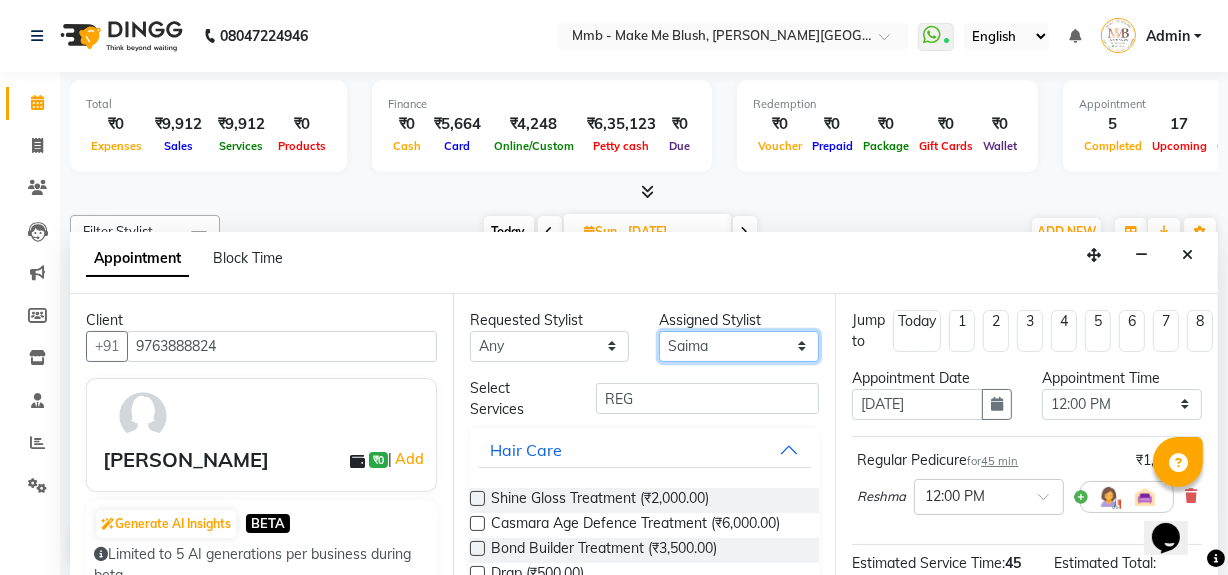 click on "Select Delilah Gauri Chauhan Lano Nikita Pawan Reshma Saima Sushant Urgen Dukpa Yuna" at bounding box center (739, 346) 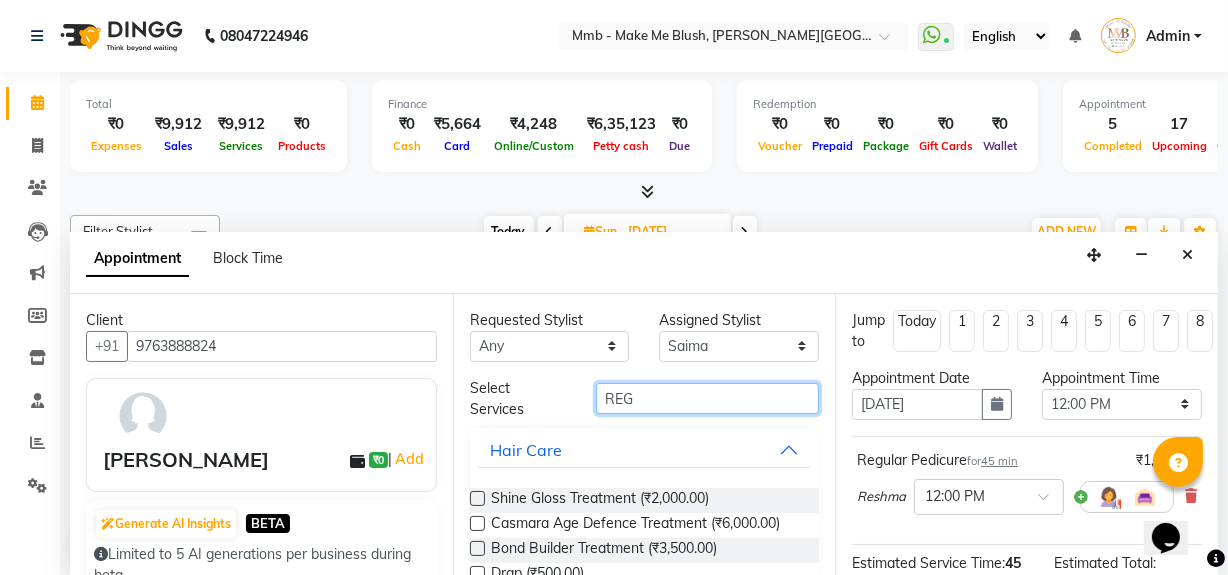 click on "REG" at bounding box center (707, 398) 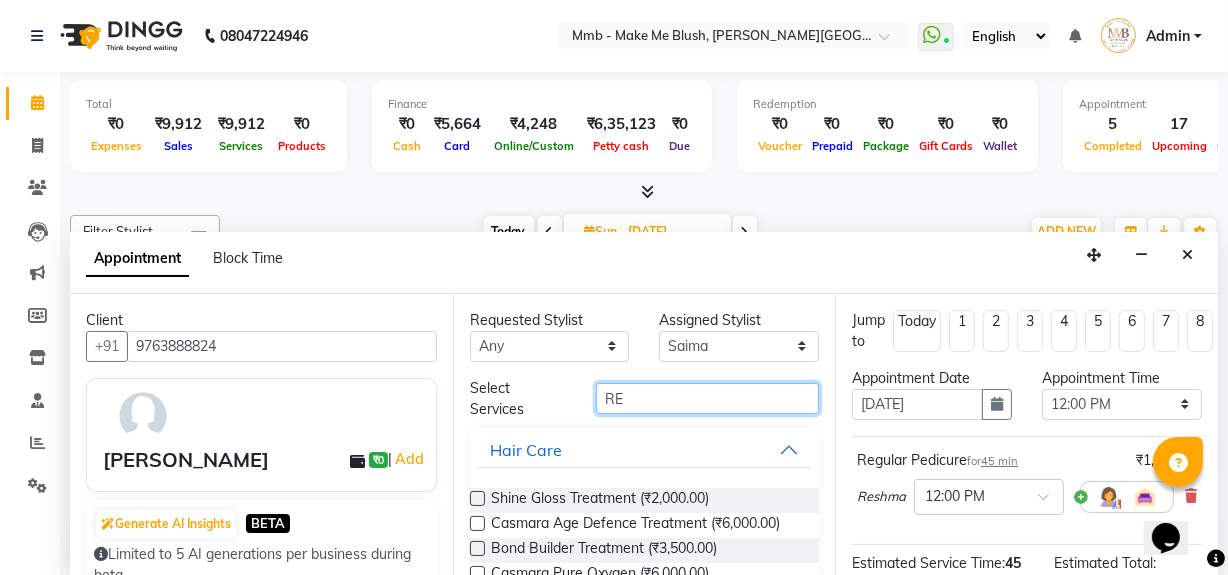 type on "REG" 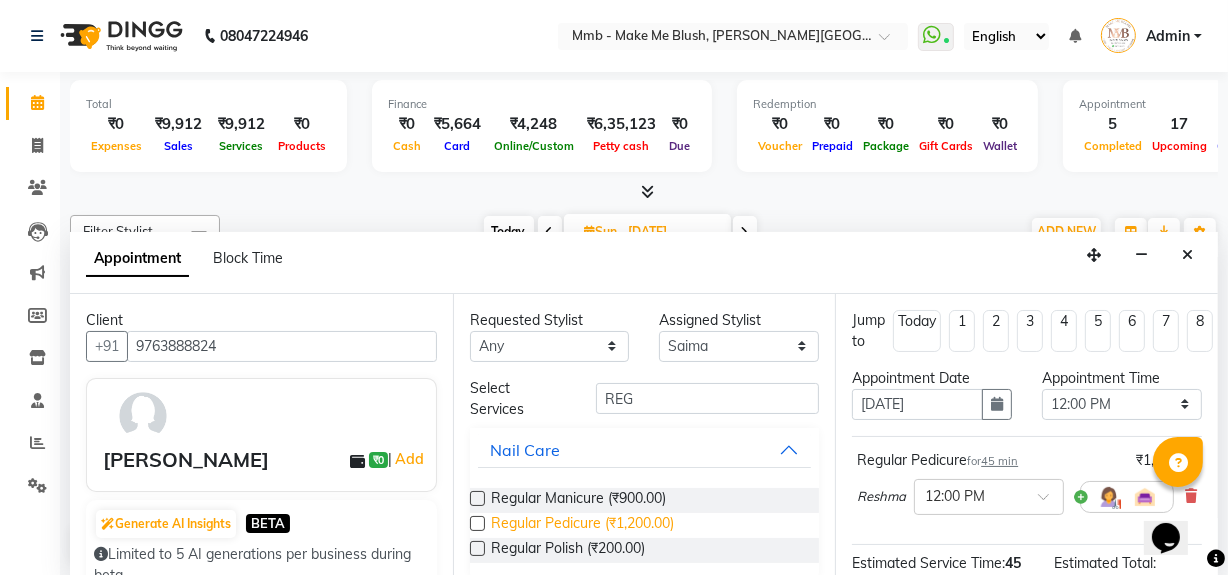 click on "Regular Pedicure  (₹1,200.00)" at bounding box center [582, 525] 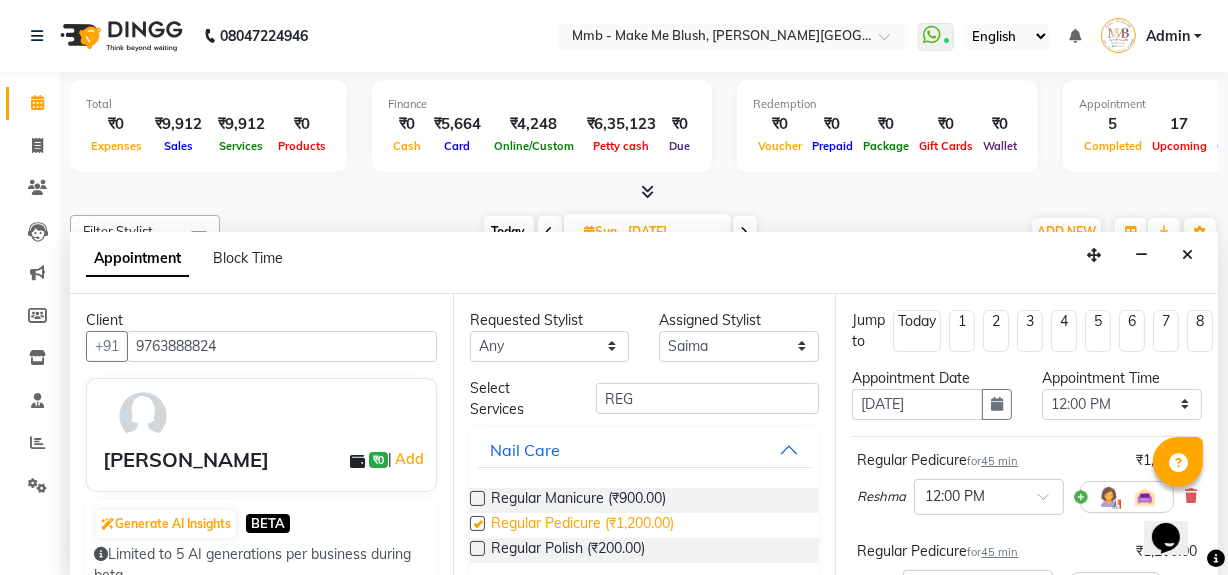 checkbox on "false" 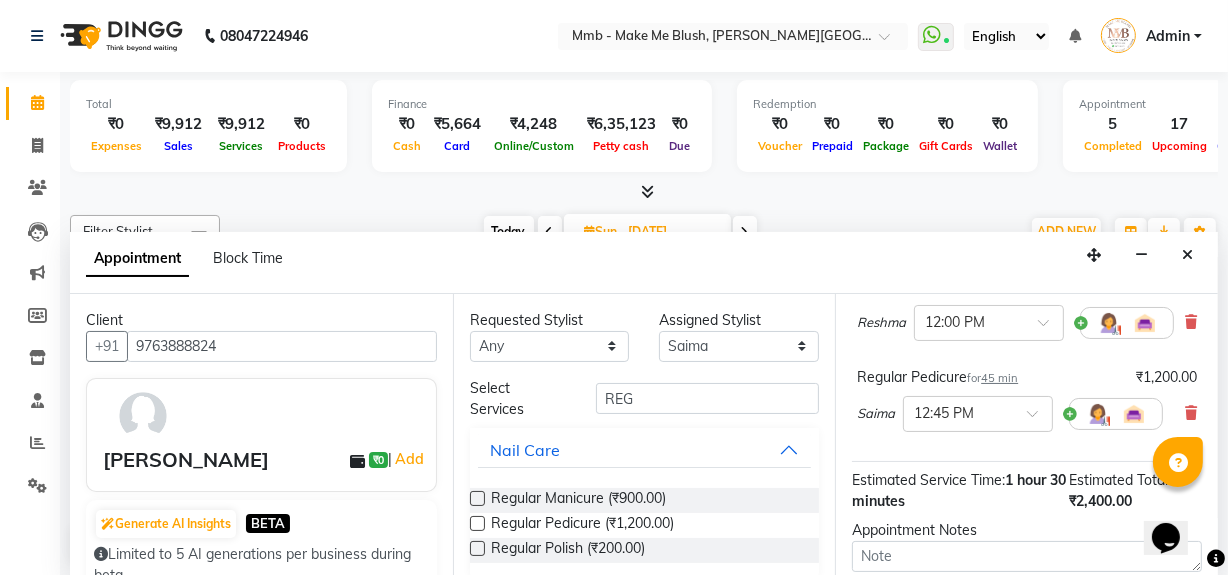 scroll, scrollTop: 235, scrollLeft: 0, axis: vertical 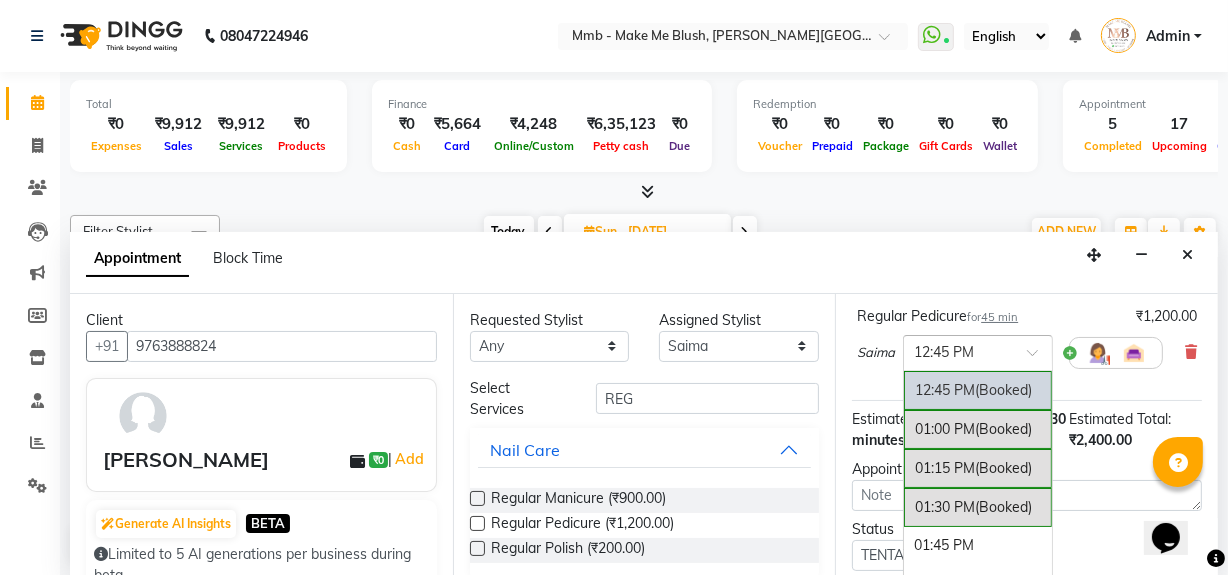 click at bounding box center (1039, 358) 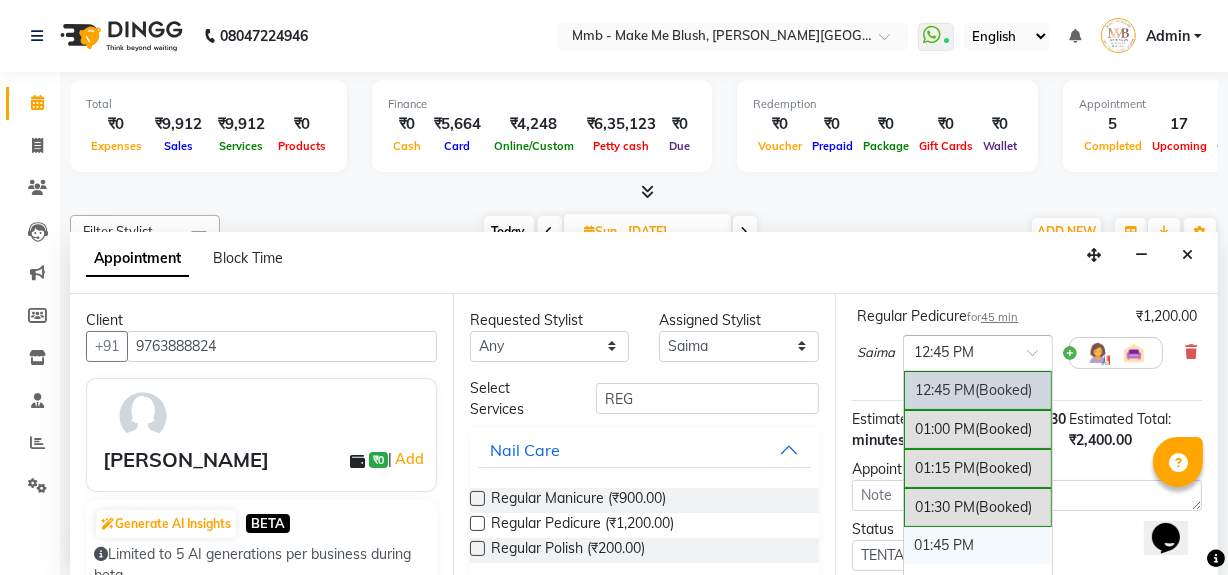 scroll, scrollTop: 617, scrollLeft: 0, axis: vertical 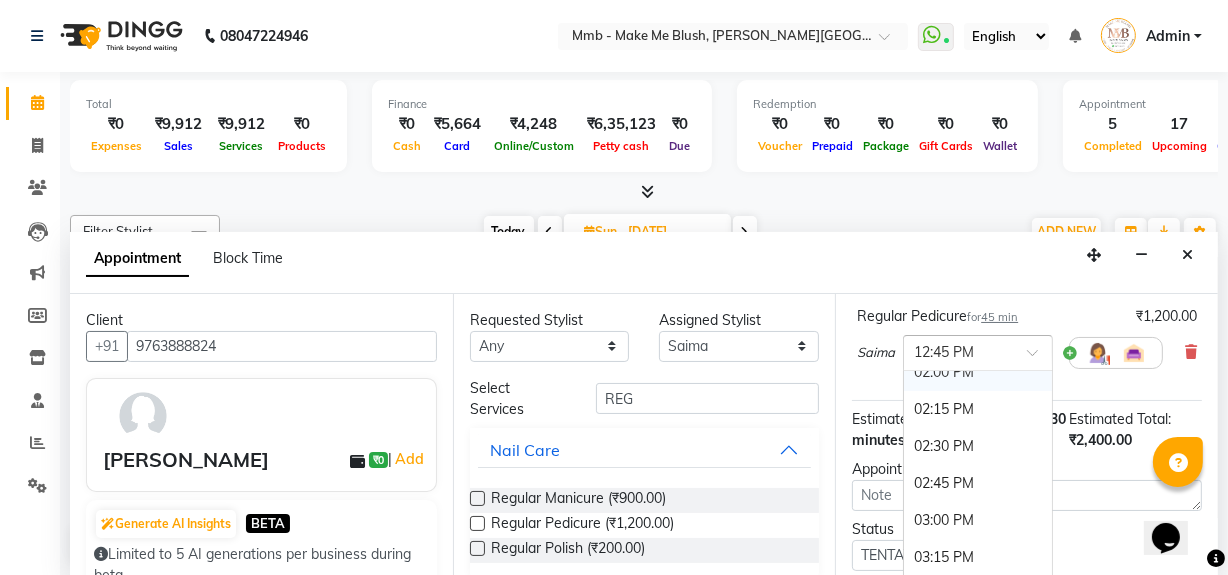 click on "02:00 PM" at bounding box center (978, 372) 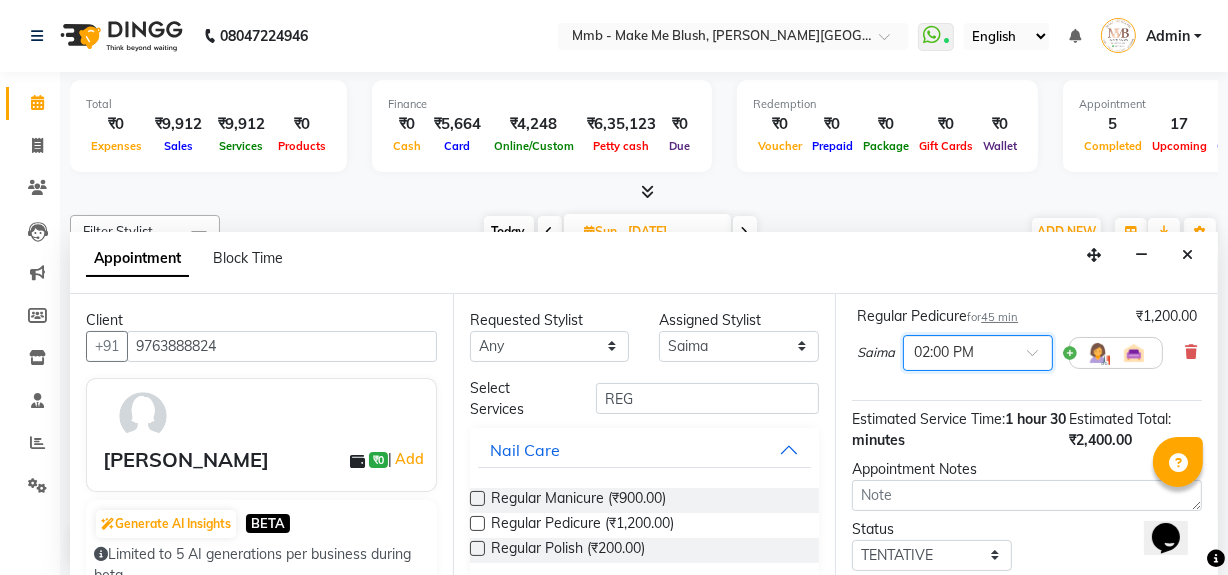 scroll, scrollTop: 384, scrollLeft: 0, axis: vertical 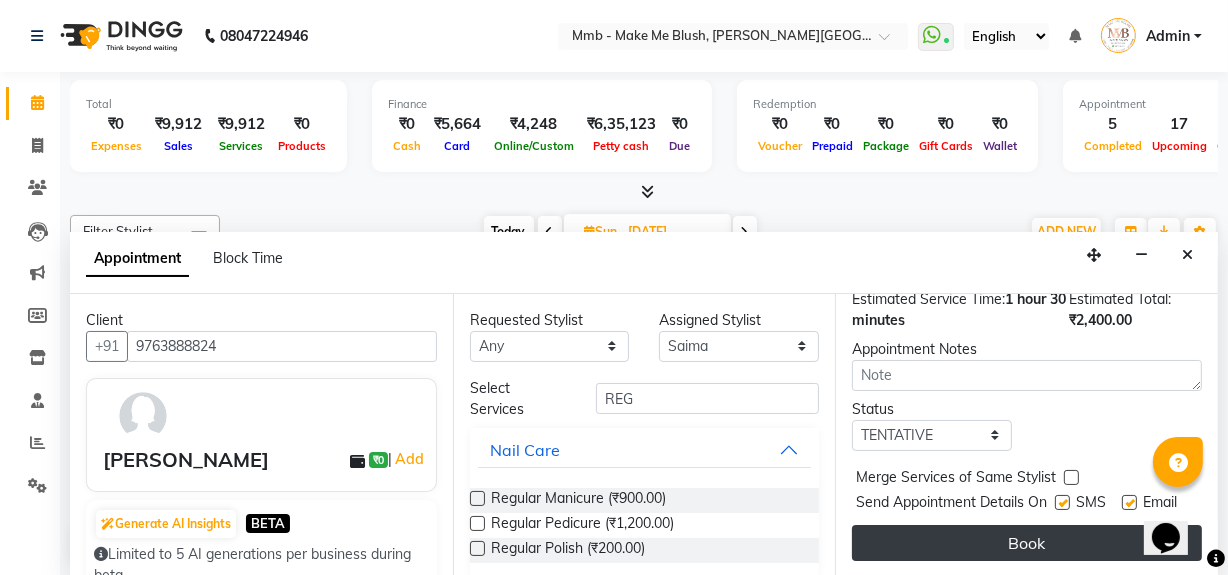 click on "Book" at bounding box center [1027, 543] 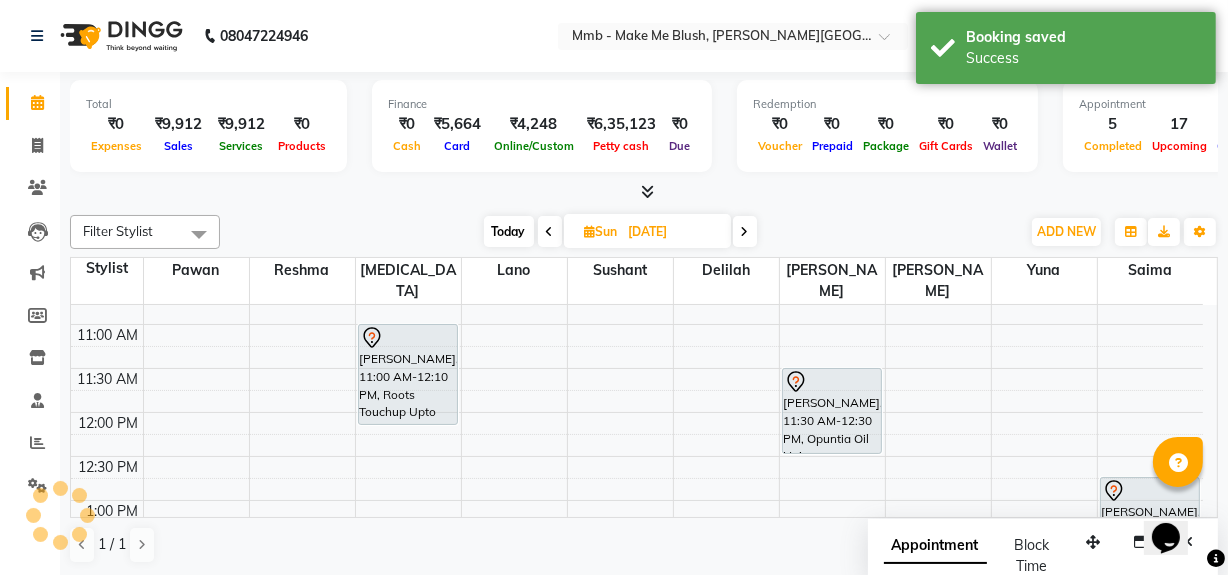 scroll, scrollTop: 0, scrollLeft: 0, axis: both 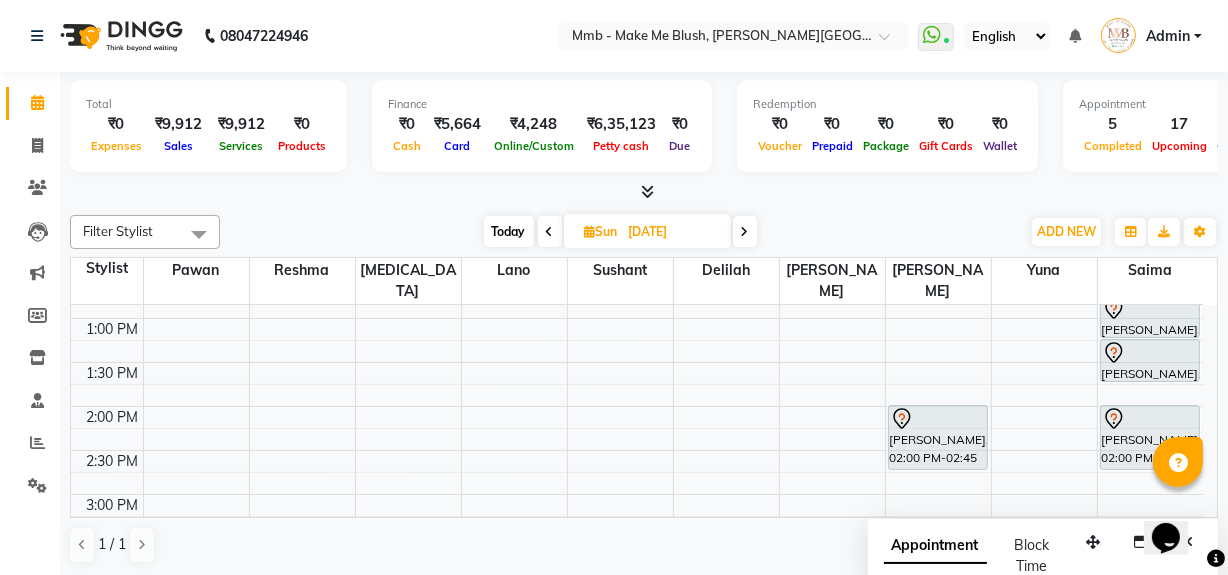 click on "Today" at bounding box center [509, 231] 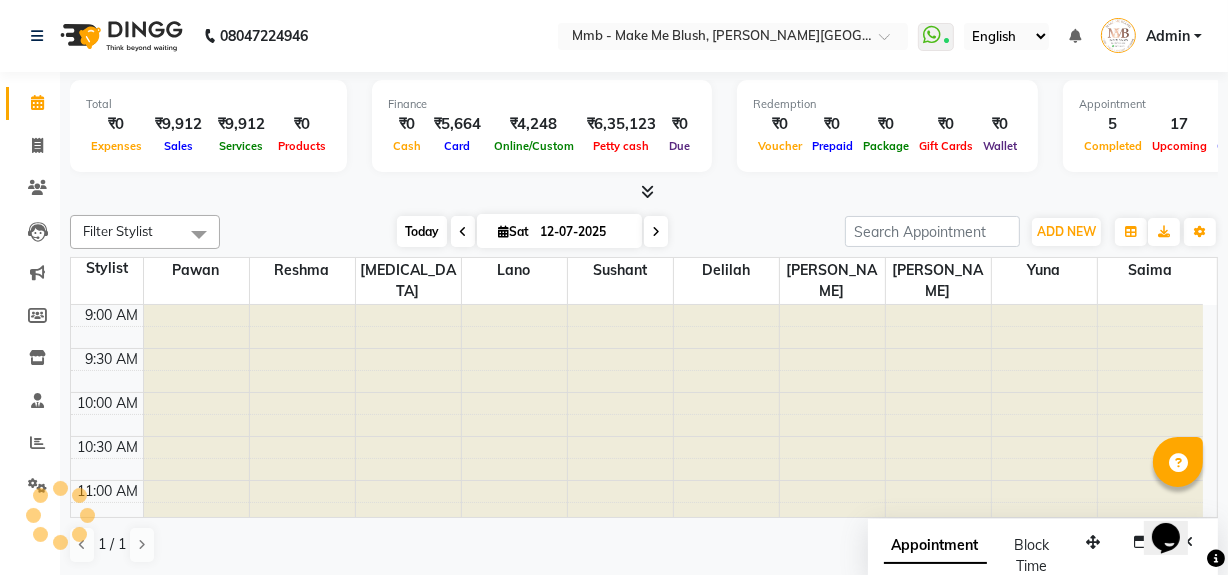 scroll, scrollTop: 701, scrollLeft: 0, axis: vertical 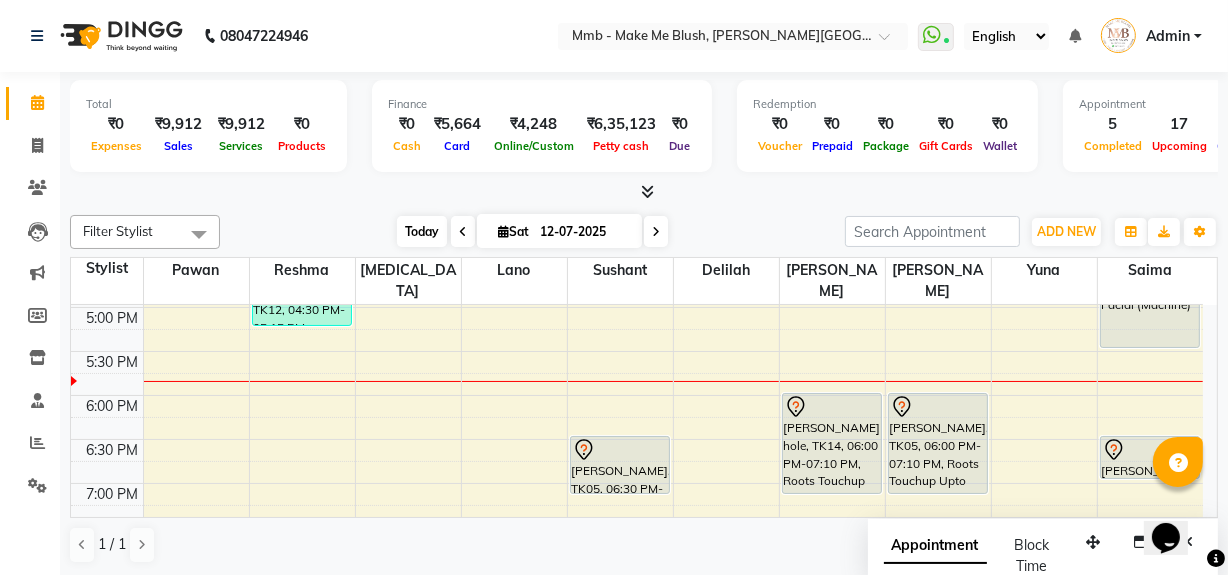click on "Today" at bounding box center (422, 231) 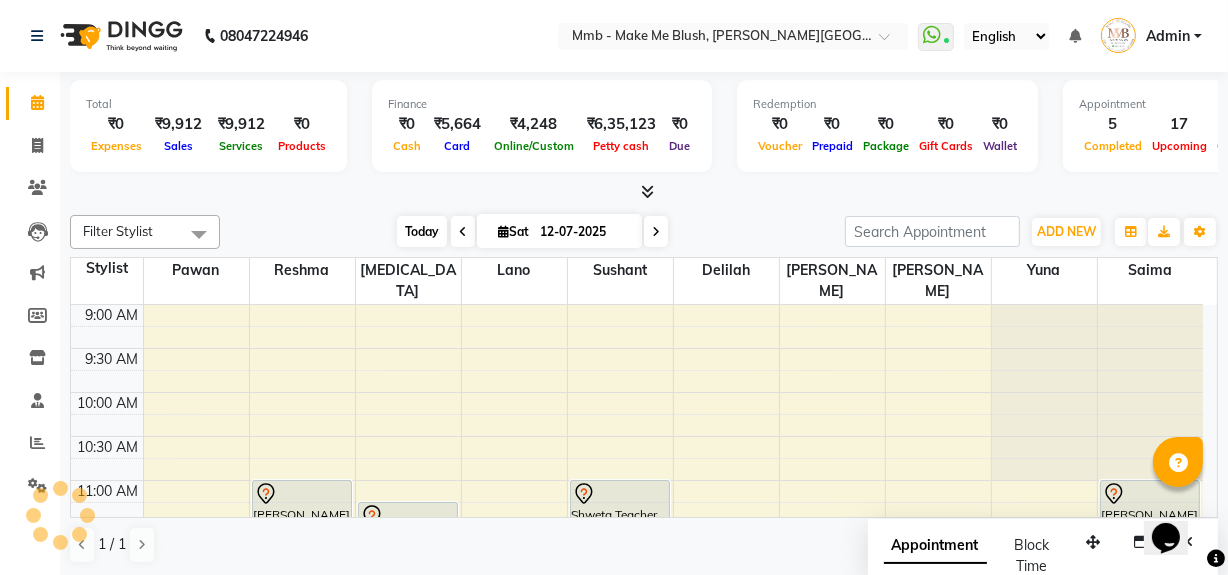 scroll, scrollTop: 701, scrollLeft: 0, axis: vertical 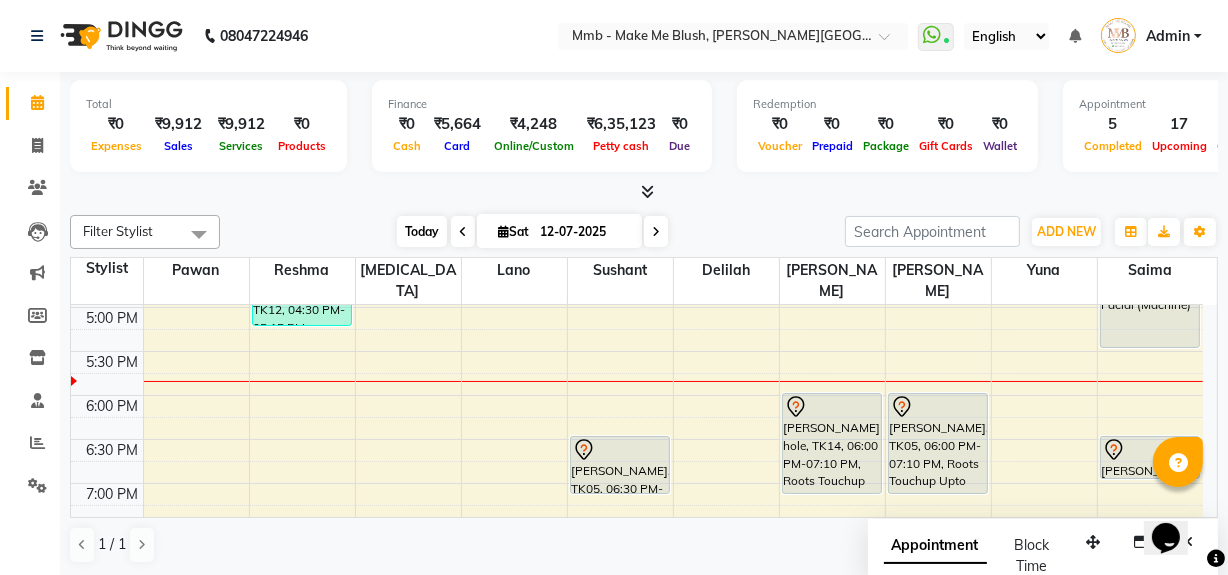 click on "Today" at bounding box center (422, 231) 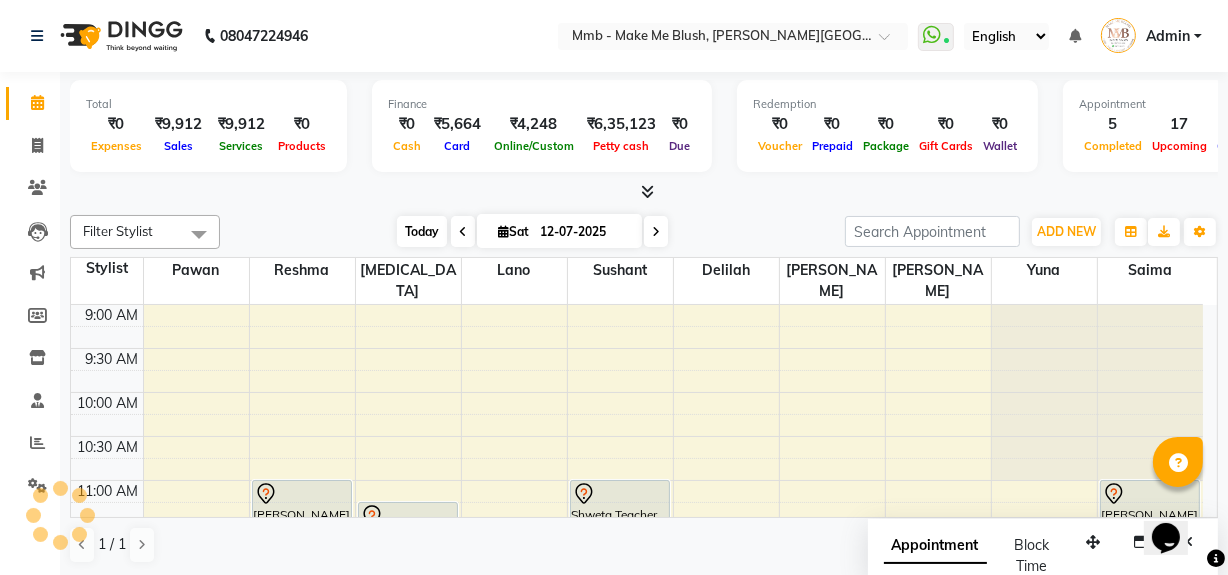 scroll, scrollTop: 701, scrollLeft: 0, axis: vertical 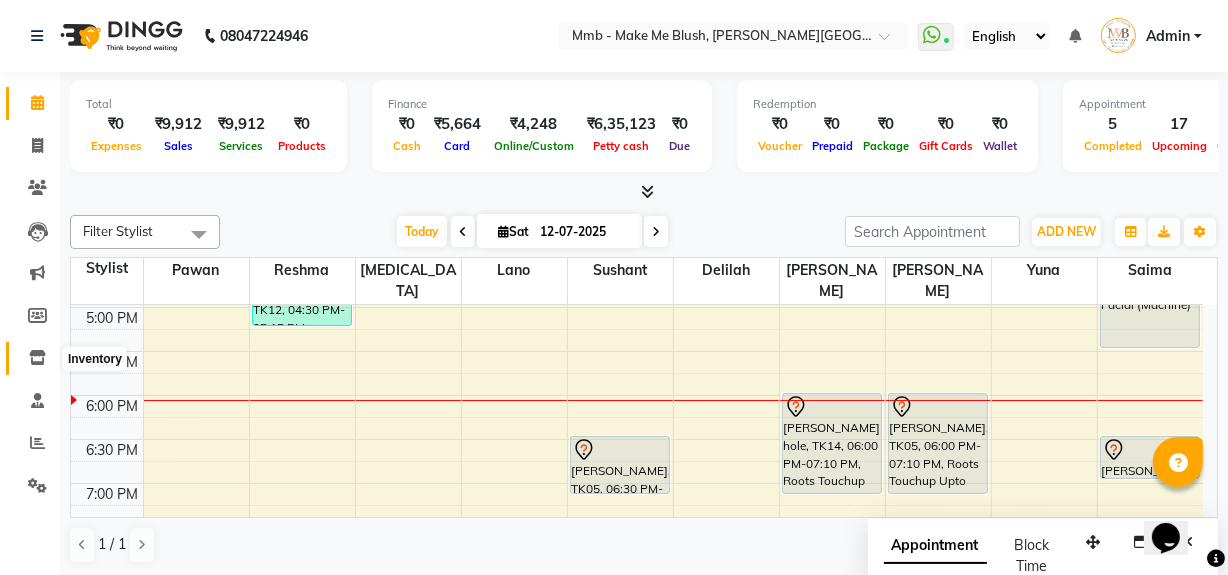 click 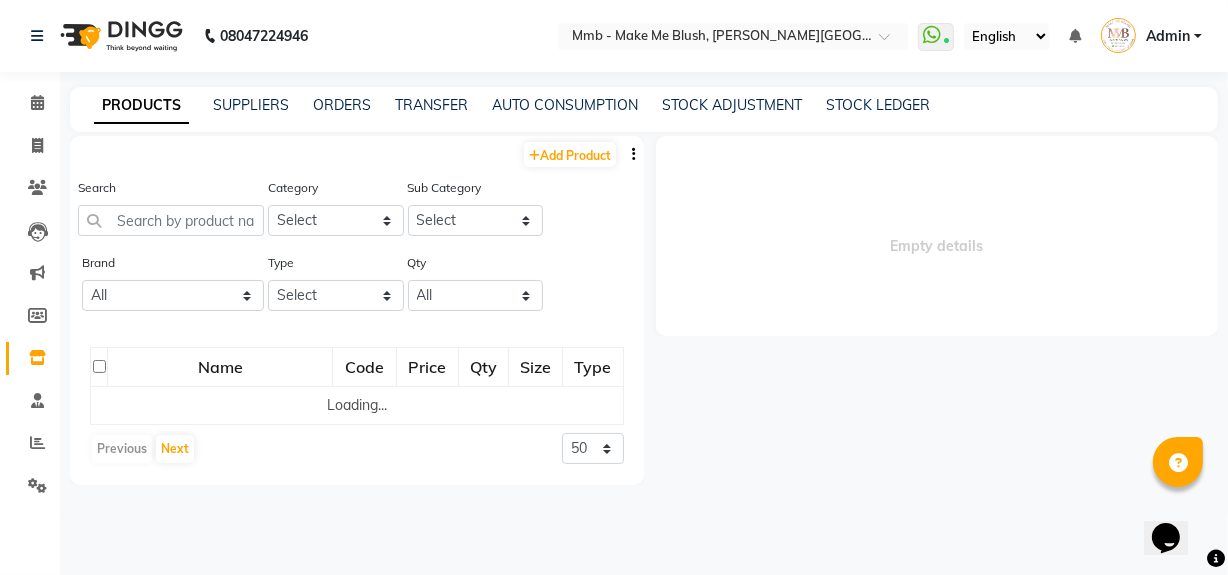 scroll, scrollTop: 0, scrollLeft: 0, axis: both 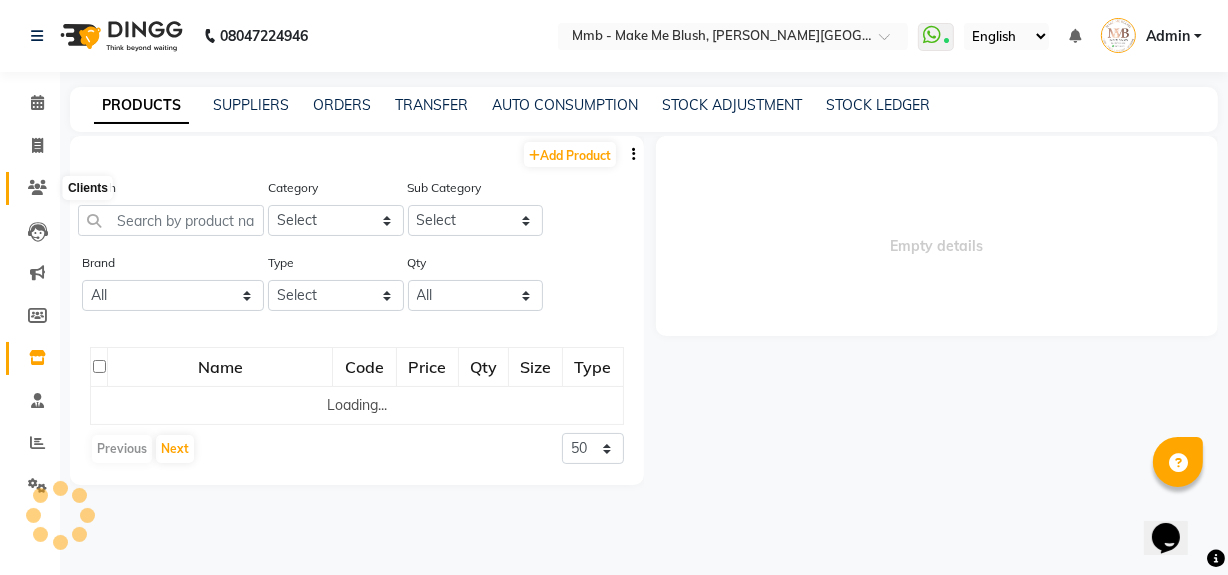 click 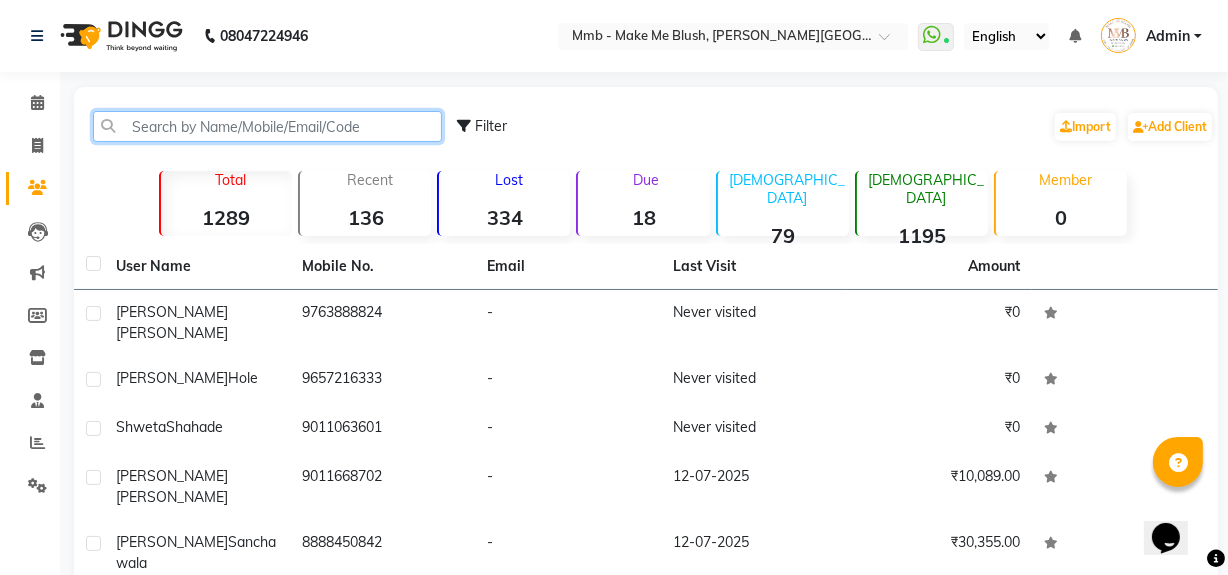click 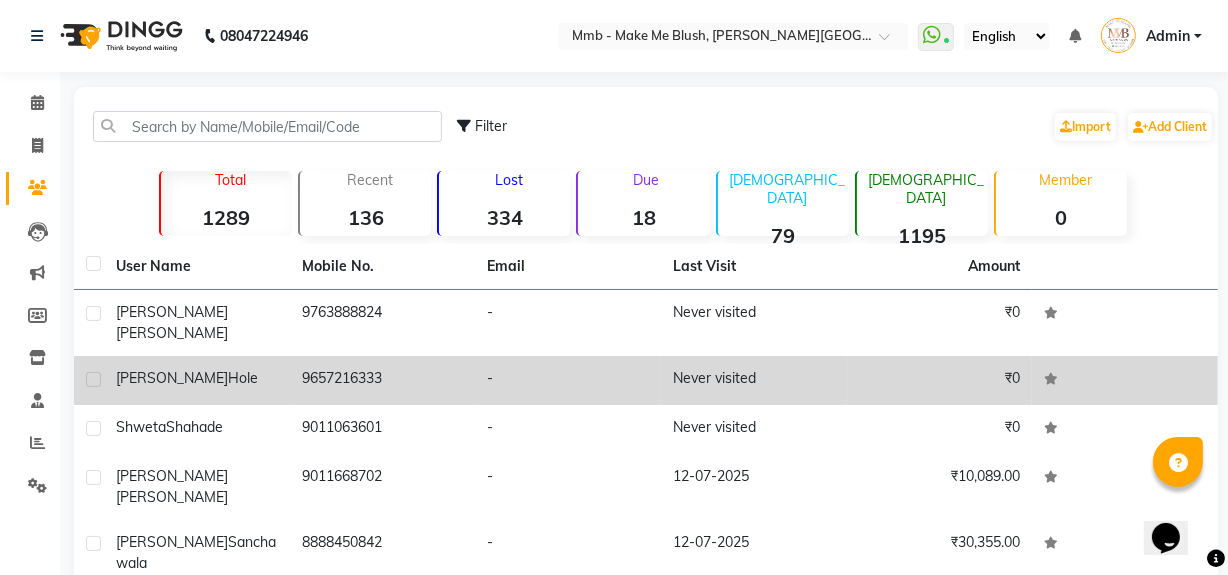 click on "Manisha" 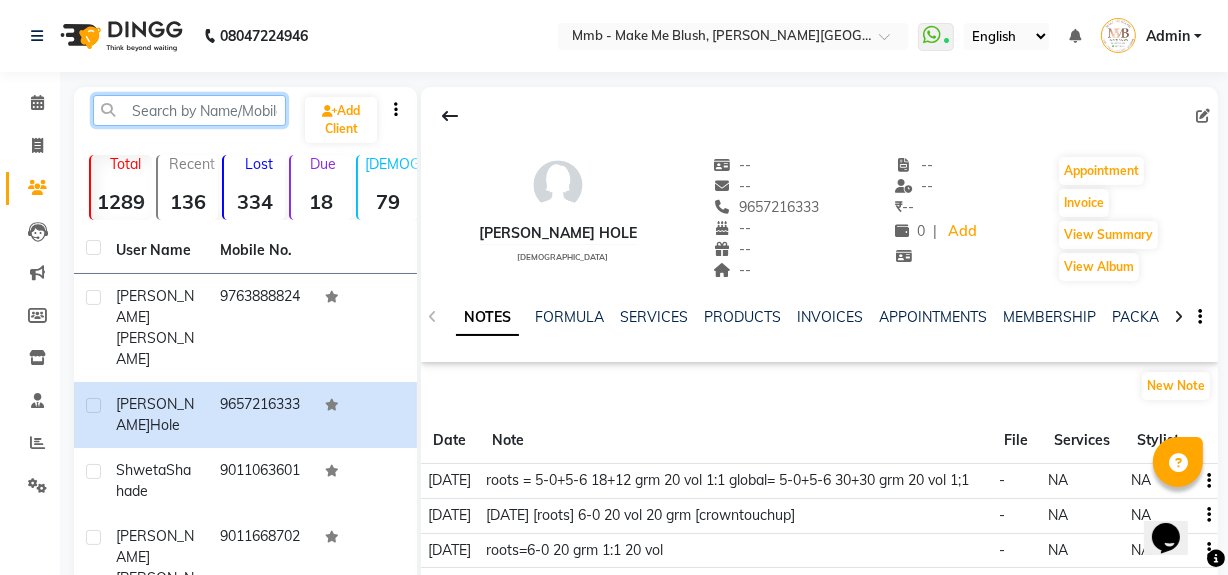 click 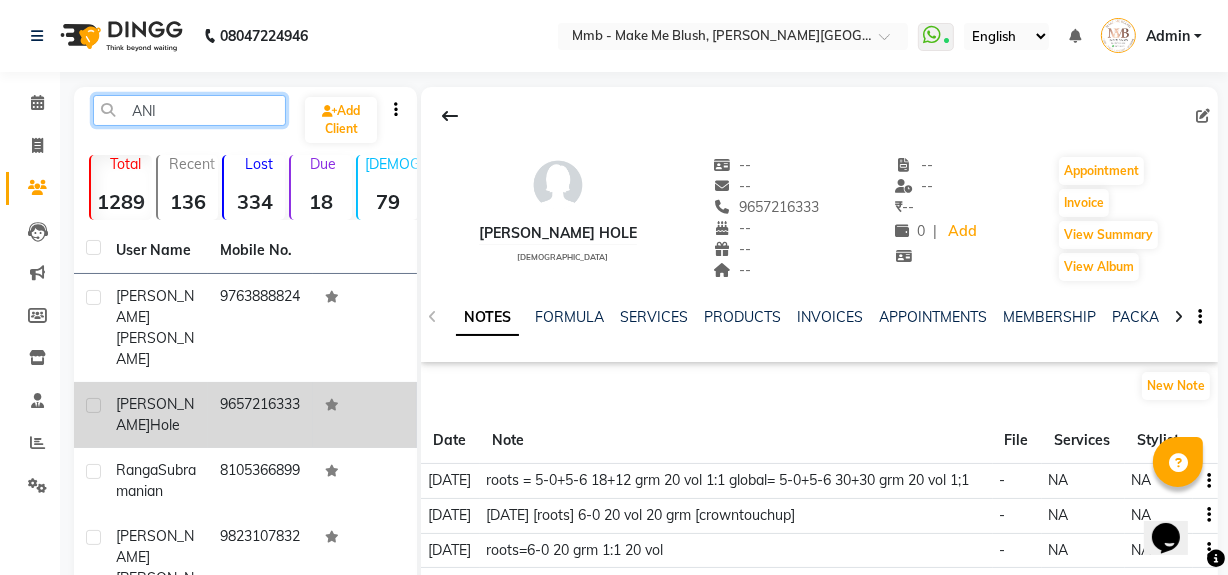type on "ANI" 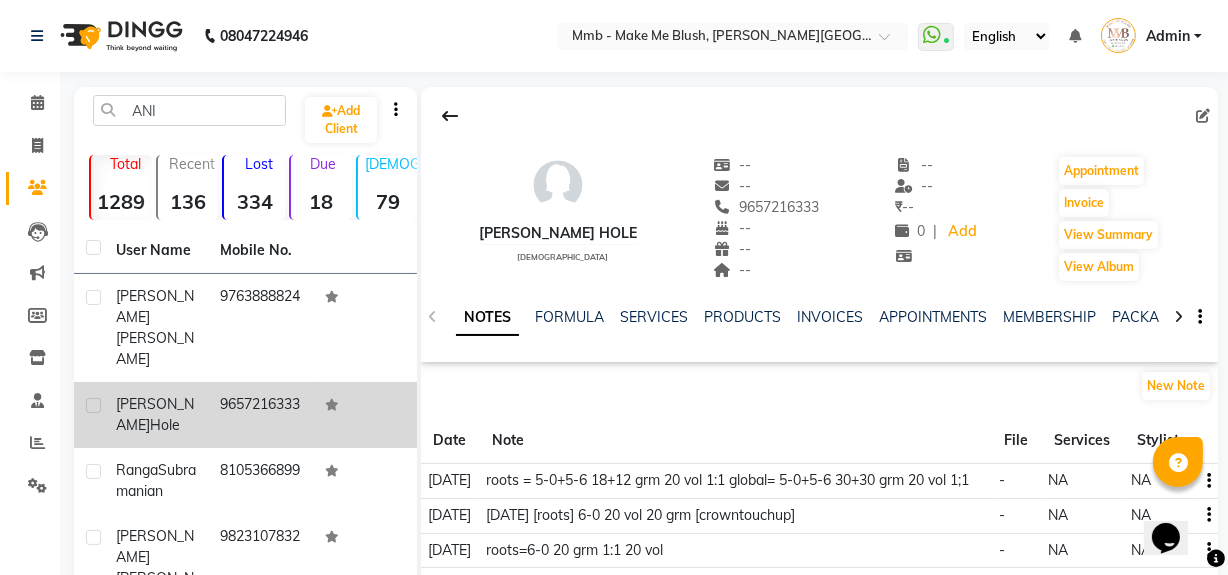 click on "Manisha" 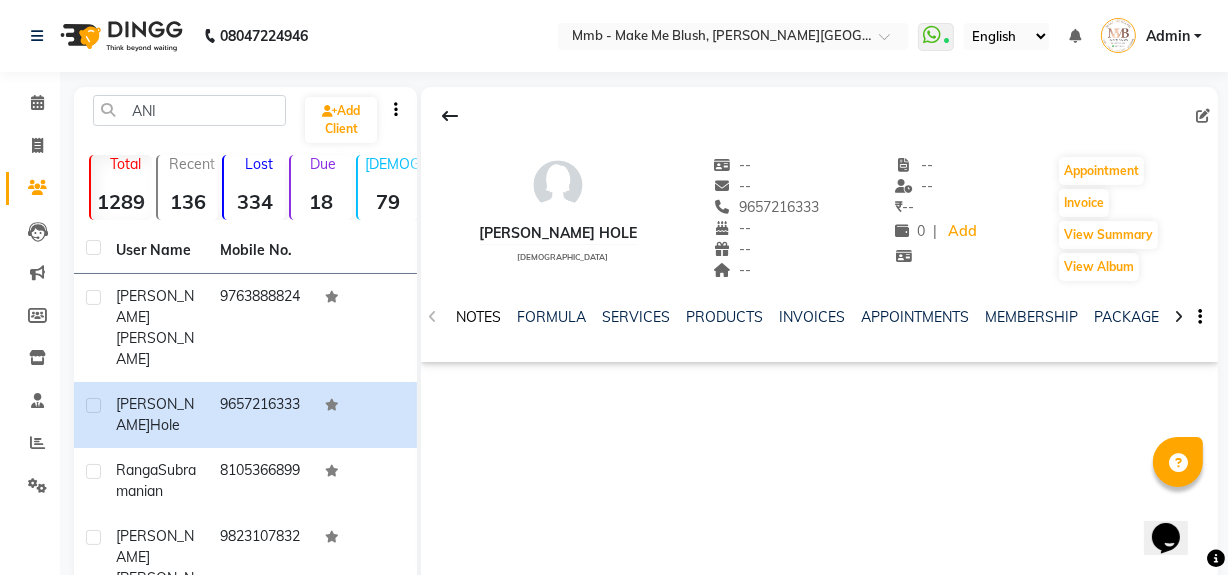 click on "NOTES" 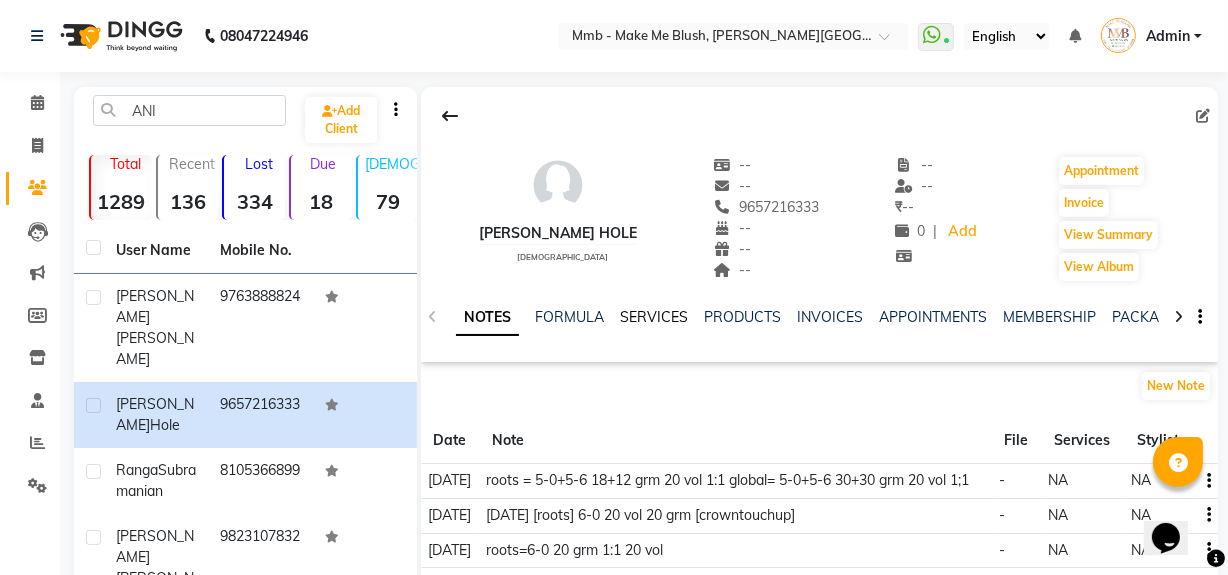 click on "SERVICES" 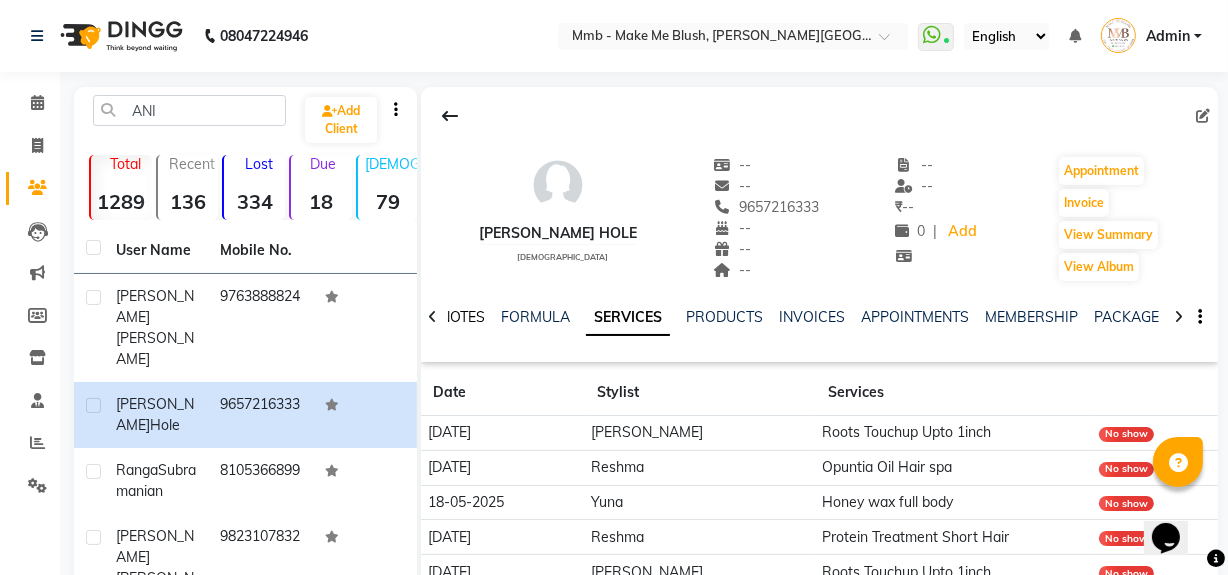 click on "NOTES" 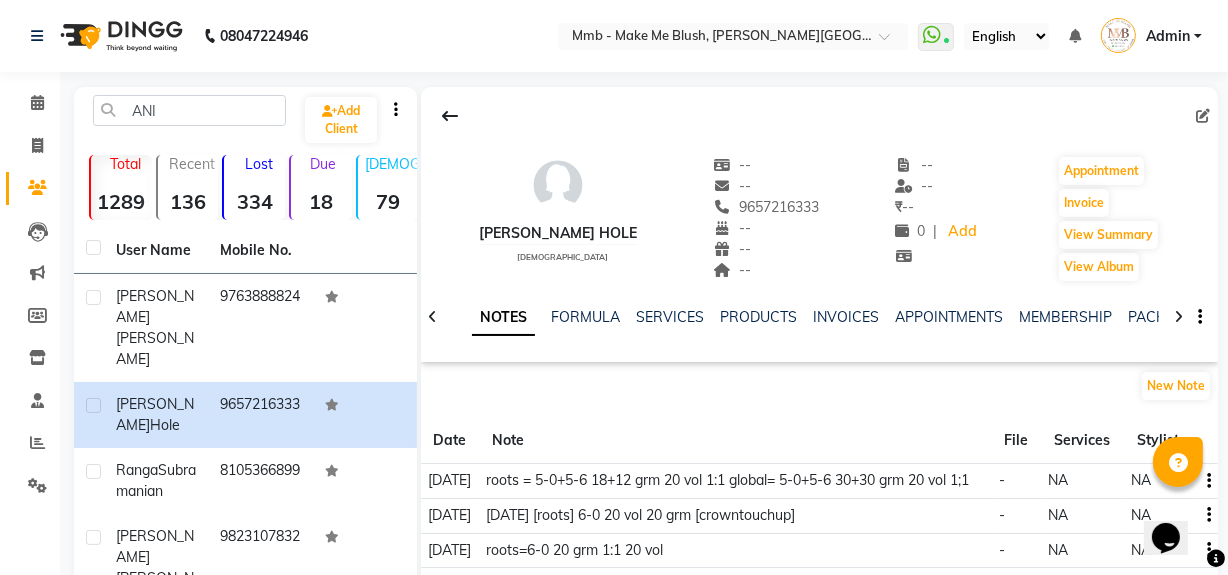 click on "Clients" 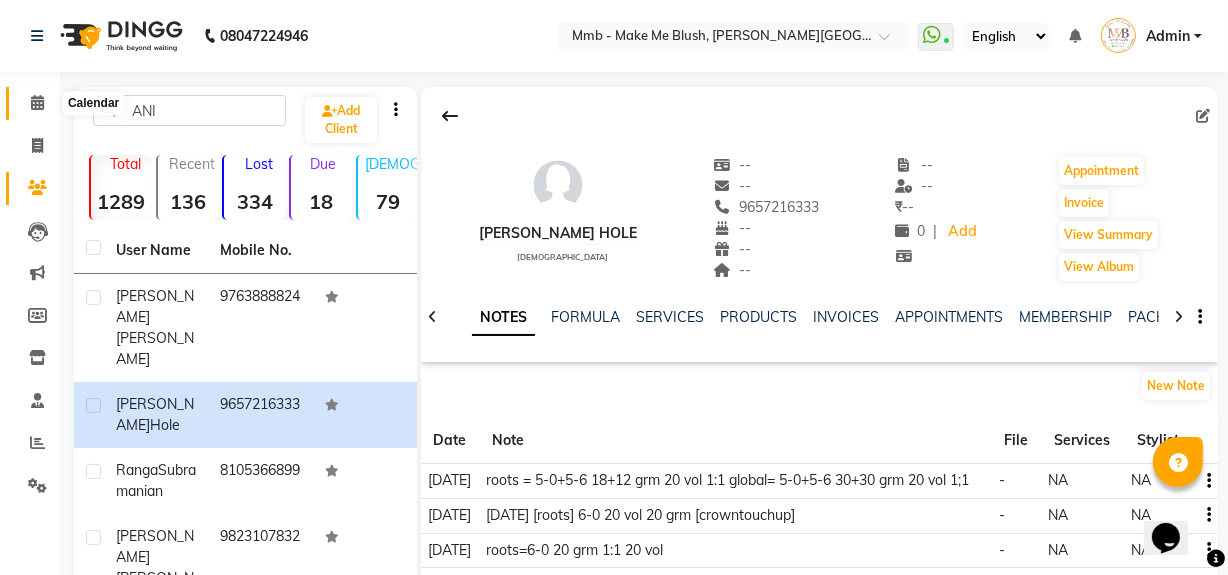 click 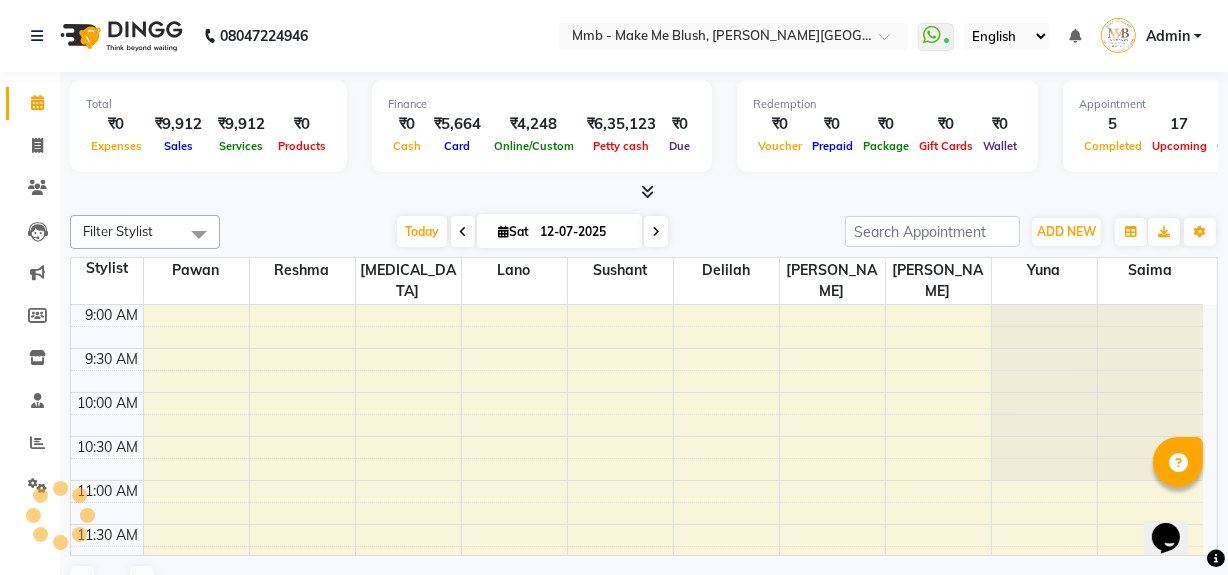 scroll, scrollTop: 0, scrollLeft: 0, axis: both 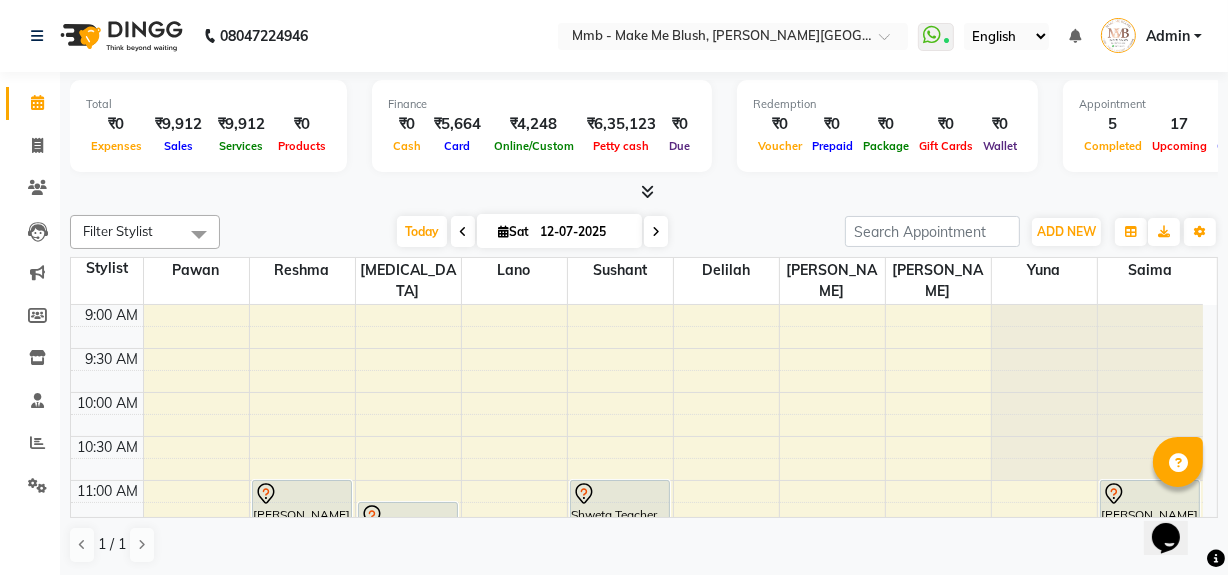 click on "Opens Chat This icon Opens the chat window." at bounding box center [1175, 502] 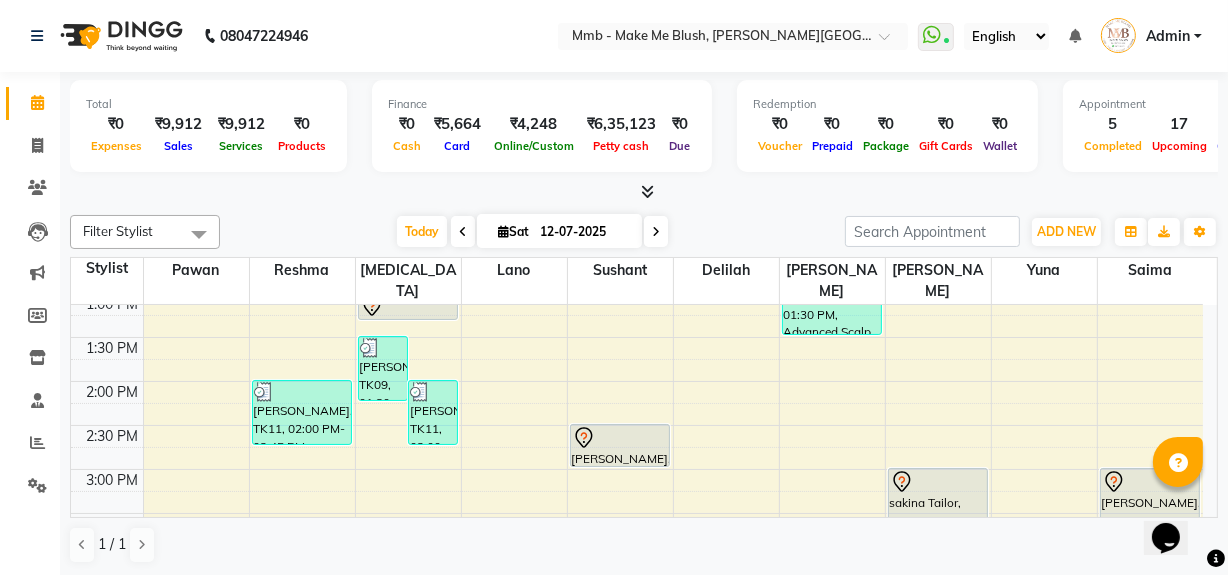 scroll, scrollTop: 400, scrollLeft: 0, axis: vertical 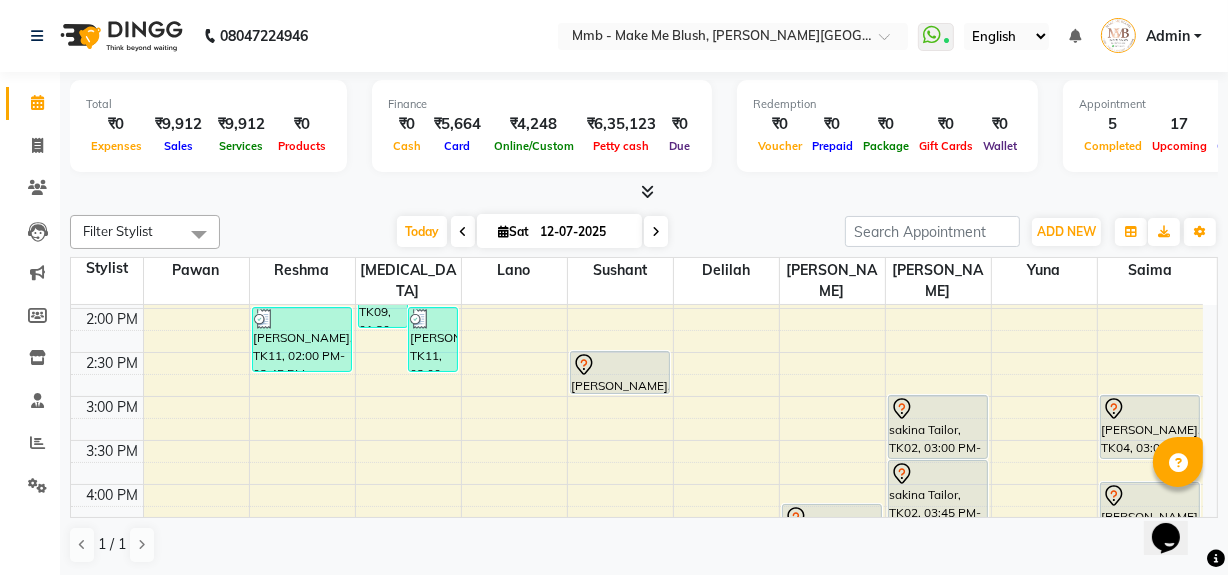click at bounding box center [503, 231] 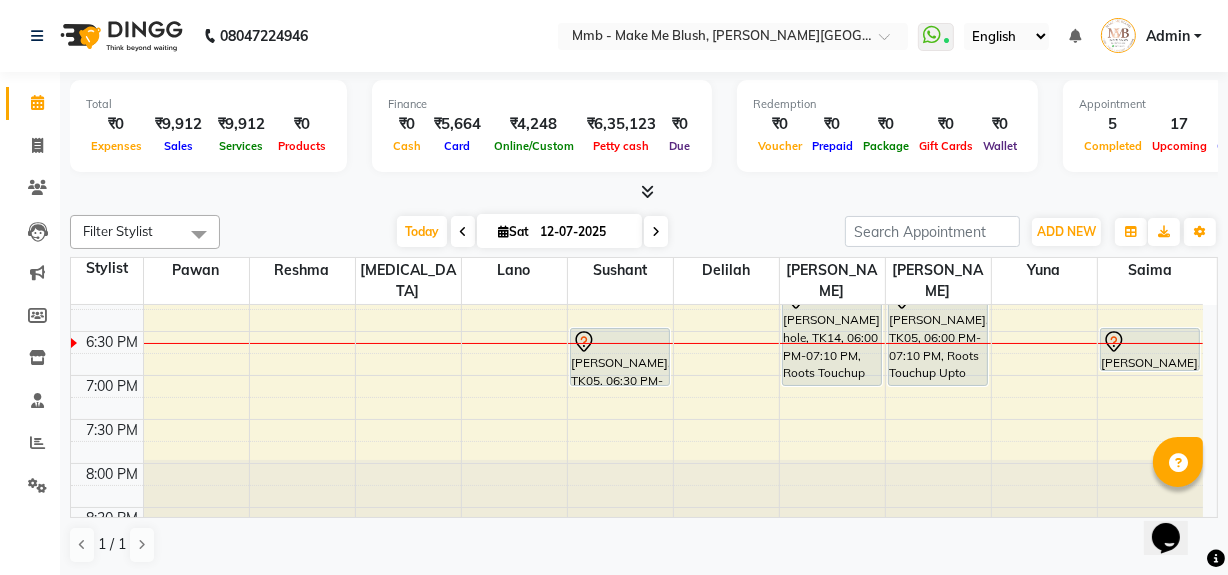 scroll, scrollTop: 839, scrollLeft: 0, axis: vertical 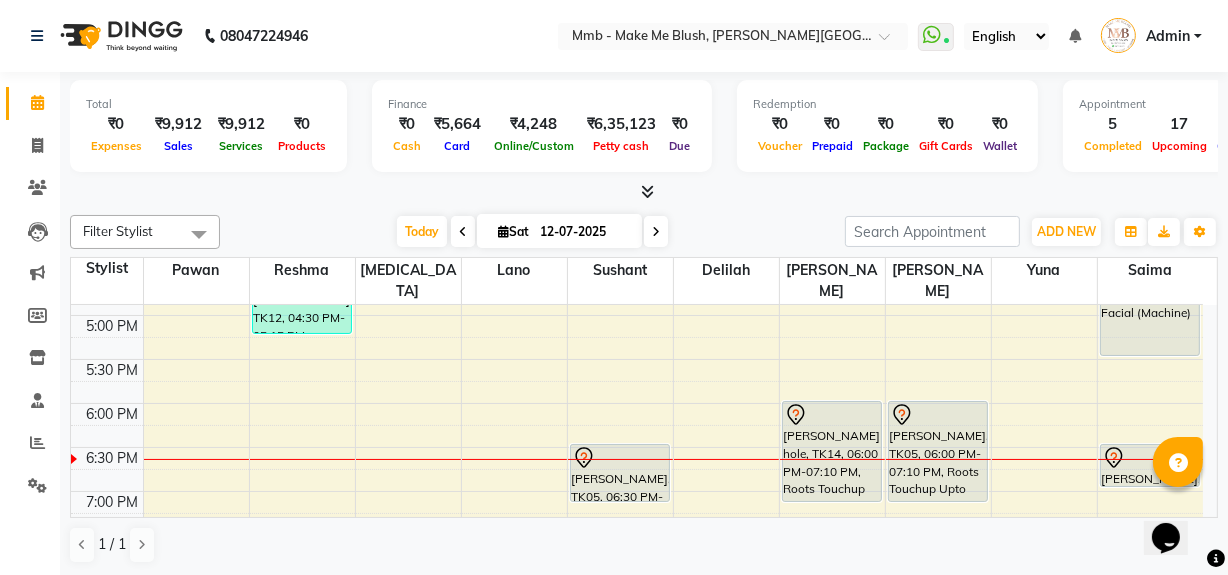 click at bounding box center (656, 231) 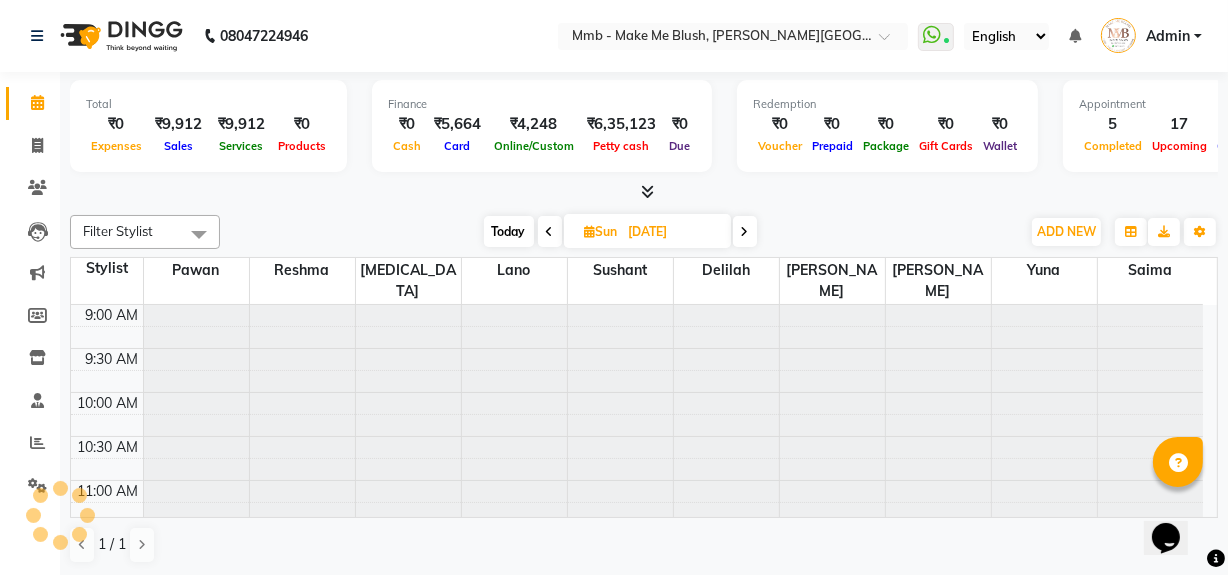 scroll, scrollTop: 790, scrollLeft: 0, axis: vertical 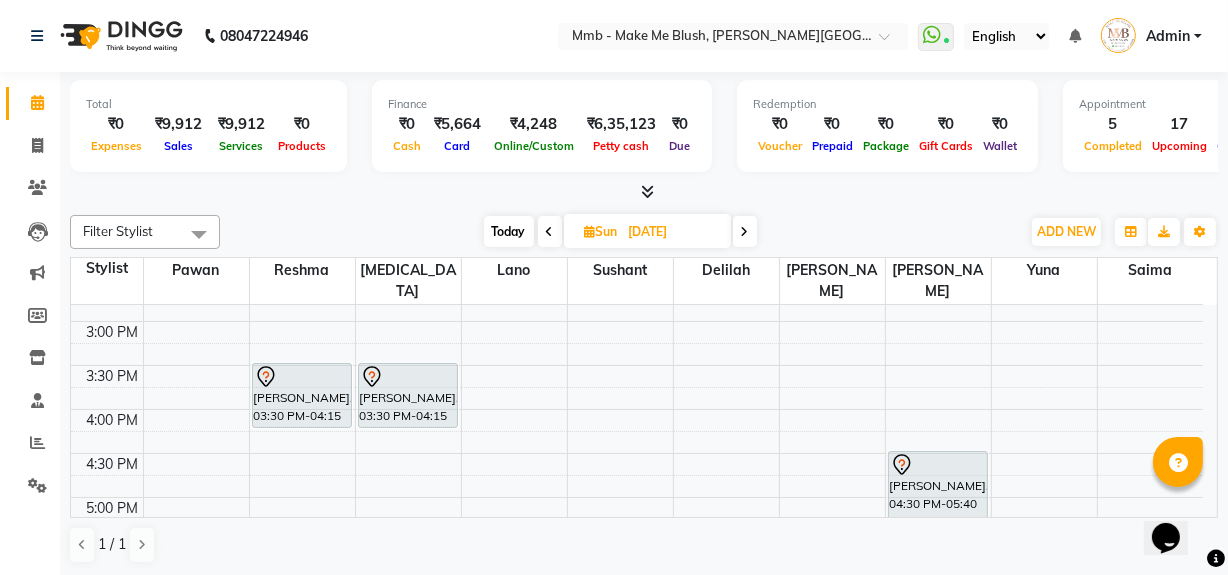 click on "Today" at bounding box center (509, 231) 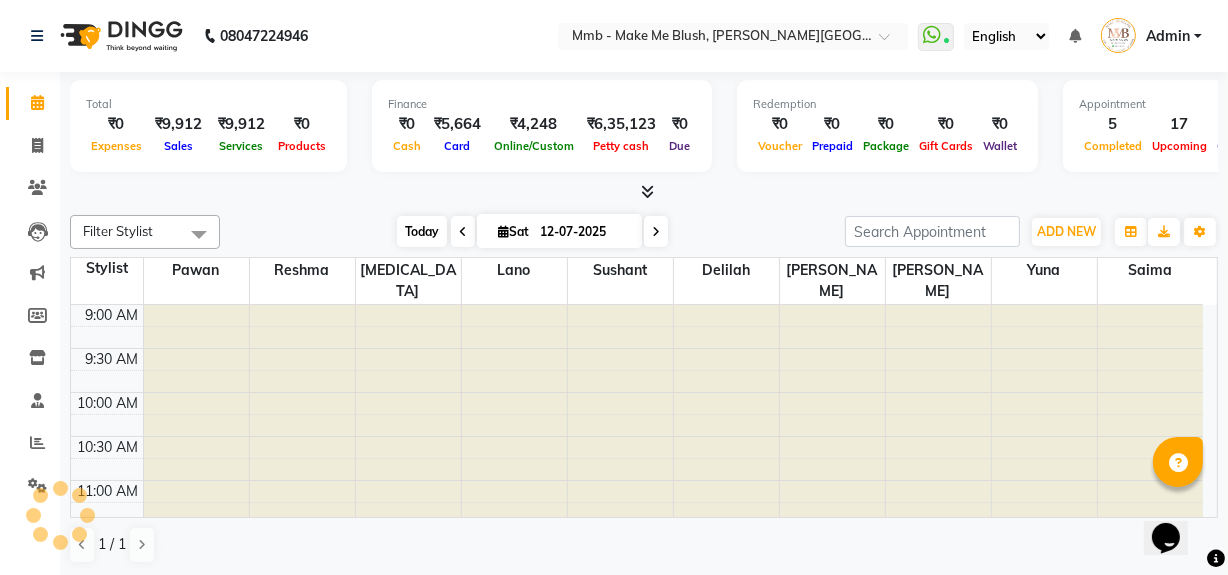 scroll, scrollTop: 790, scrollLeft: 0, axis: vertical 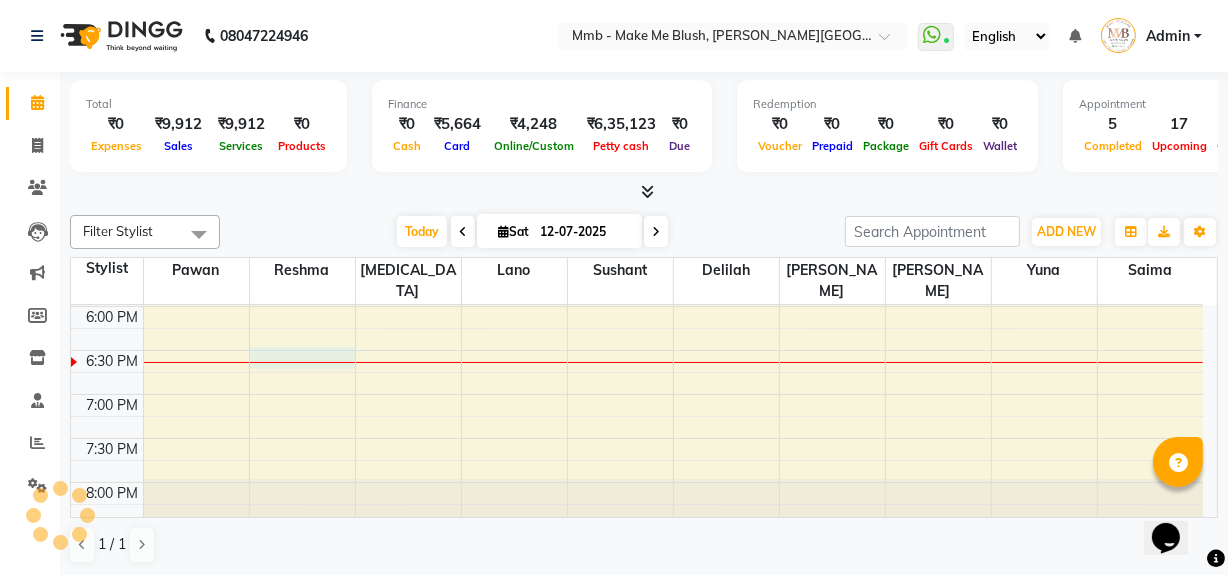 click at bounding box center [673, 383] 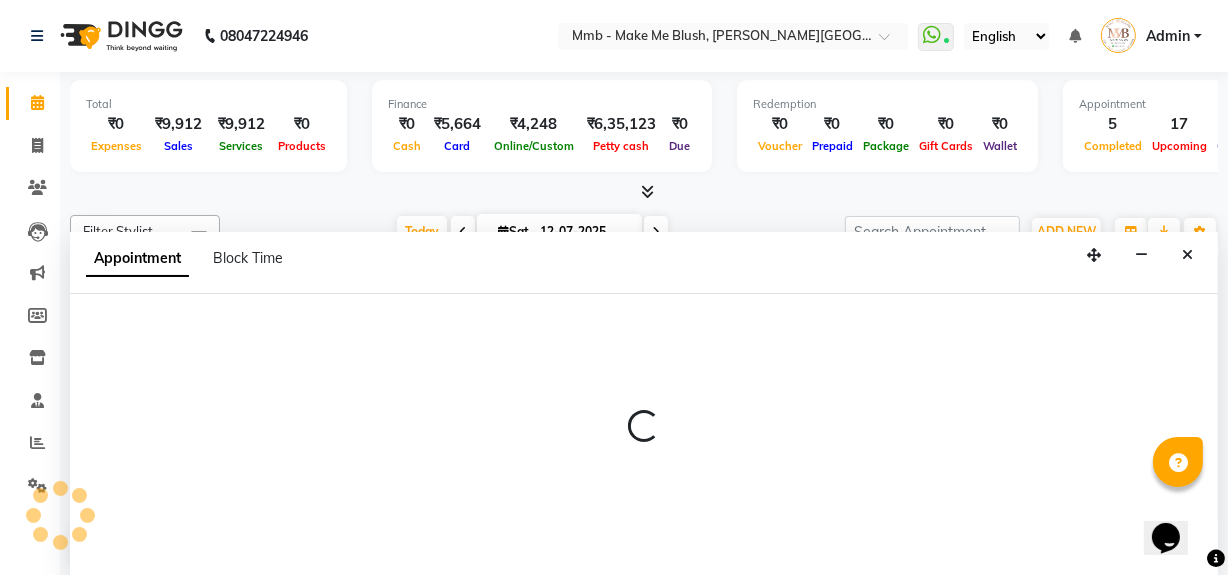 scroll, scrollTop: 0, scrollLeft: 0, axis: both 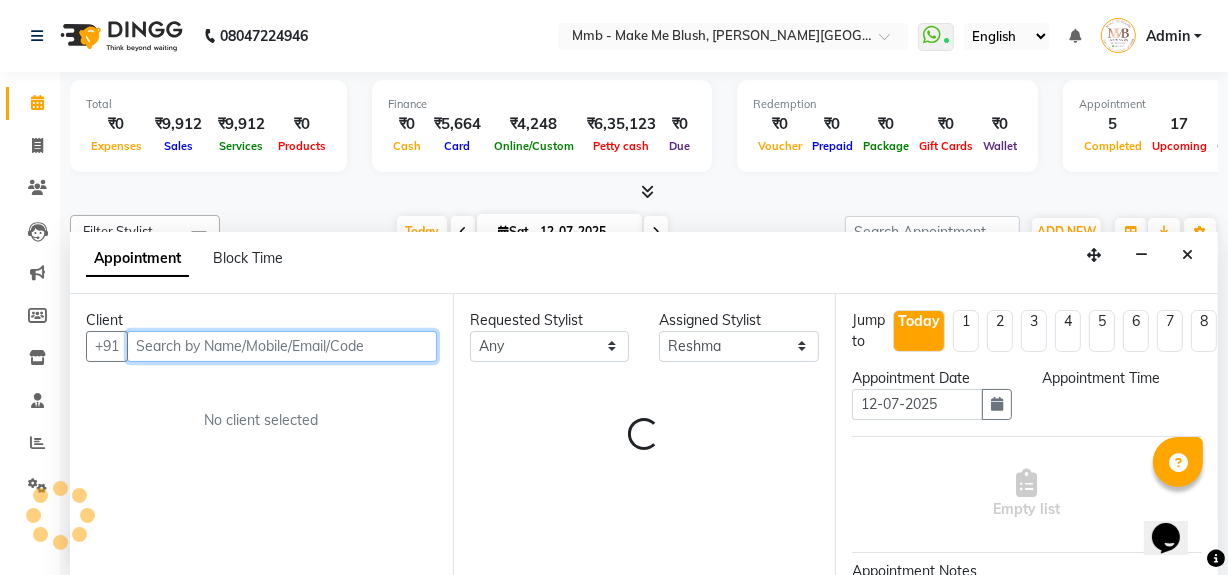 select on "1110" 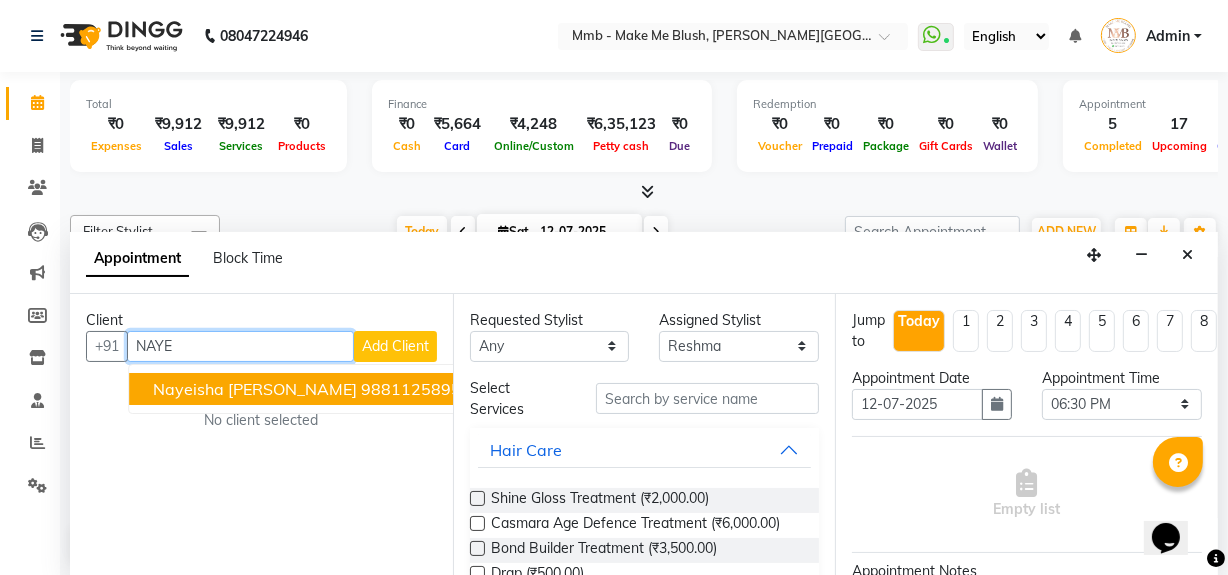 click on "9881125895" at bounding box center (411, 389) 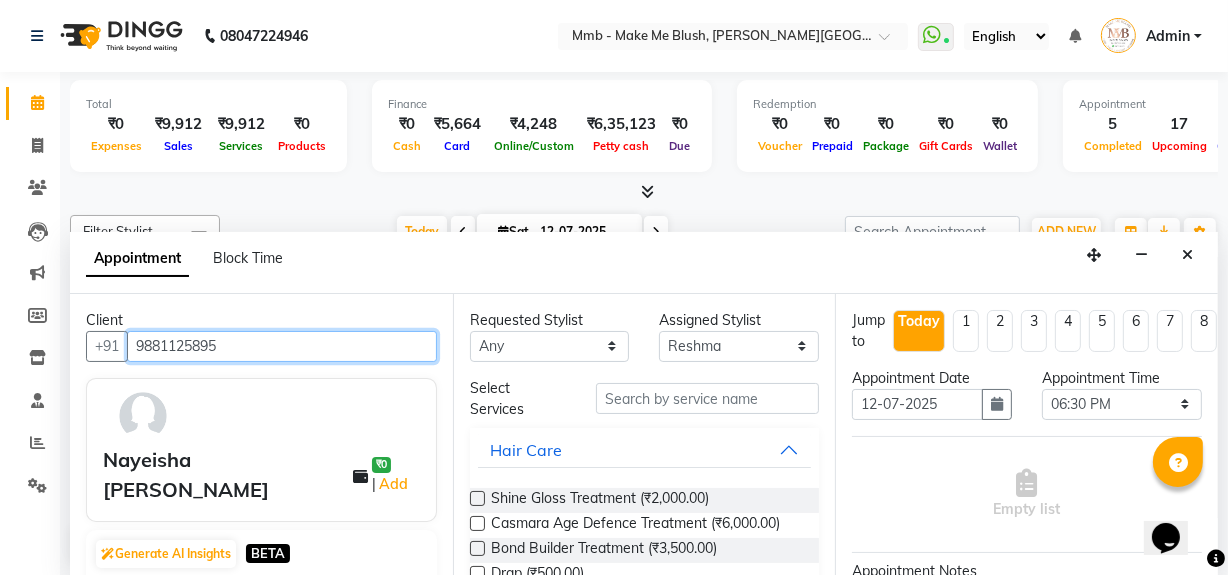 type on "9881125895" 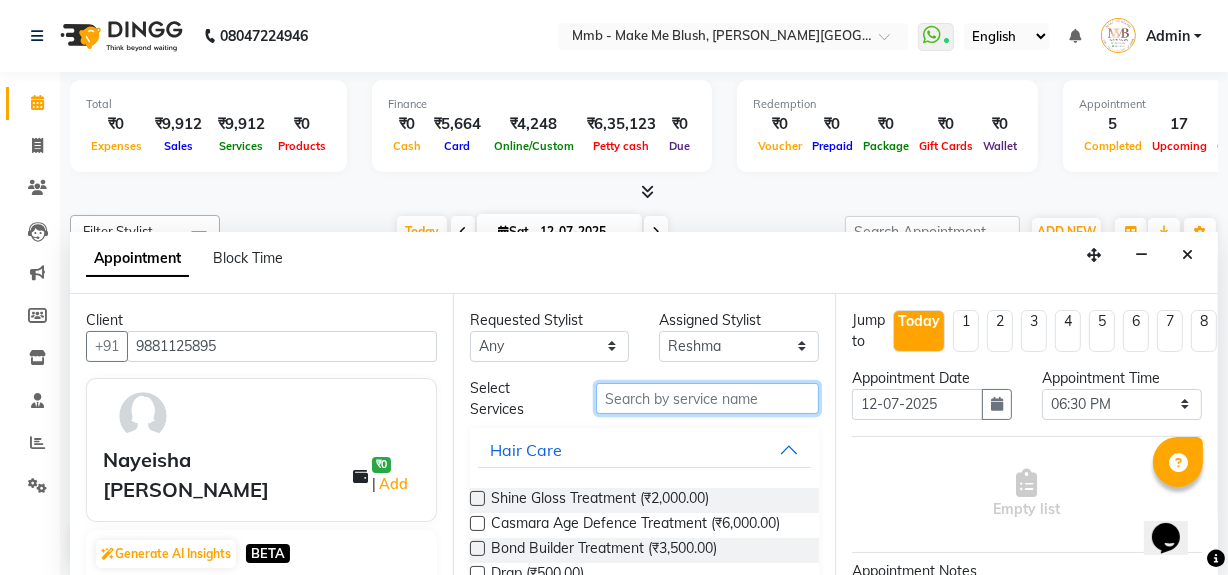click at bounding box center (707, 398) 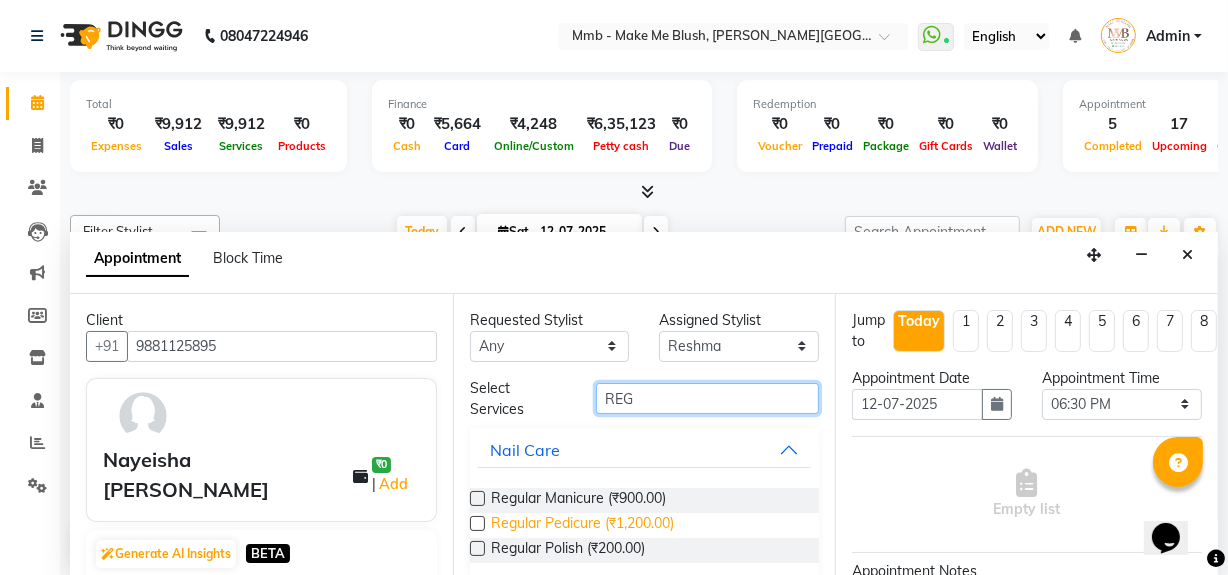 type on "REG" 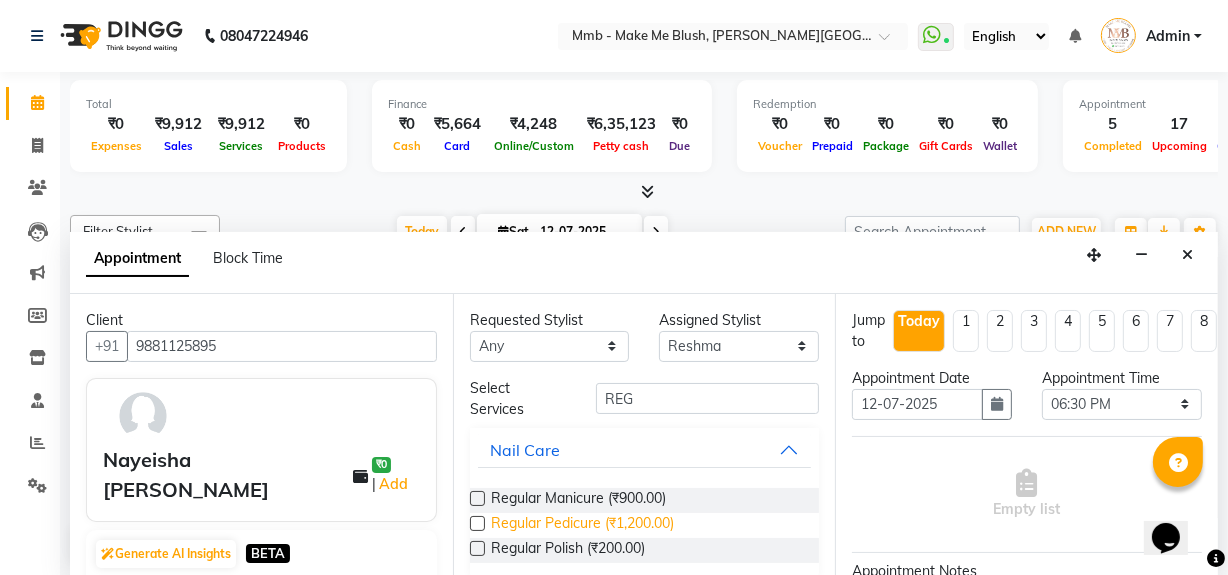 click on "Regular Pedicure  (₹1,200.00)" at bounding box center [582, 525] 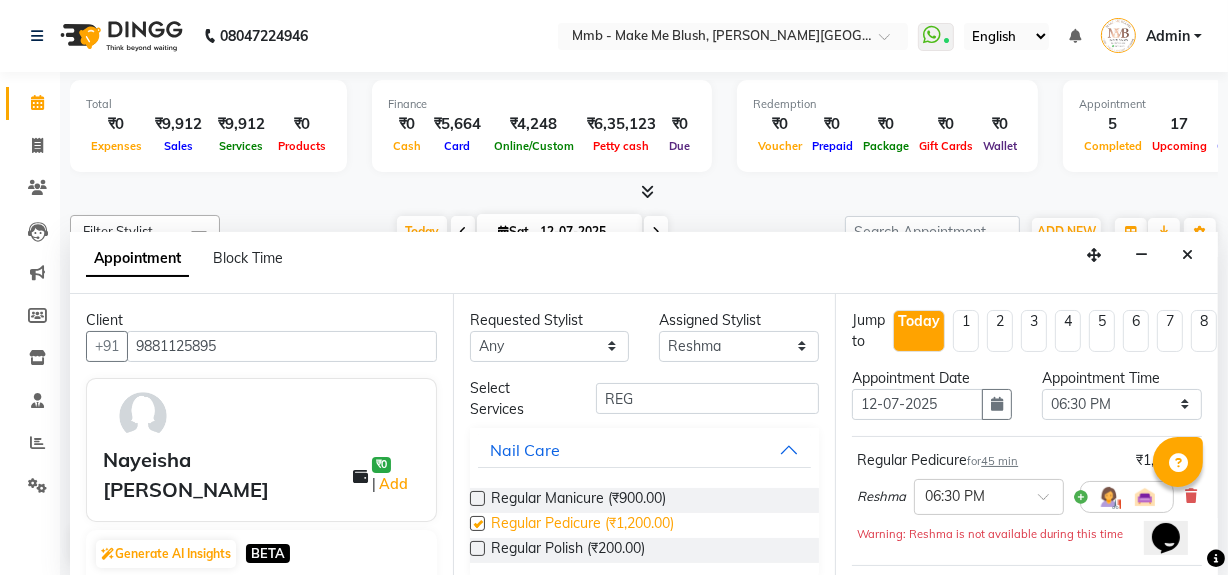 checkbox on "false" 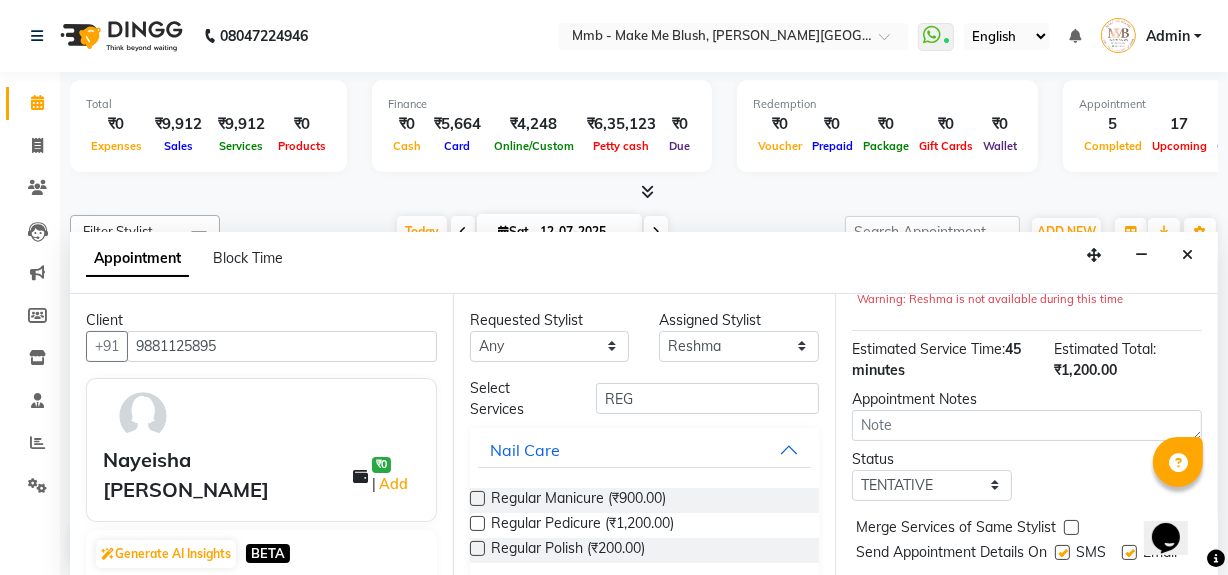 scroll, scrollTop: 314, scrollLeft: 0, axis: vertical 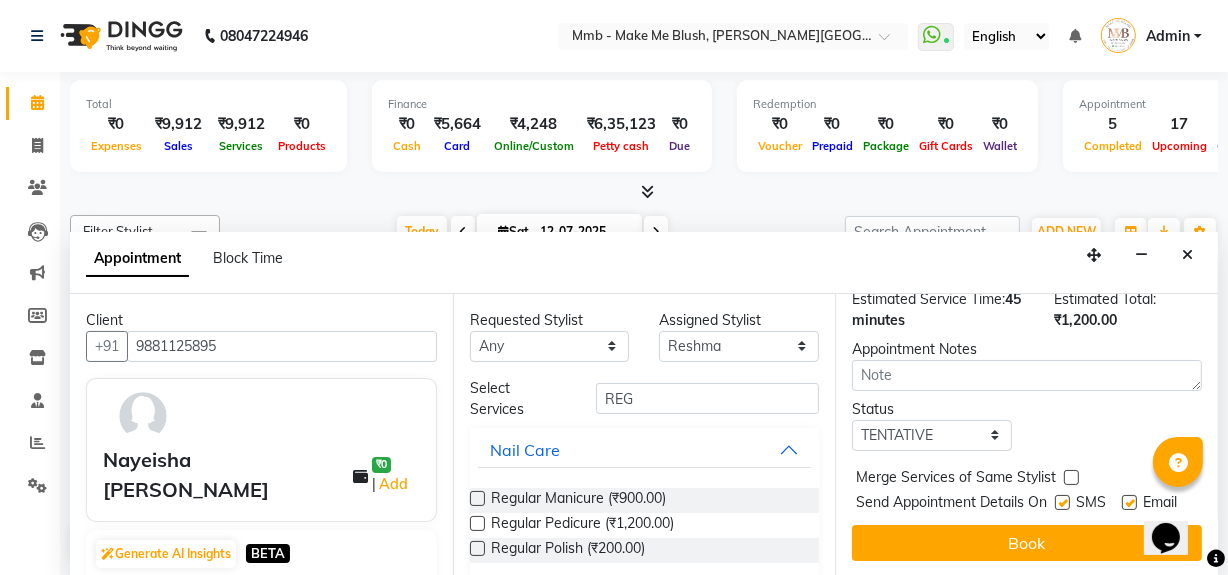 click at bounding box center (1129, 502) 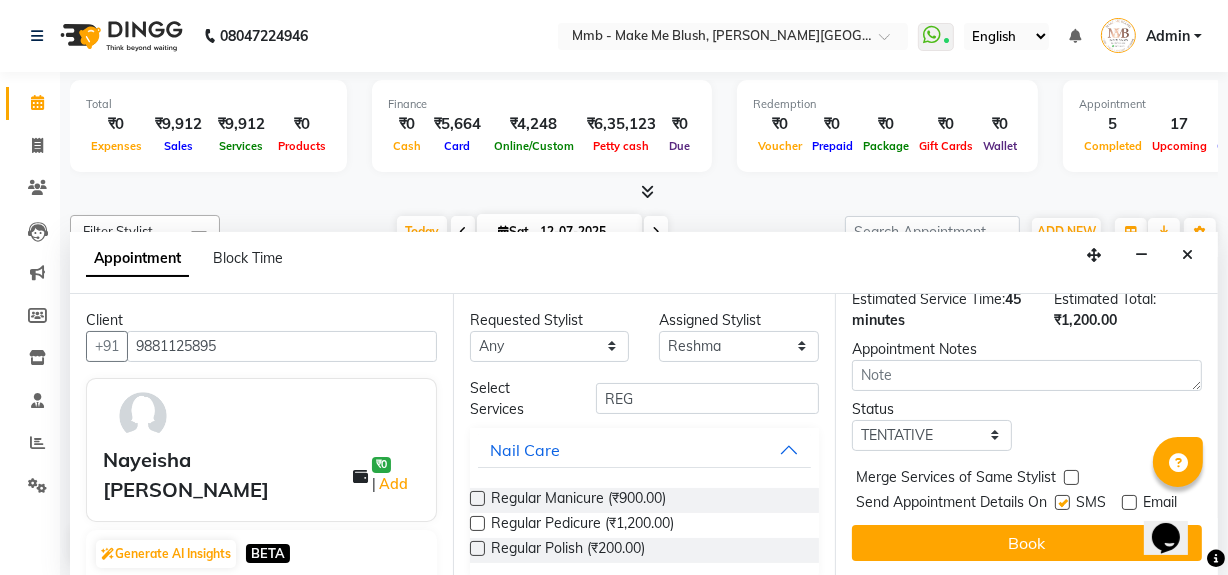 click at bounding box center [1062, 502] 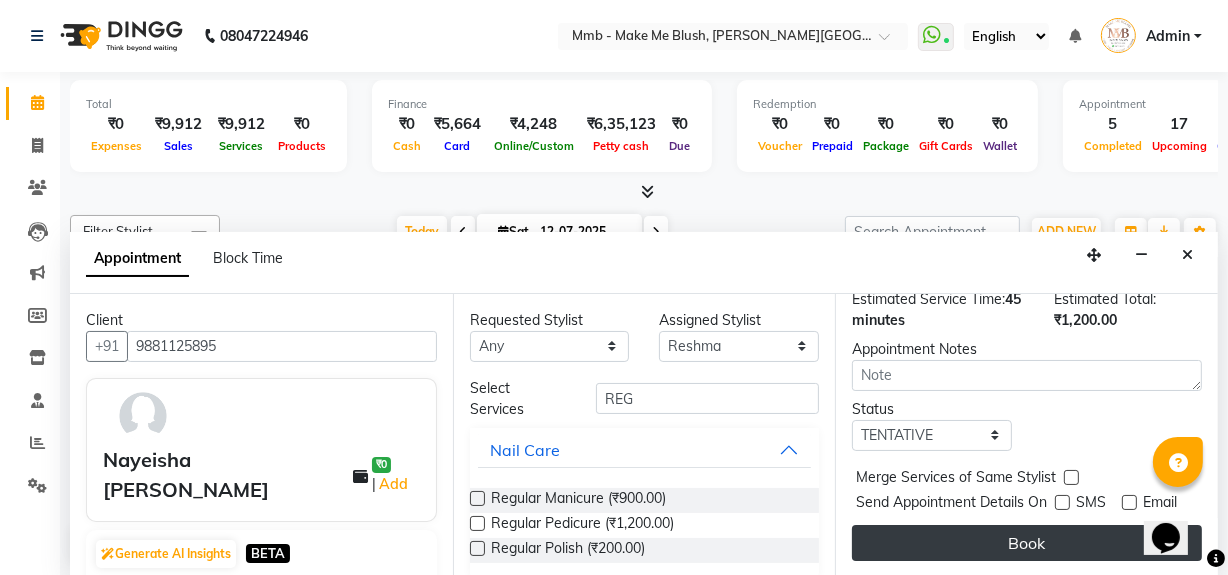 click on "Book" at bounding box center (1027, 543) 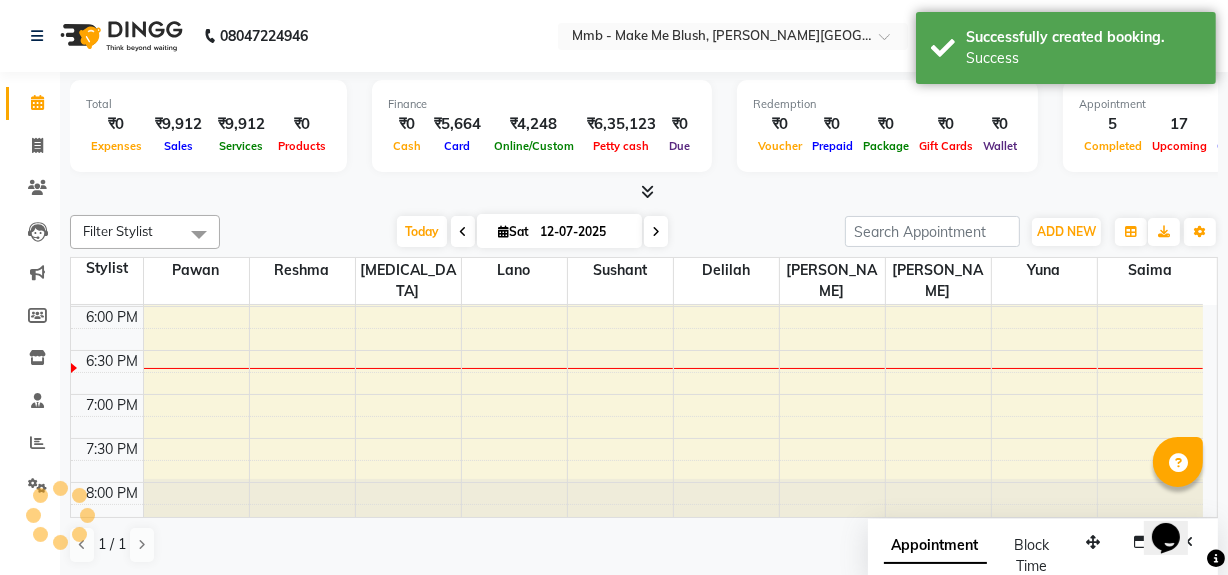 scroll, scrollTop: 0, scrollLeft: 0, axis: both 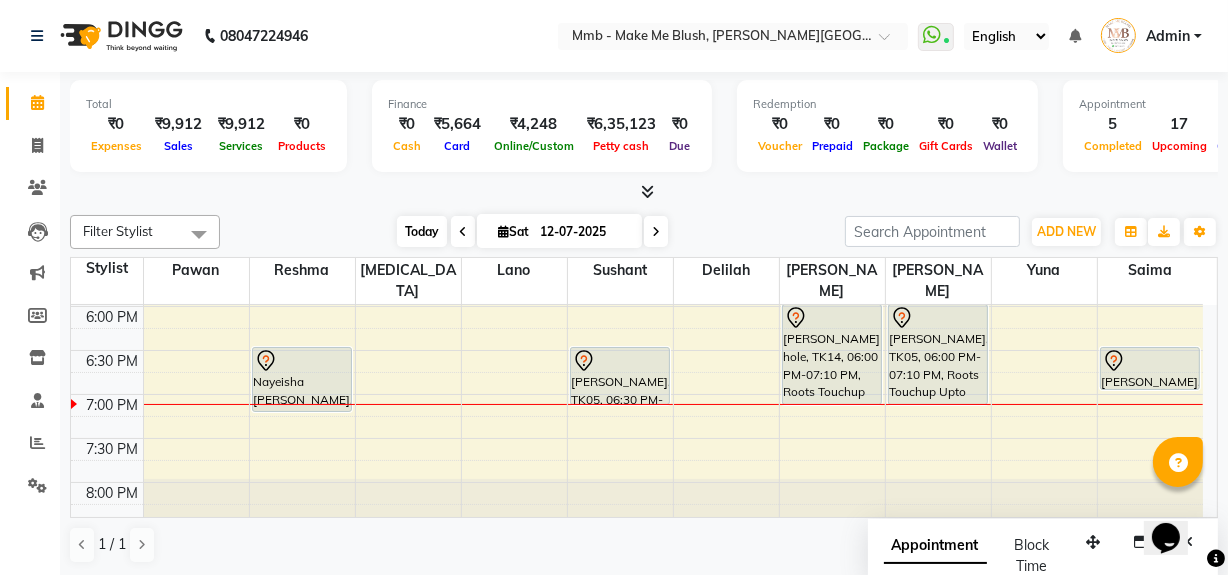 click on "Today" at bounding box center [422, 231] 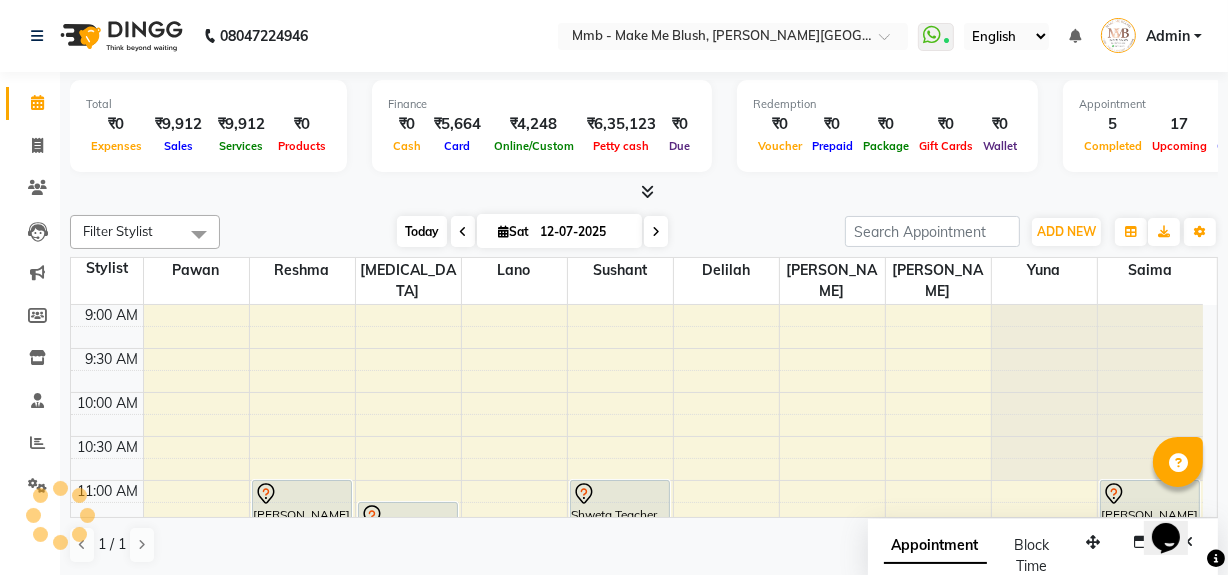 scroll, scrollTop: 839, scrollLeft: 0, axis: vertical 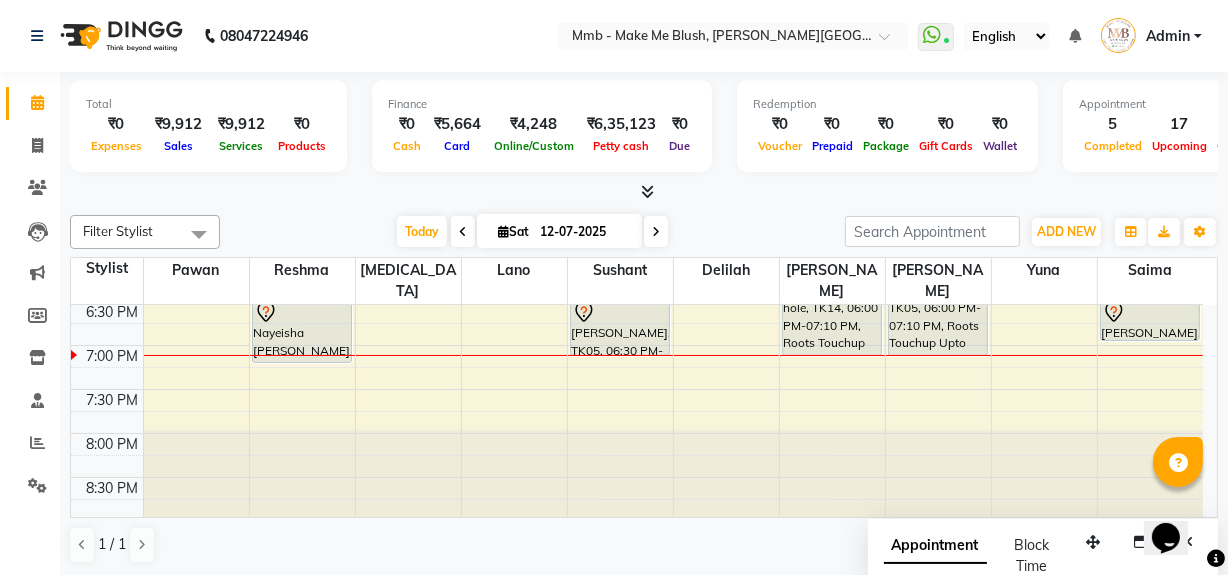 click at bounding box center (656, 231) 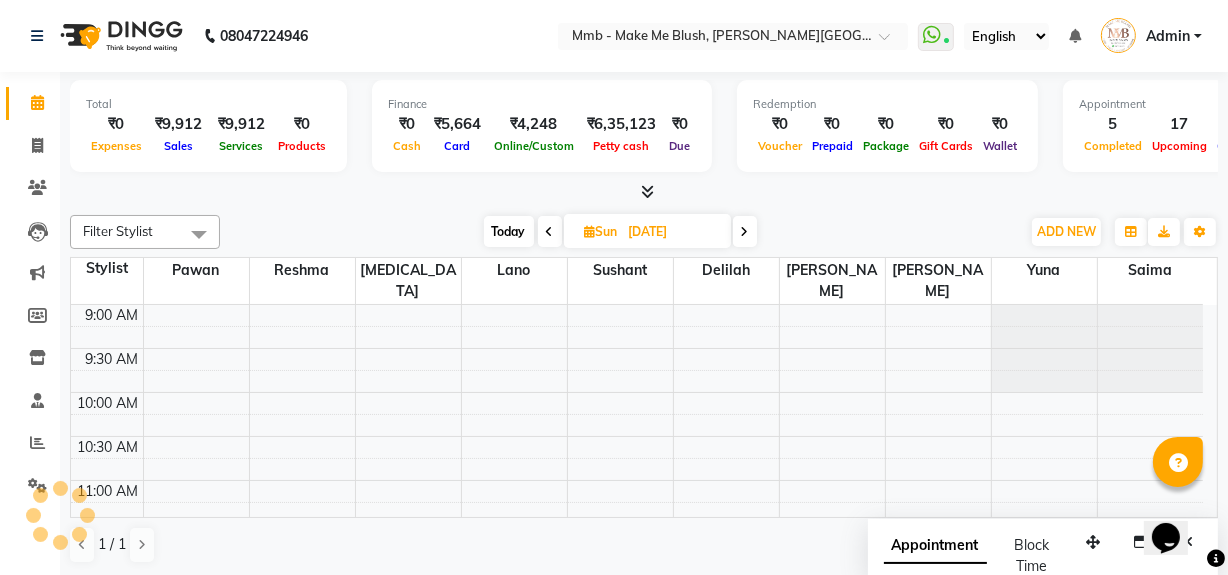scroll, scrollTop: 839, scrollLeft: 0, axis: vertical 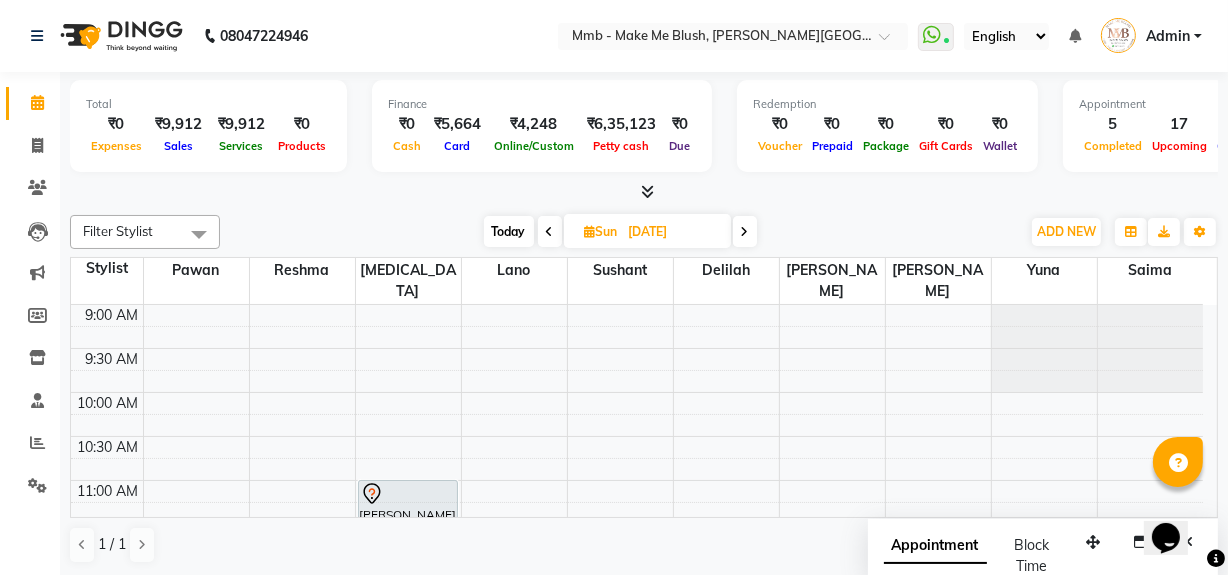click on "Today" at bounding box center (509, 231) 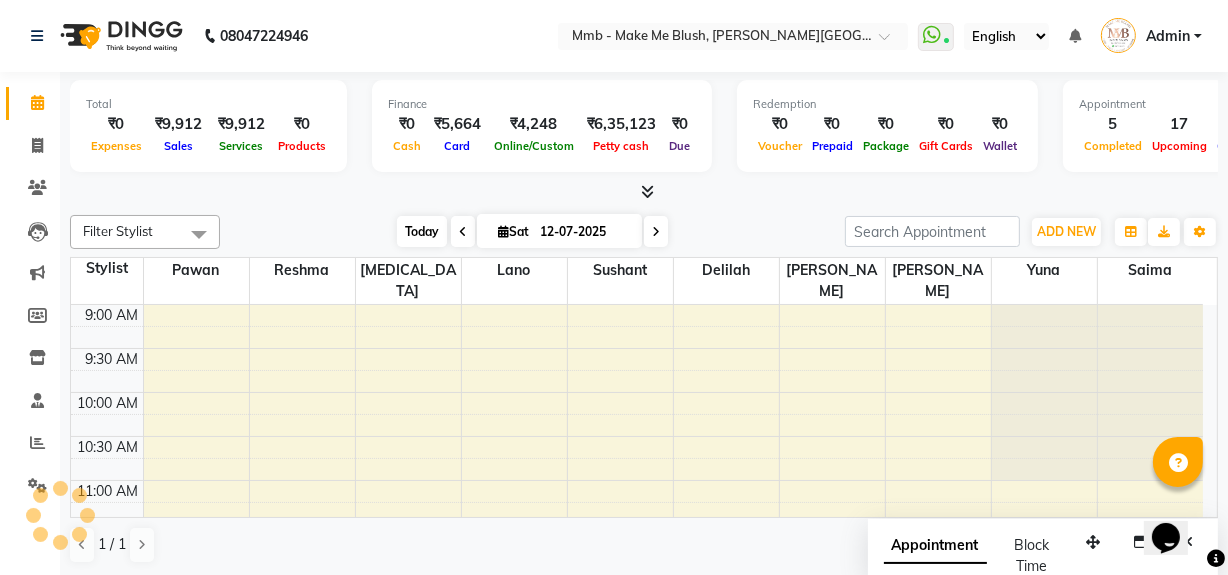 scroll, scrollTop: 839, scrollLeft: 0, axis: vertical 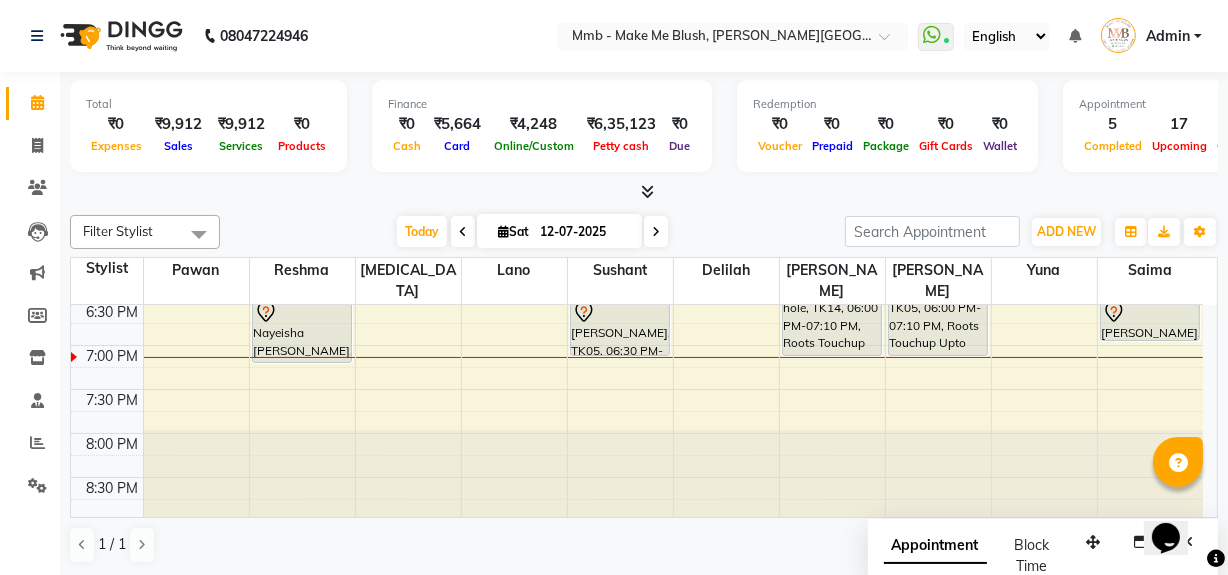 click at bounding box center [656, 232] 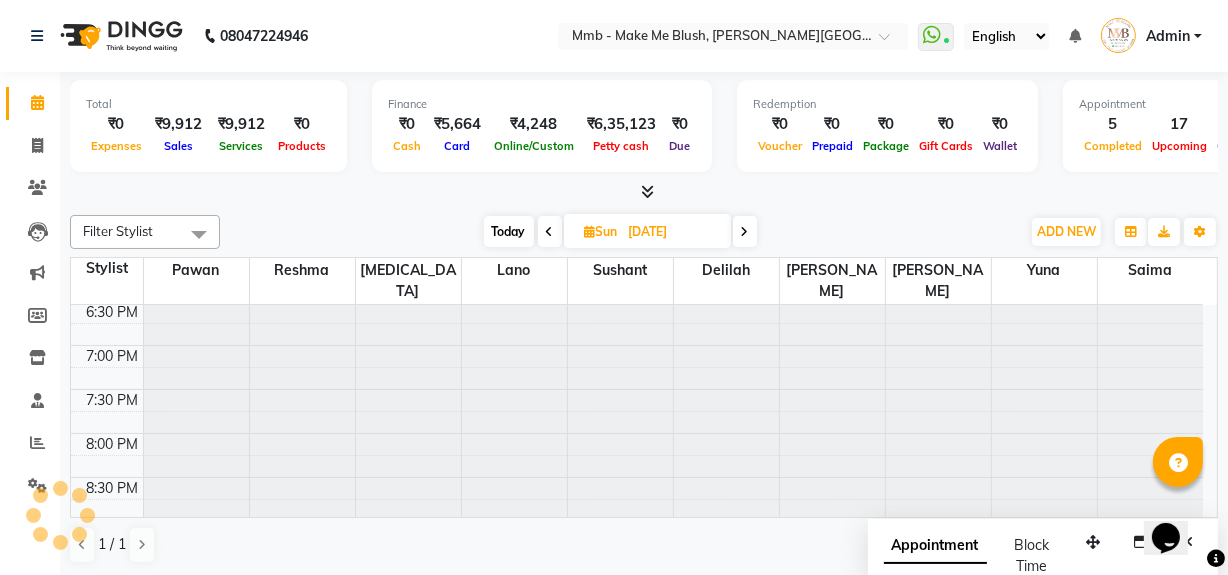 scroll, scrollTop: 0, scrollLeft: 0, axis: both 